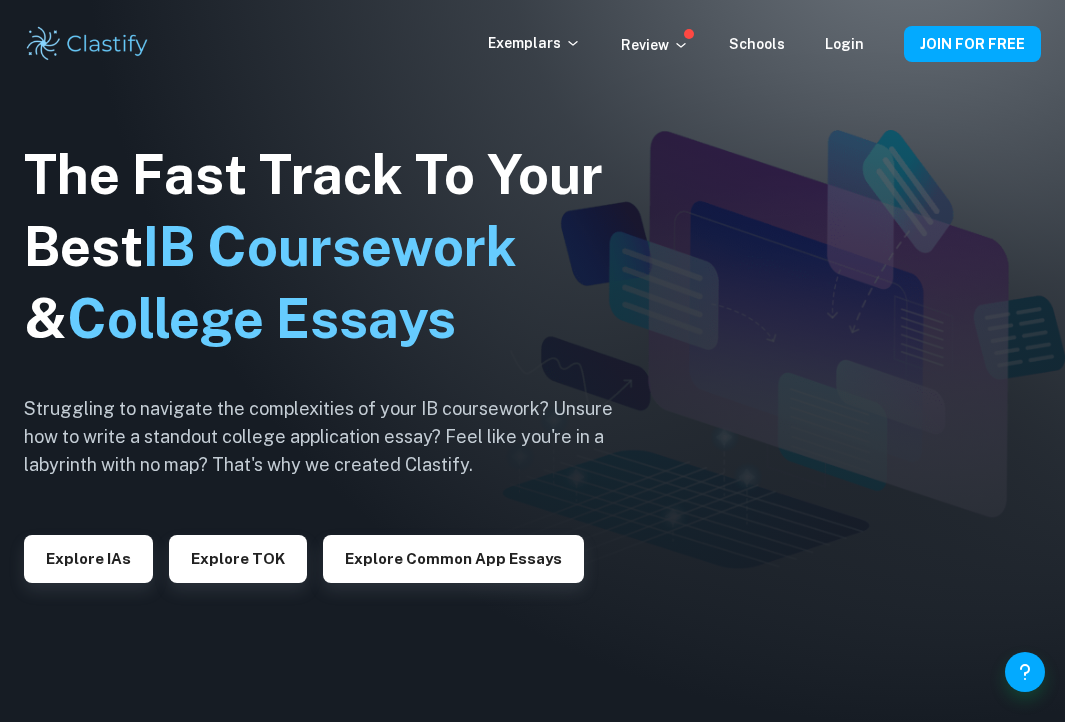scroll, scrollTop: 0, scrollLeft: 0, axis: both 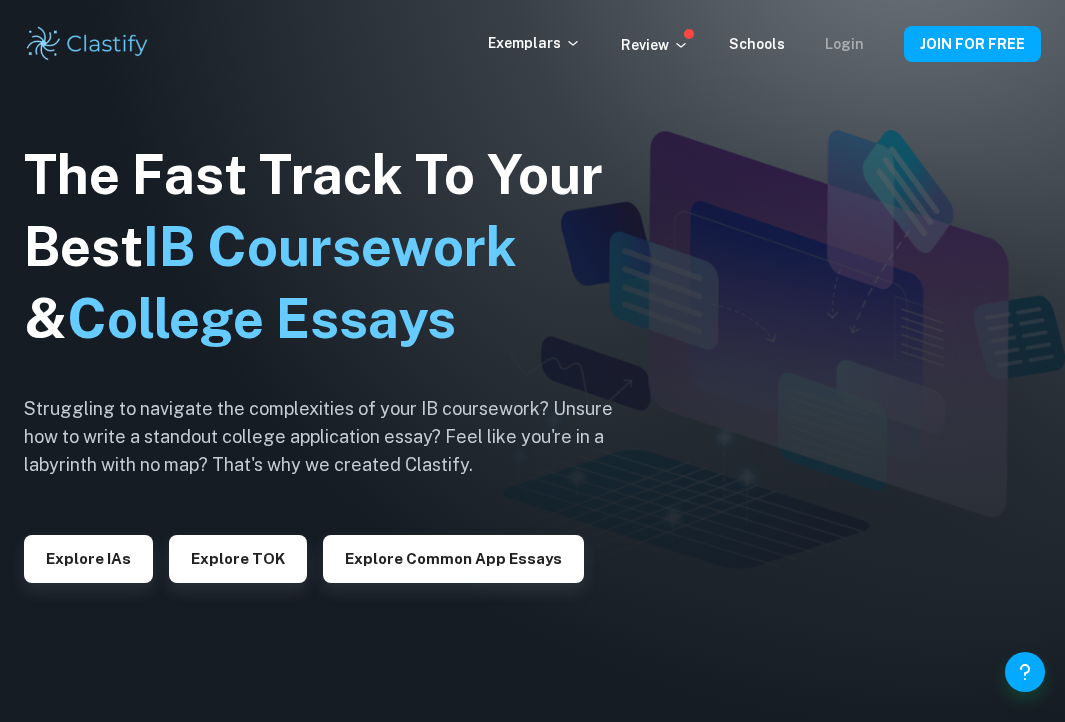 click on "Login" at bounding box center [844, 44] 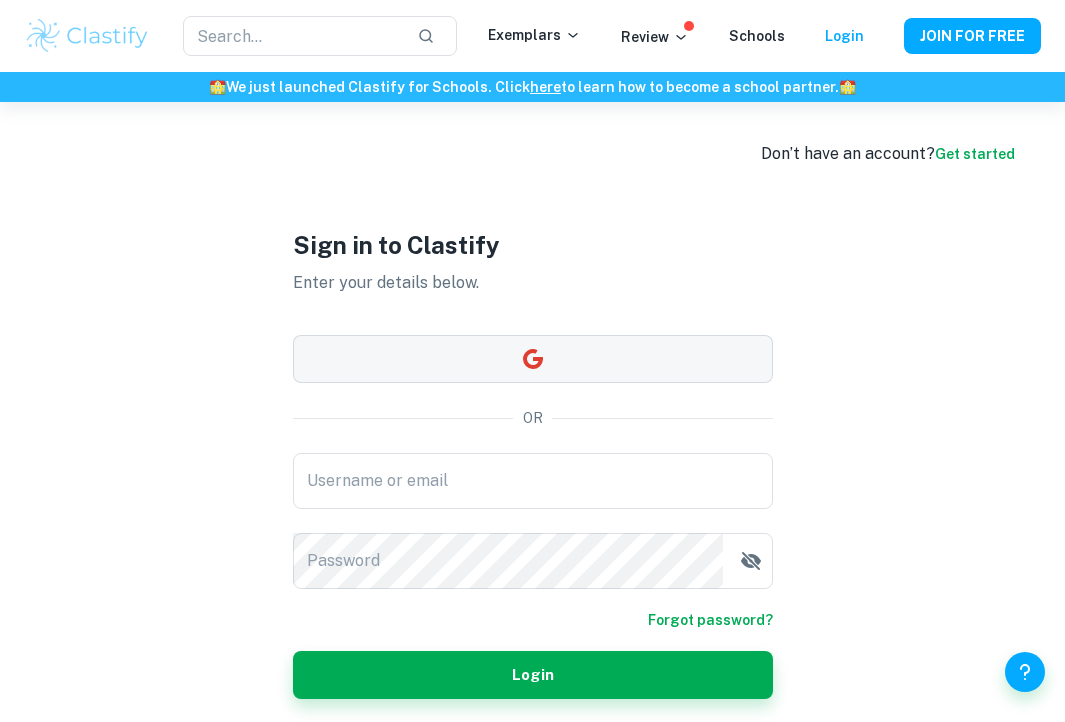click at bounding box center (533, 359) 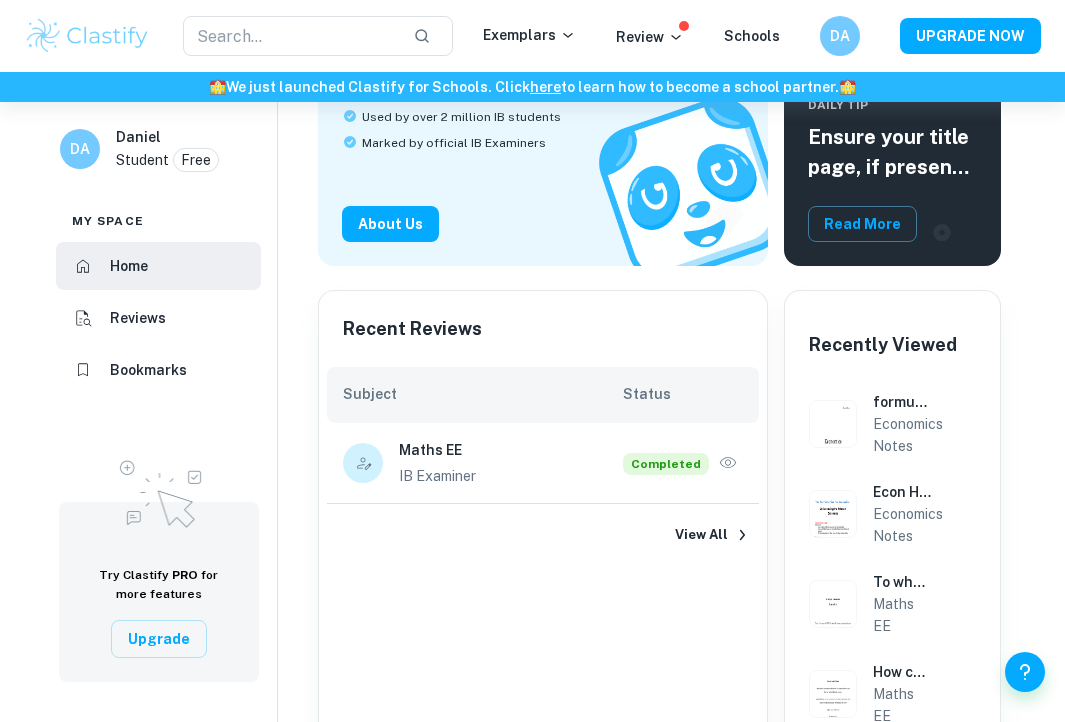 scroll, scrollTop: 265, scrollLeft: 0, axis: vertical 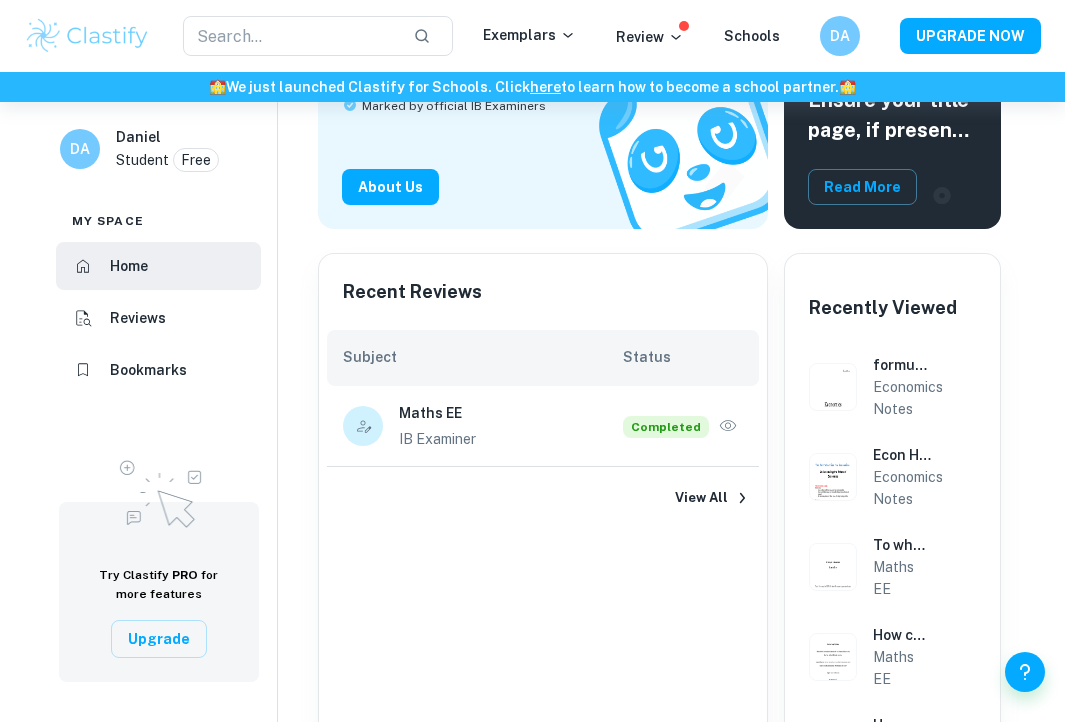 click on "Maths EE IB Examiner" at bounding box center (511, 426) 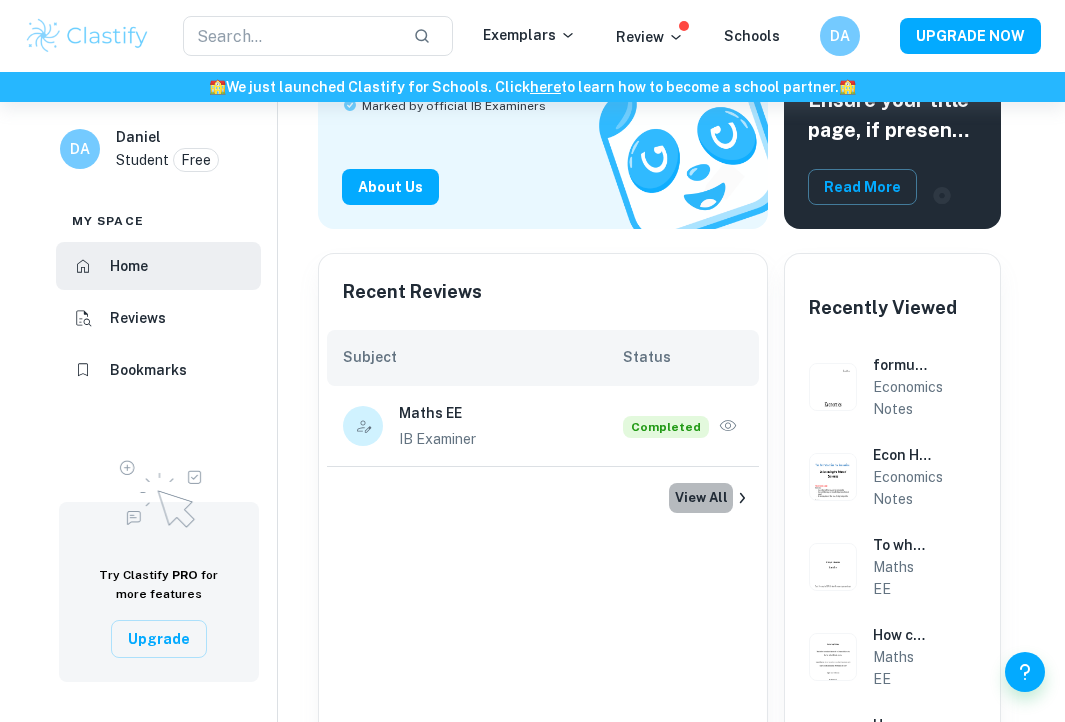 click on "View All" at bounding box center (701, 498) 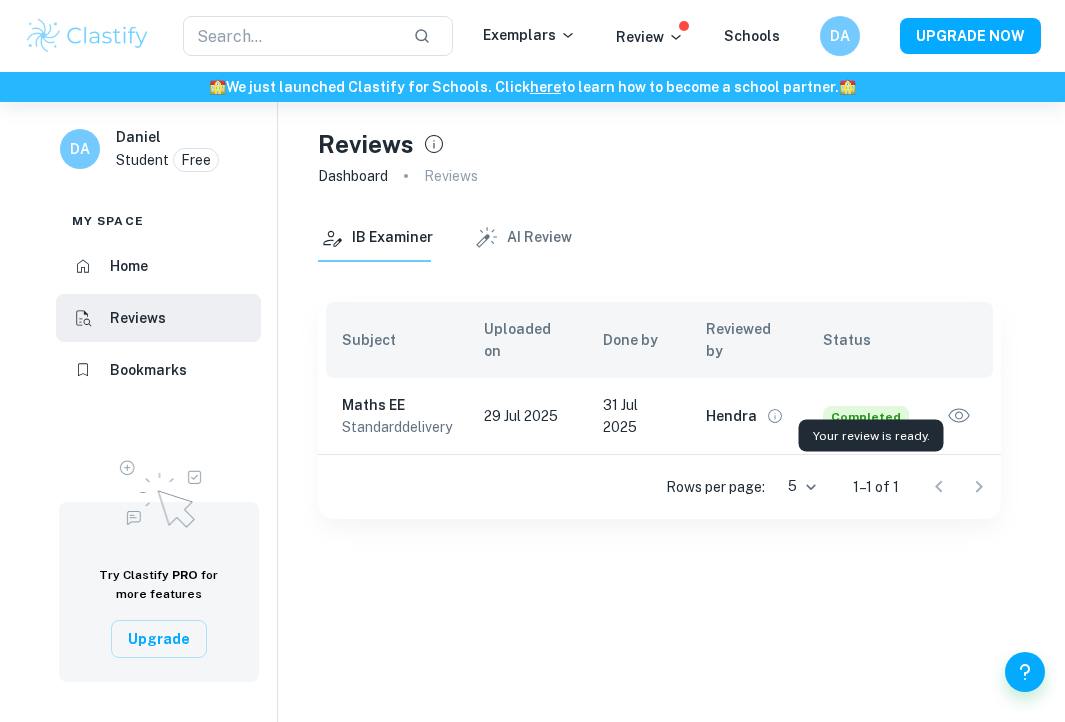 click on "Completed" at bounding box center [866, 417] 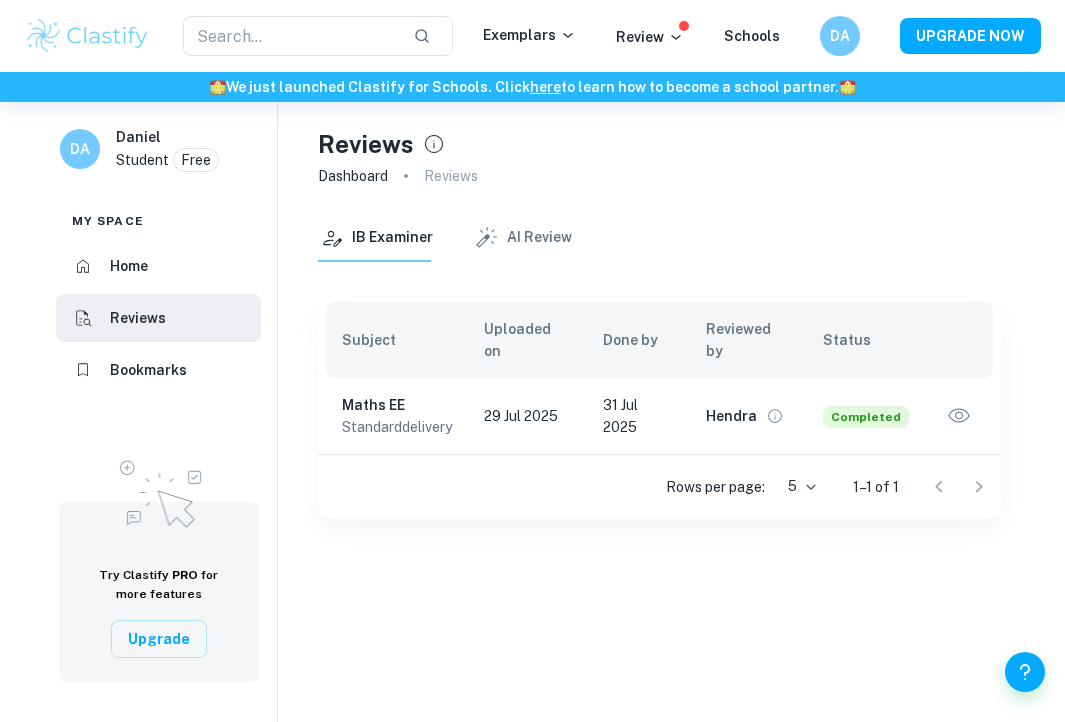 click 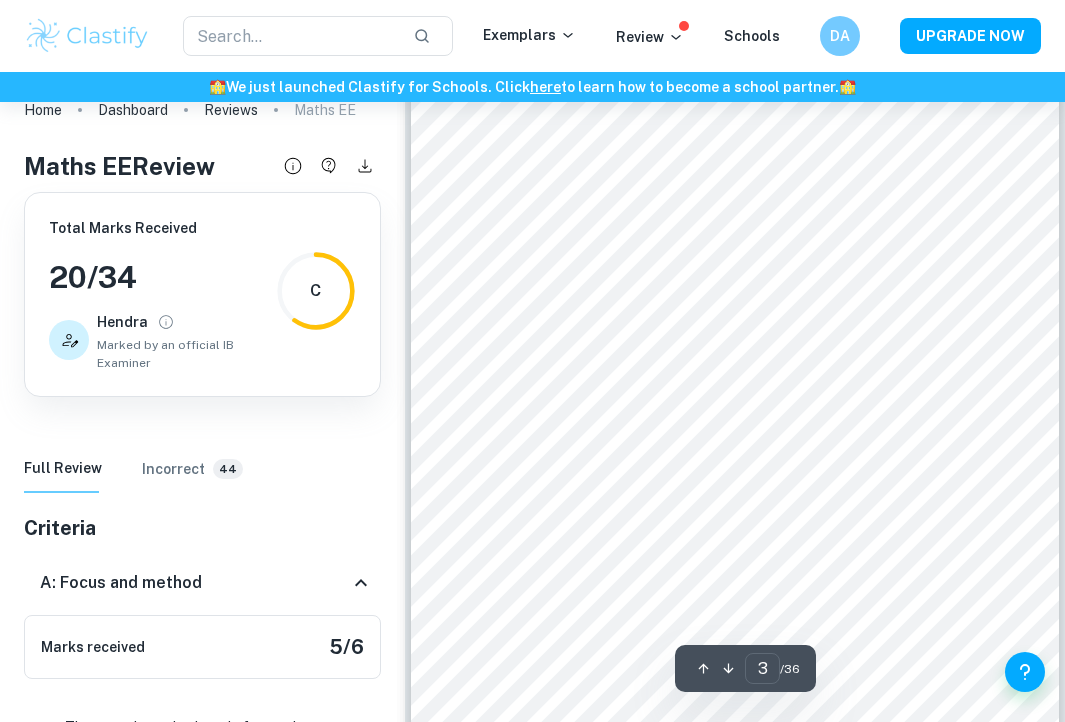 scroll, scrollTop: 1871, scrollLeft: 0, axis: vertical 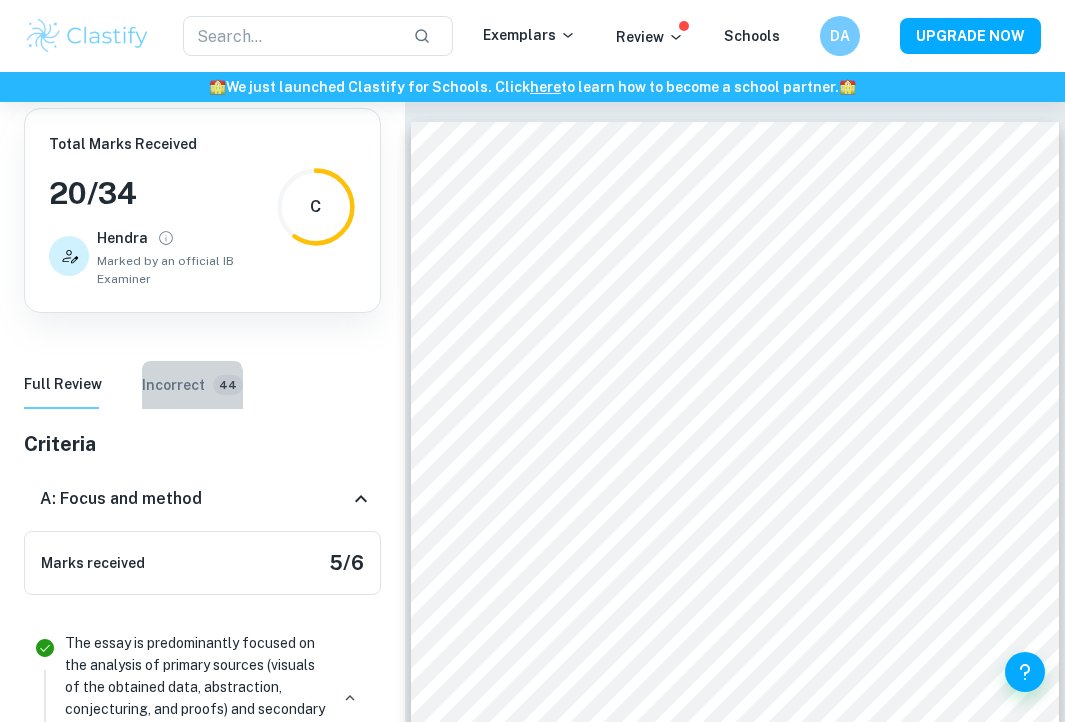 click on "Incorrect" at bounding box center (173, 385) 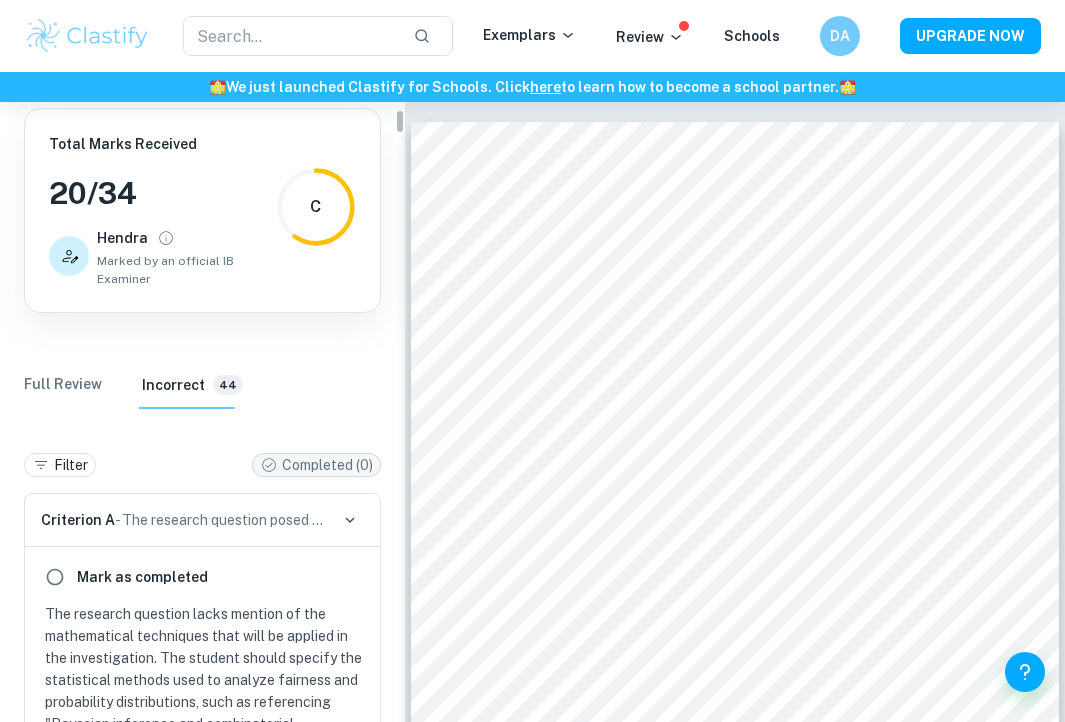 scroll, scrollTop: 269, scrollLeft: 0, axis: vertical 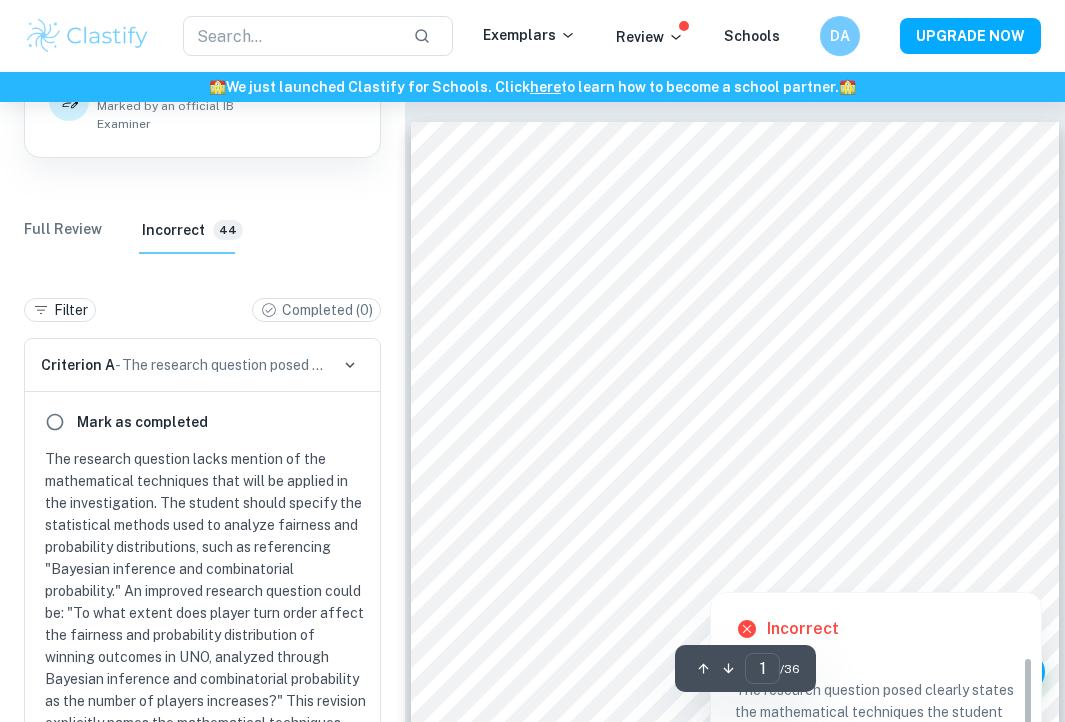 click at bounding box center [790, 529] 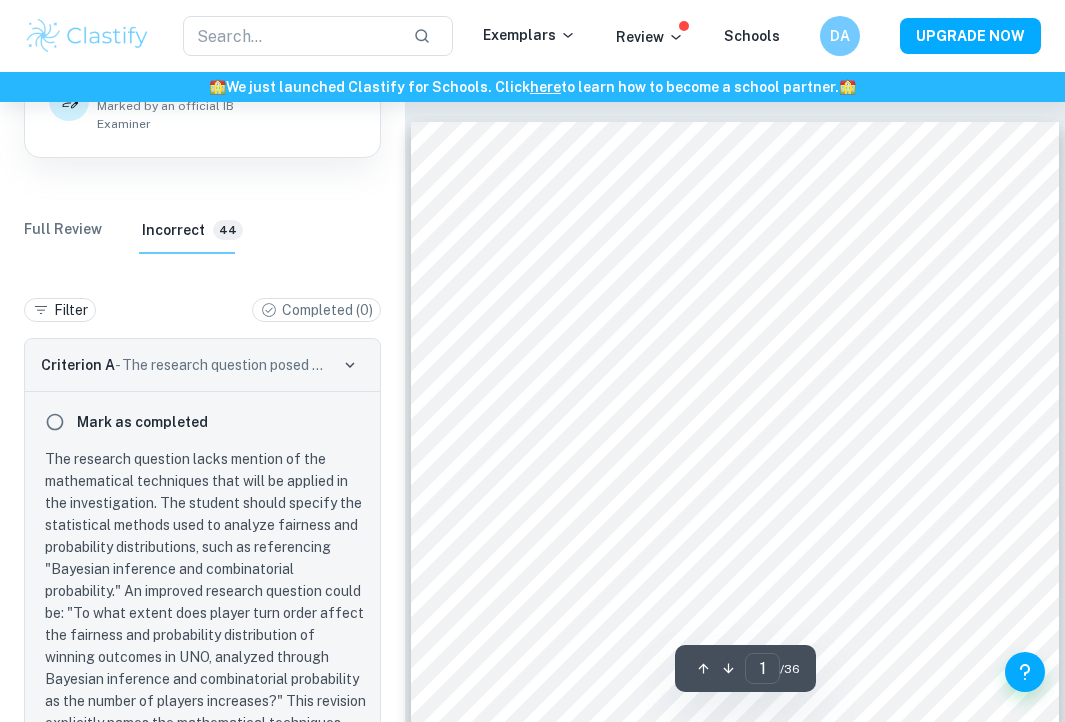 scroll, scrollTop: 446, scrollLeft: 0, axis: vertical 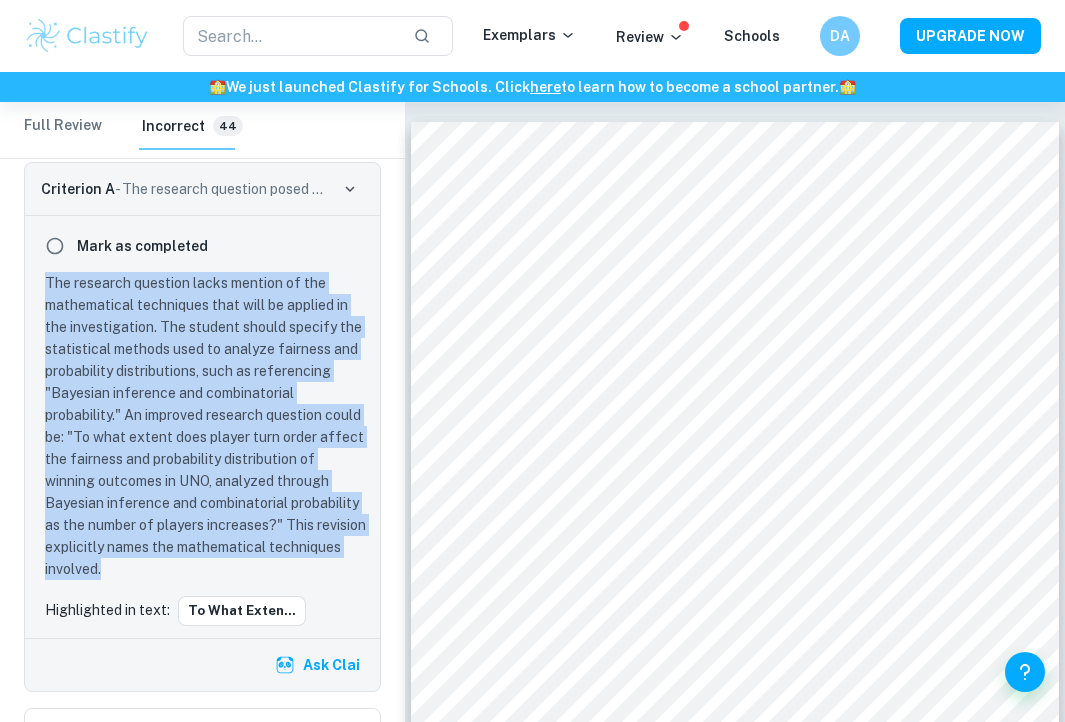 drag, startPoint x: 189, startPoint y: 573, endPoint x: 43, endPoint y: 291, distance: 317.55313 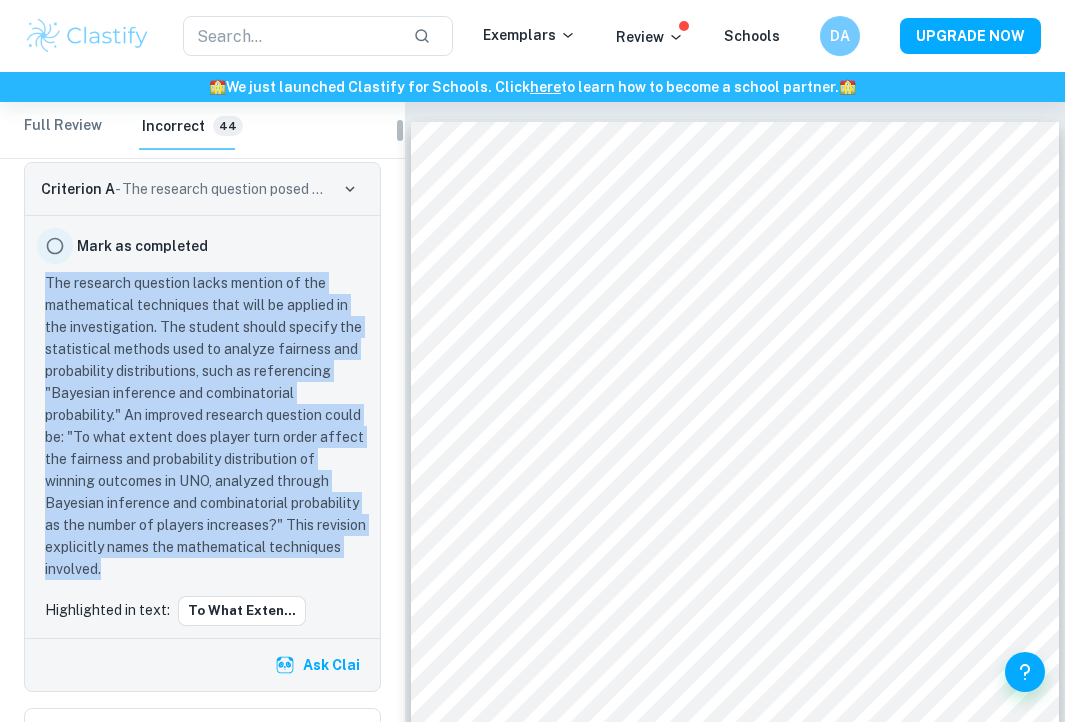 click at bounding box center [55, 246] 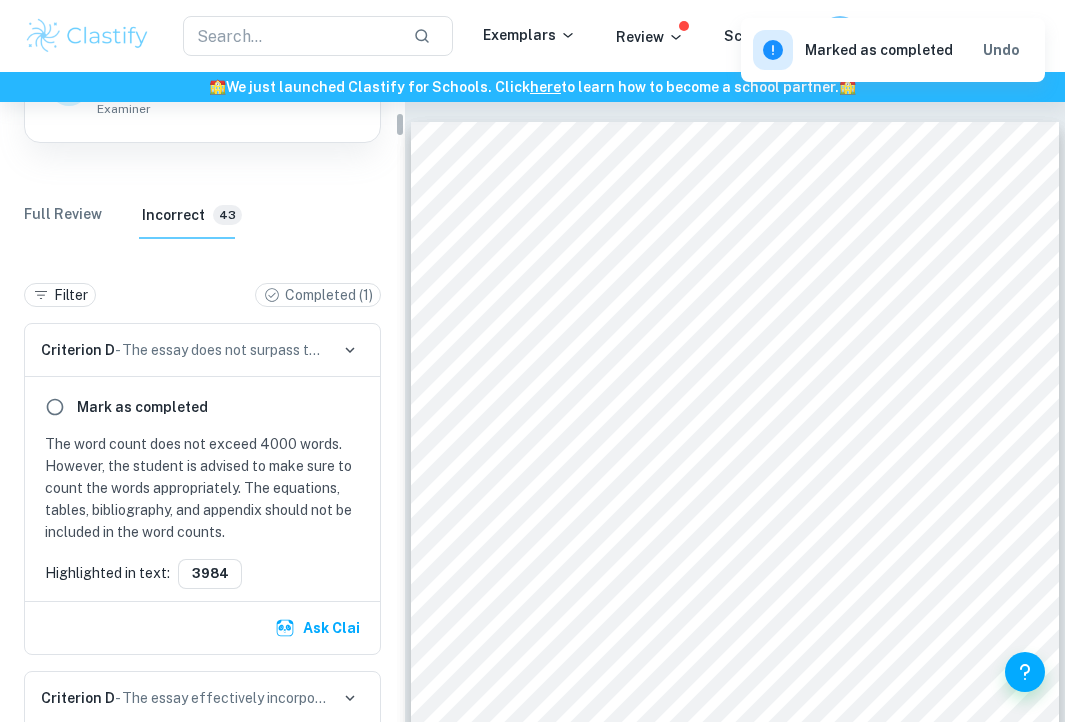 scroll, scrollTop: 278, scrollLeft: 0, axis: vertical 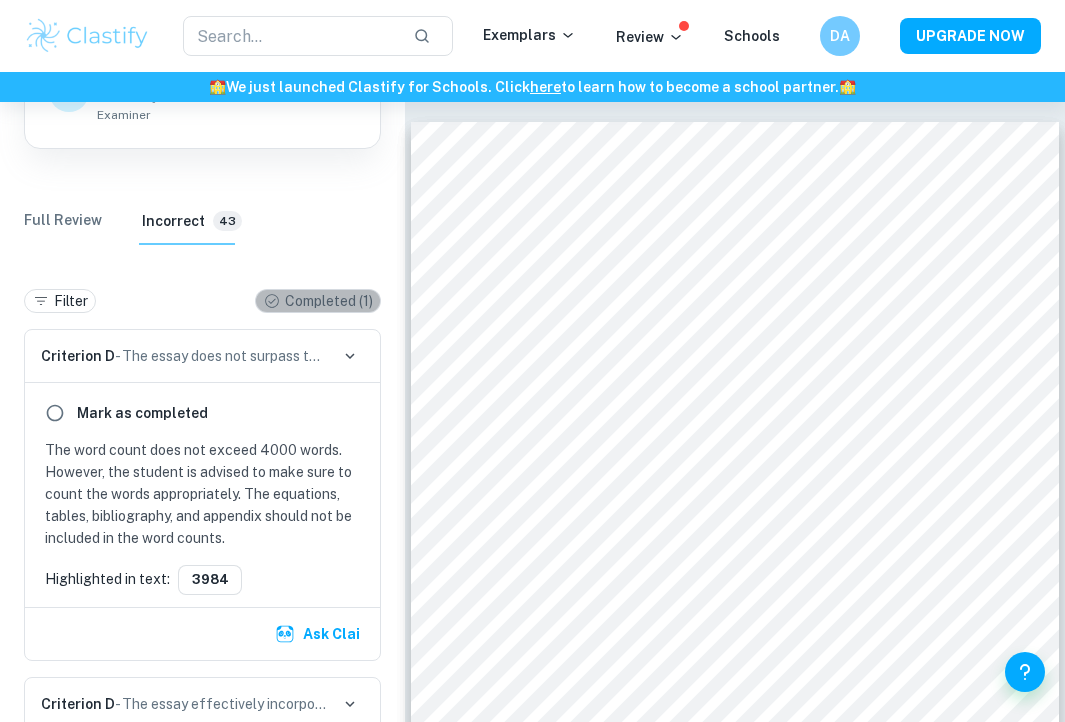 click on "Completed ( 1 )" at bounding box center [329, 301] 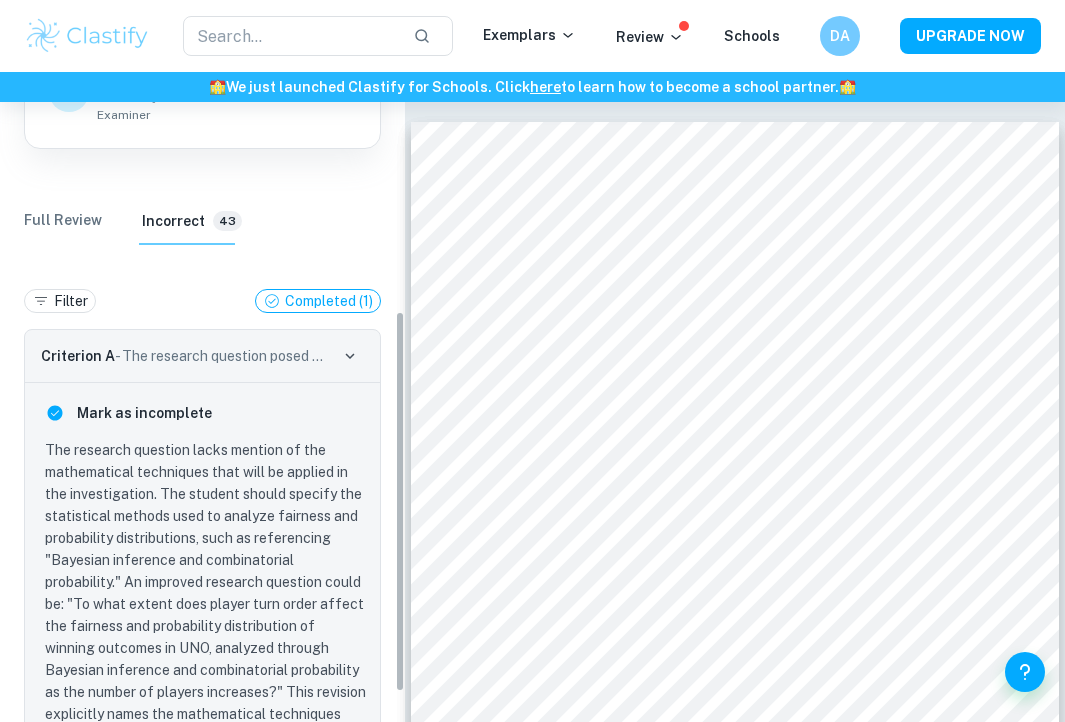 scroll, scrollTop: 406, scrollLeft: 0, axis: vertical 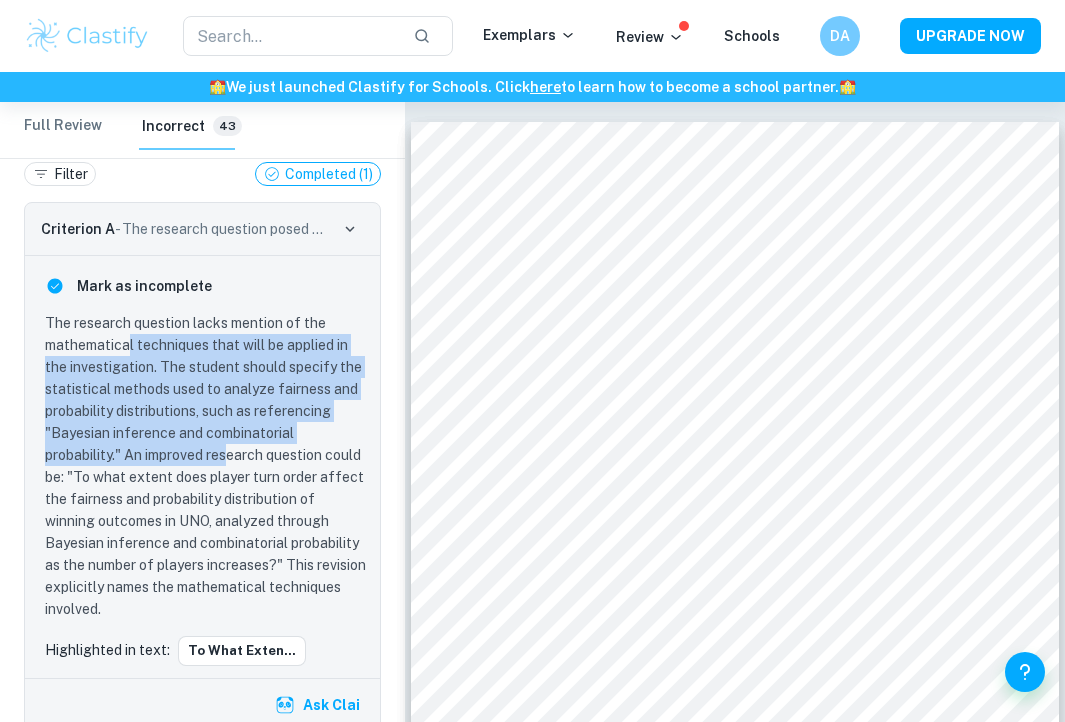 drag, startPoint x: 126, startPoint y: 355, endPoint x: 234, endPoint y: 450, distance: 143.83672 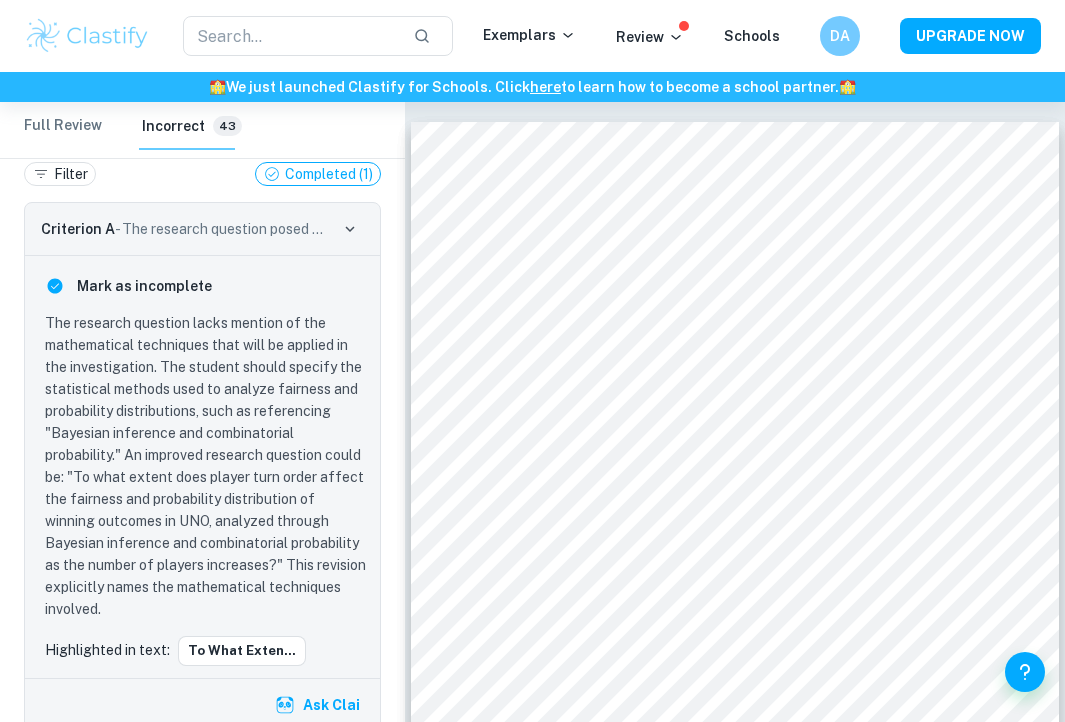 click on "Criterion A  - The research question posed clearly states the mathematical techniques the student applied to conduct the investigation" at bounding box center (184, 229) 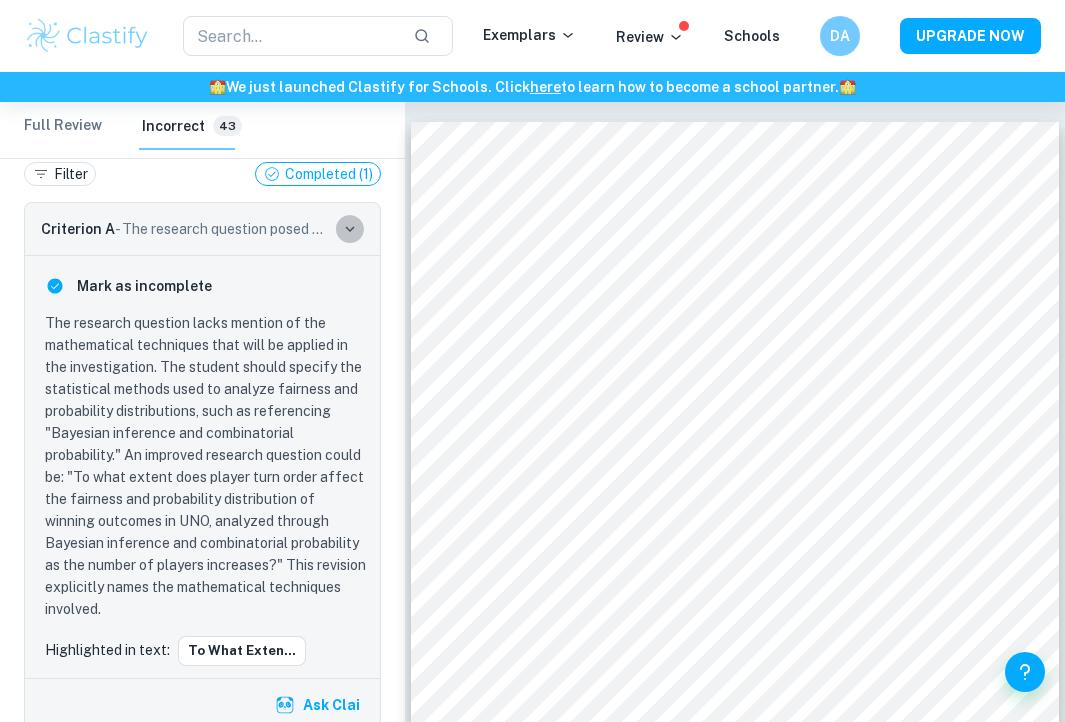 click 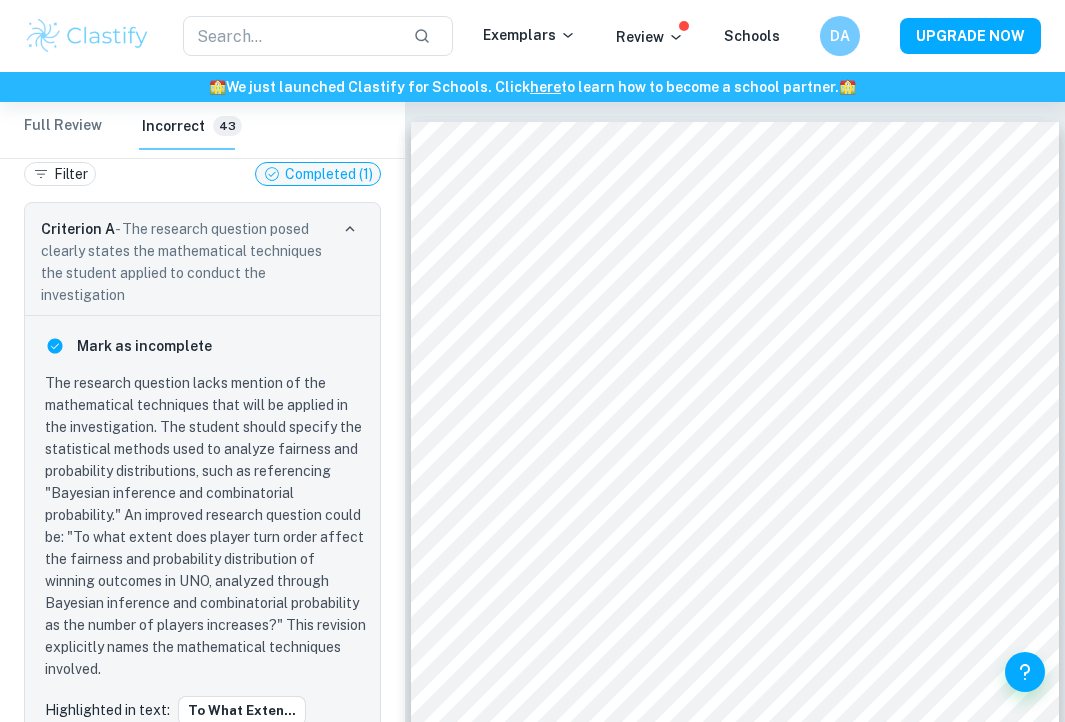 click on "Completed ( 1 )" at bounding box center [318, 174] 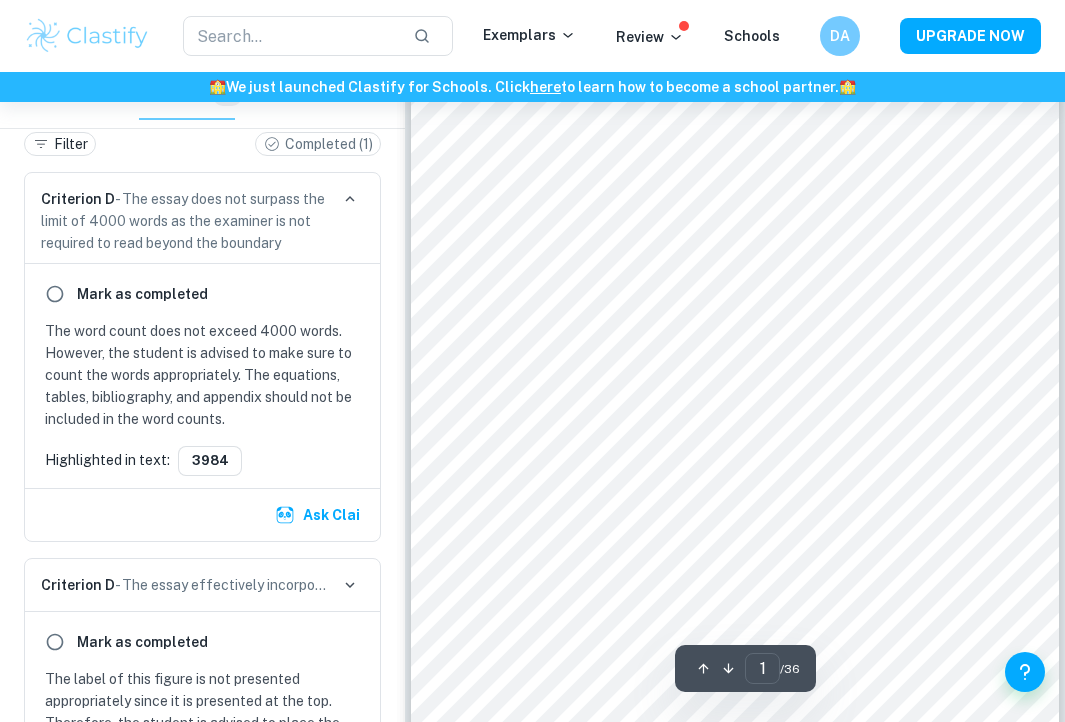 scroll, scrollTop: 140, scrollLeft: 0, axis: vertical 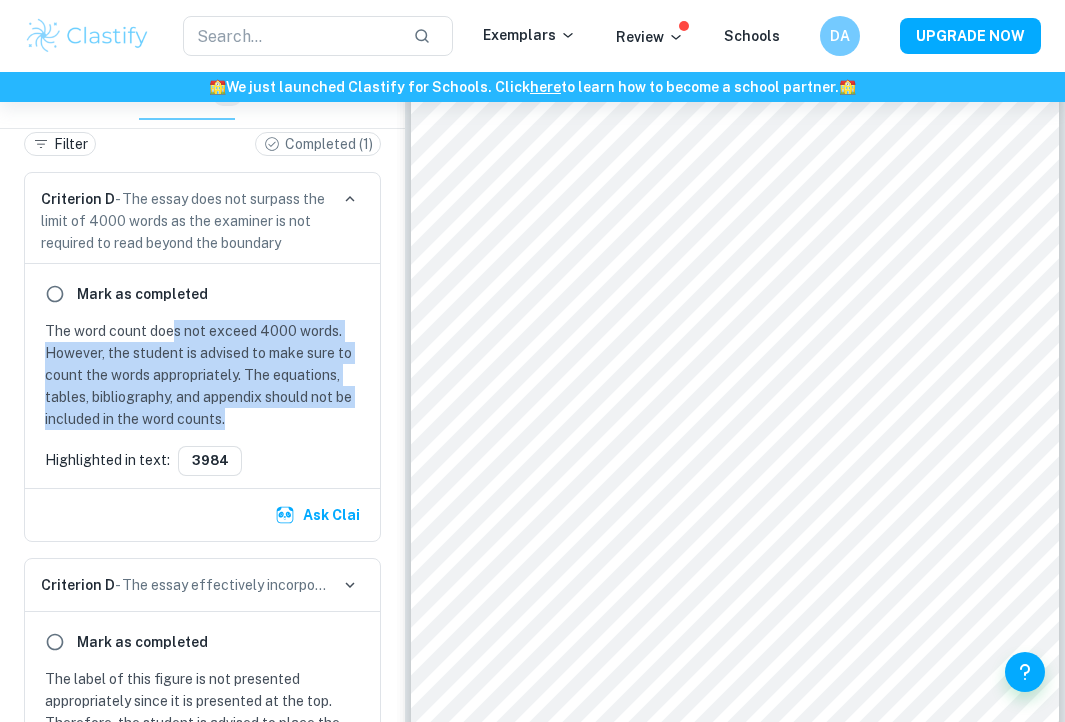 drag, startPoint x: 175, startPoint y: 325, endPoint x: 264, endPoint y: 411, distance: 123.76187 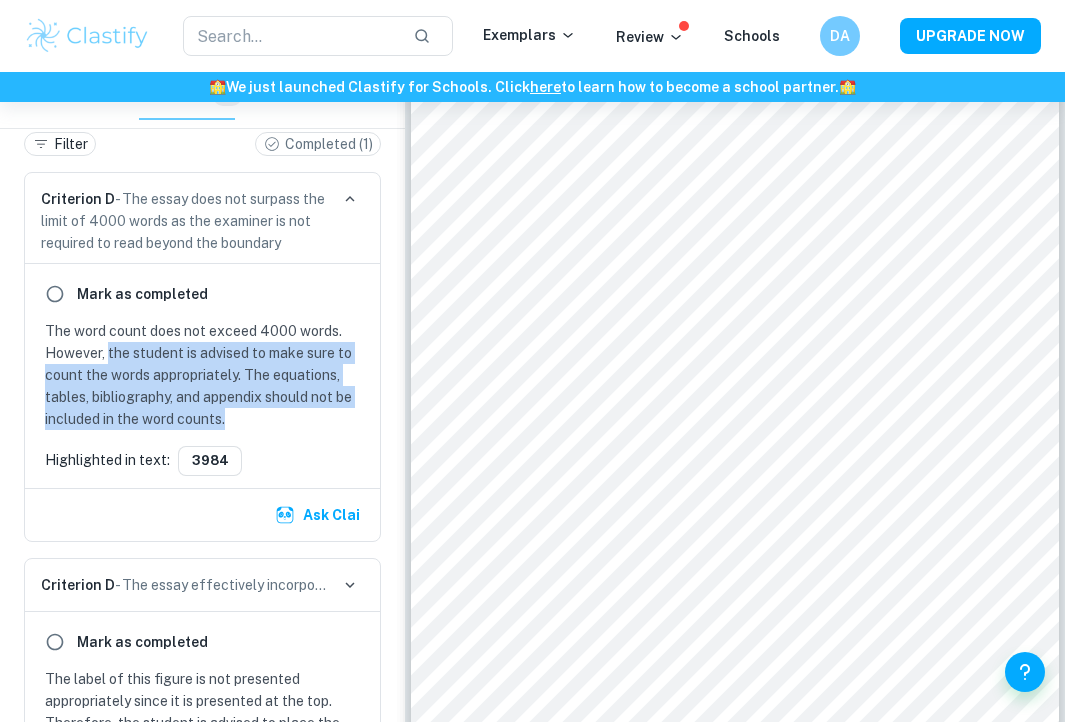 drag, startPoint x: 259, startPoint y: 416, endPoint x: 108, endPoint y: 345, distance: 166.85922 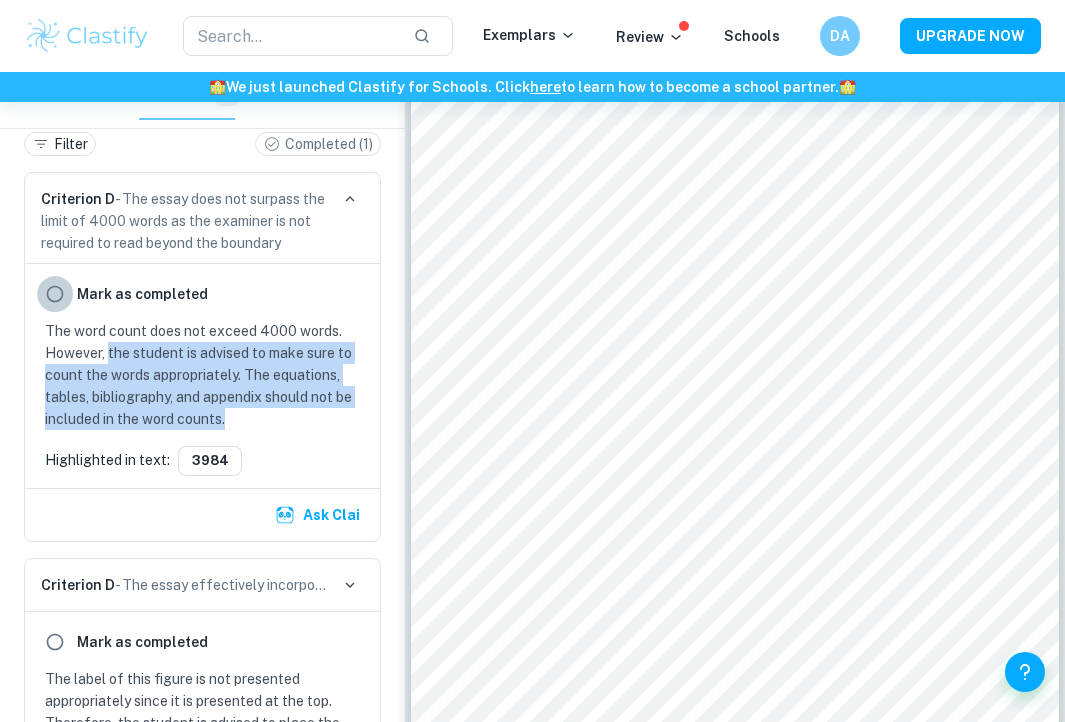 click at bounding box center (55, 294) 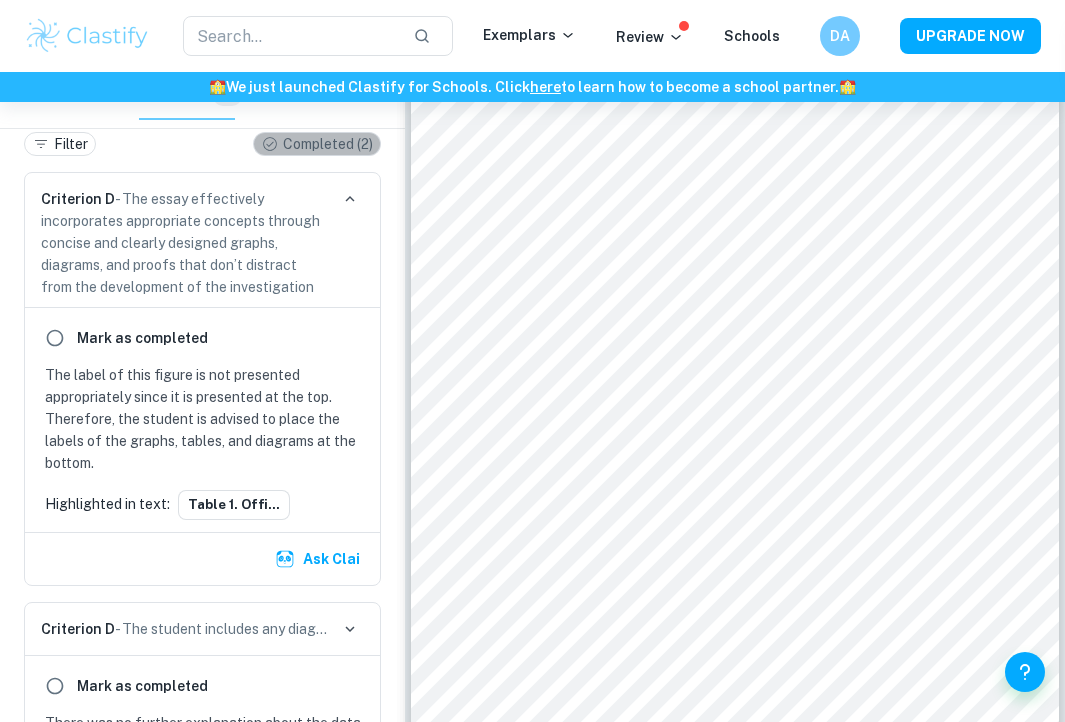 click on "Completed ( 2 )" at bounding box center [328, 144] 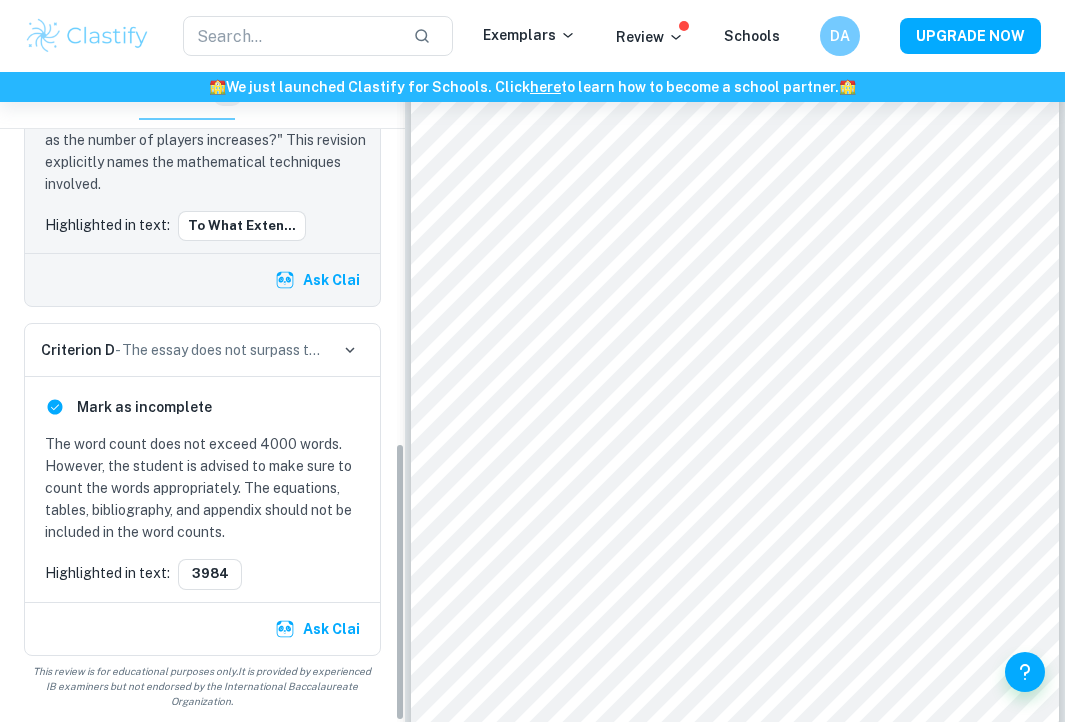 scroll, scrollTop: 867, scrollLeft: 0, axis: vertical 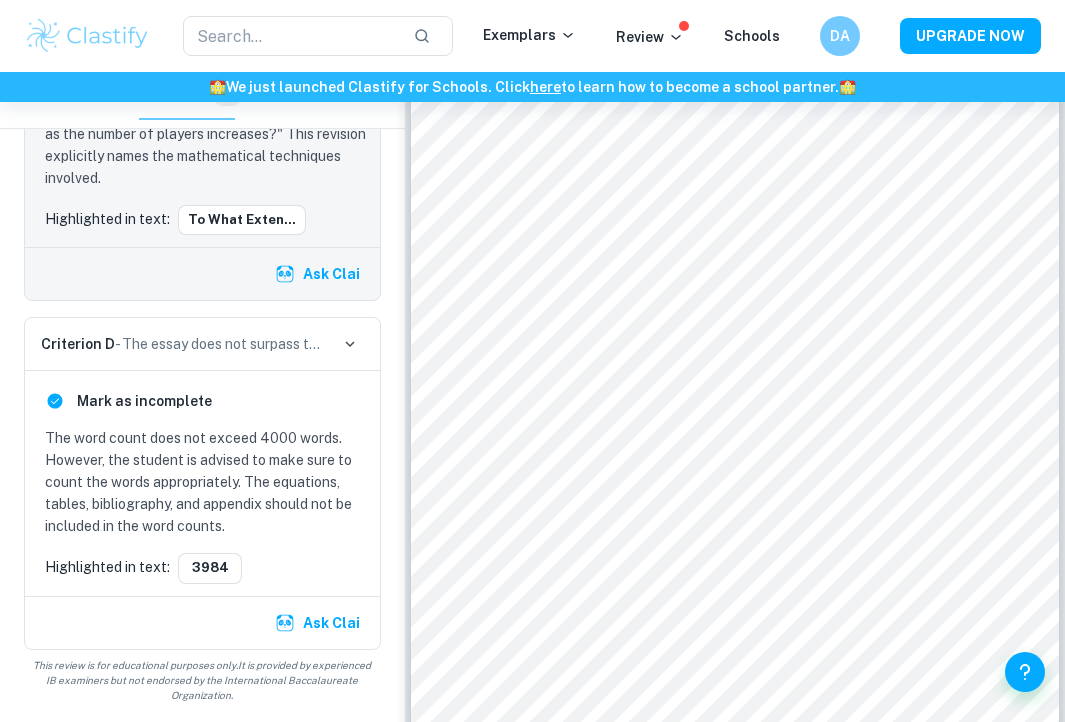 click on "Criterion D  - The essay does not surpass the limit of 4000 words as the examiner is not required to read beyond the boundary" at bounding box center [184, 344] 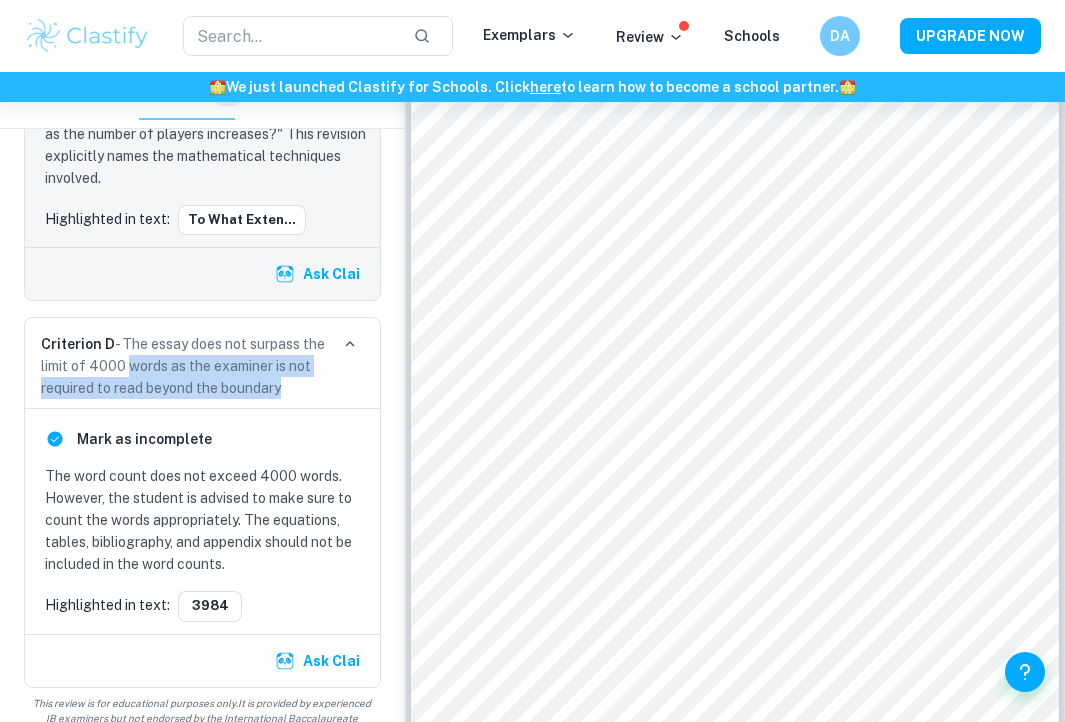drag, startPoint x: 123, startPoint y: 359, endPoint x: 282, endPoint y: 383, distance: 160.80112 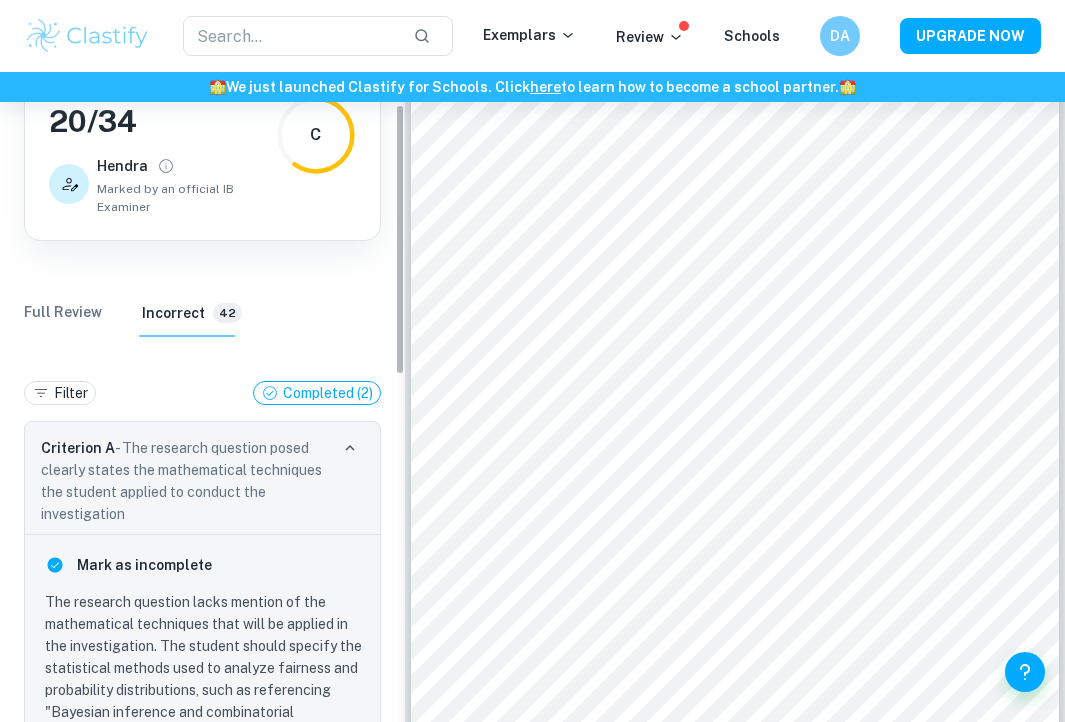 scroll, scrollTop: 34, scrollLeft: 0, axis: vertical 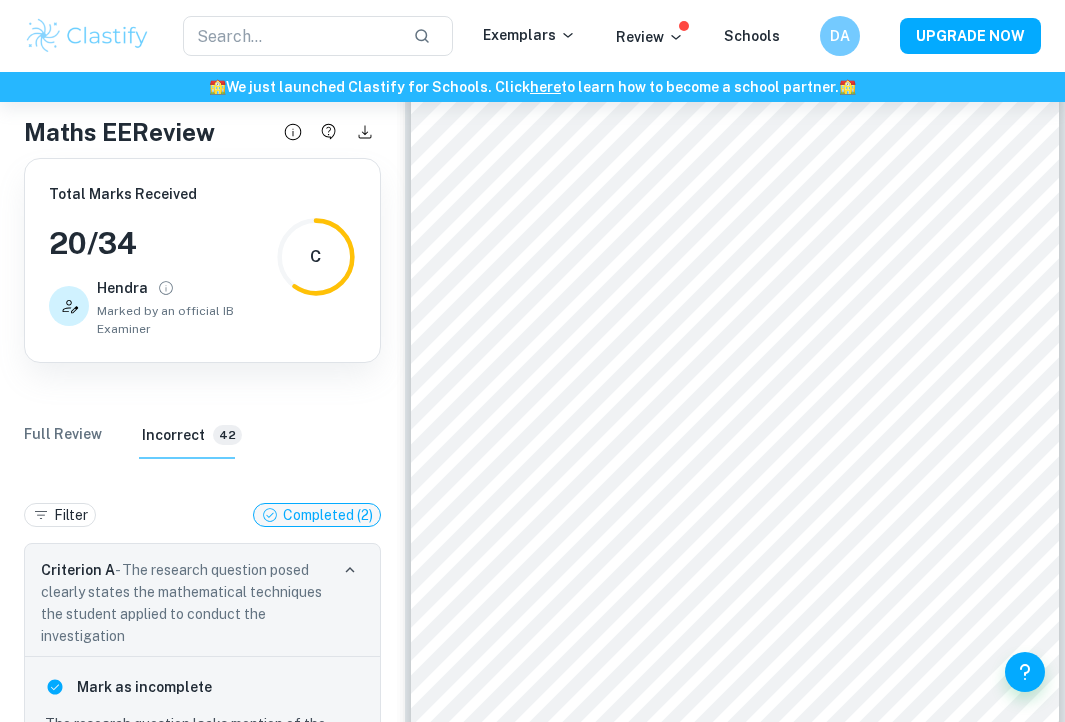 click on "Completed ( 2 )" at bounding box center [328, 515] 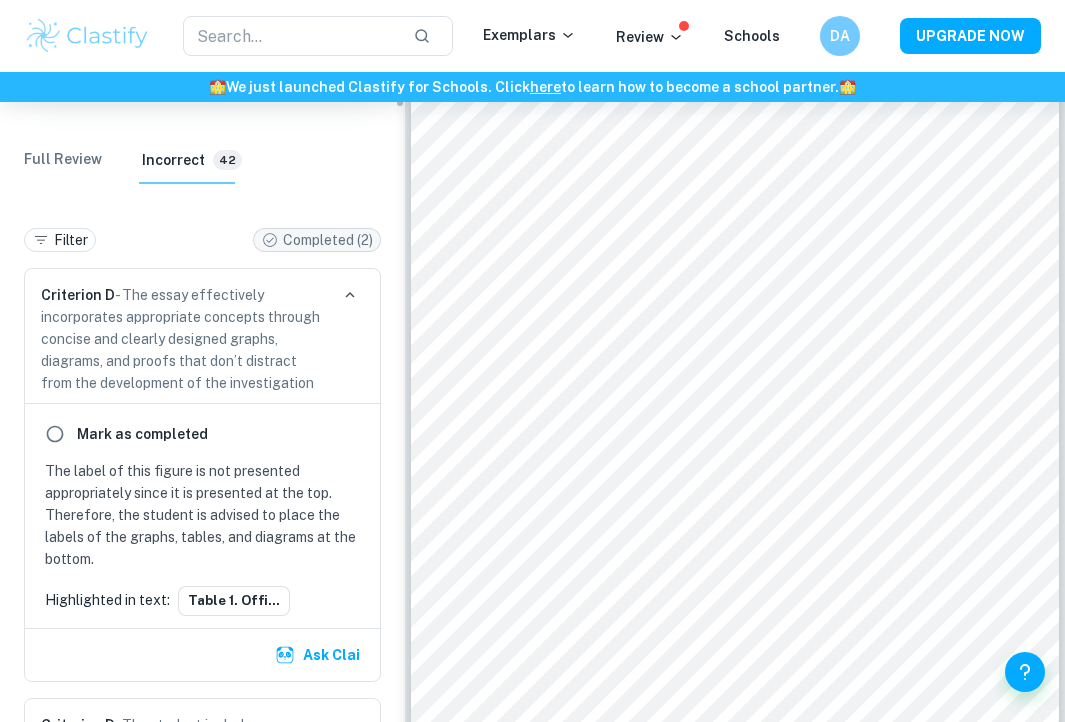 scroll, scrollTop: 314, scrollLeft: 0, axis: vertical 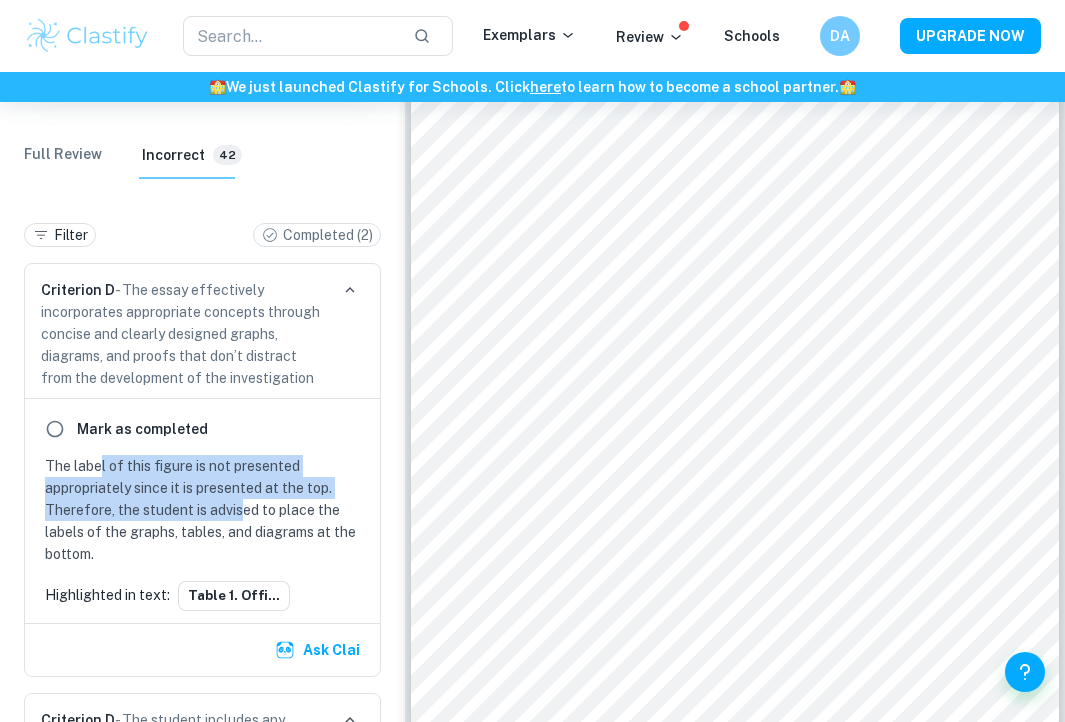 drag, startPoint x: 101, startPoint y: 457, endPoint x: 243, endPoint y: 510, distance: 151.56847 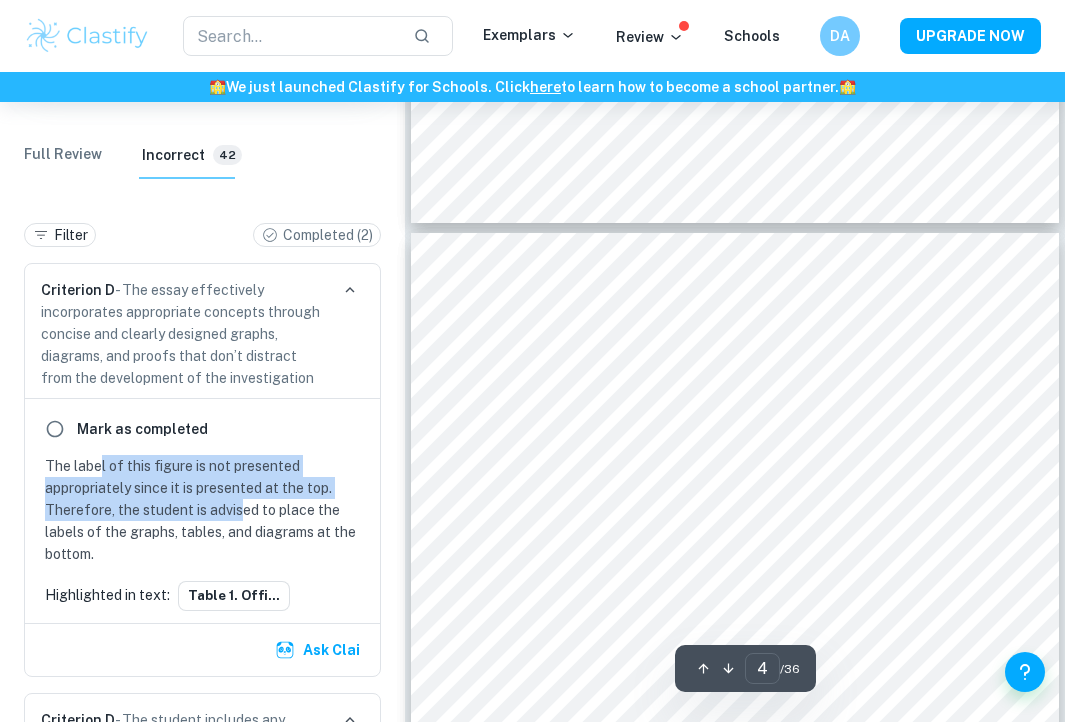 scroll, scrollTop: 2454, scrollLeft: 0, axis: vertical 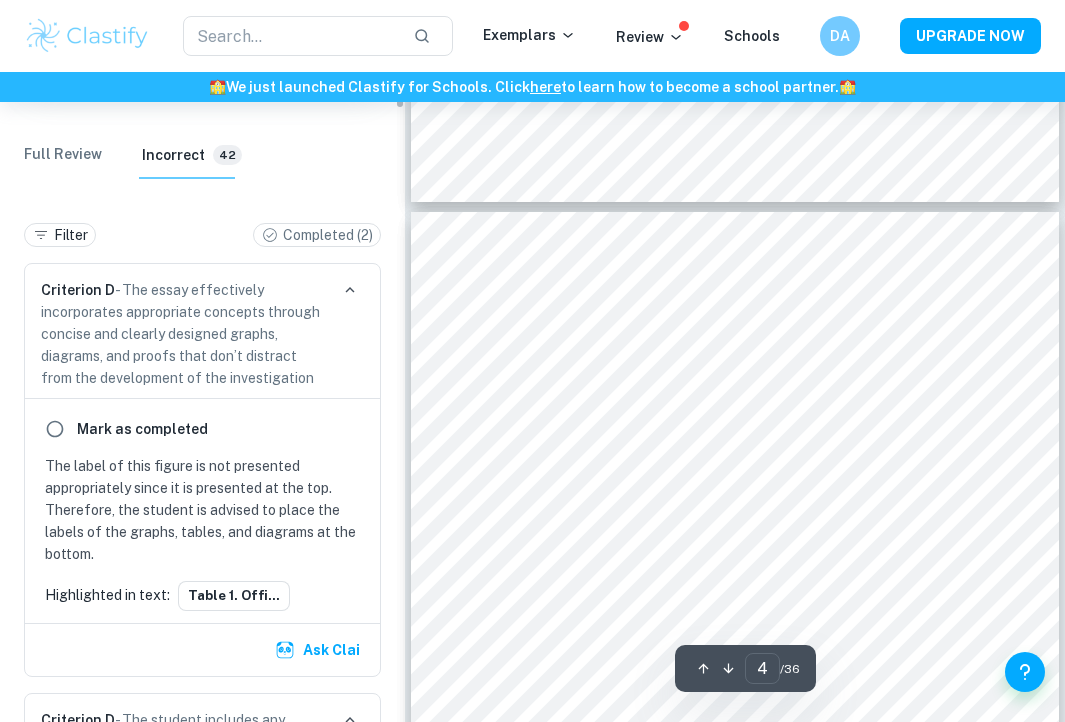 click on "Criterion D  - The essay effectively incorporates appropriate concepts through concise and clearly designed graphs, diagrams, and proofs that don’t distract from the development of the investigation" at bounding box center [184, 334] 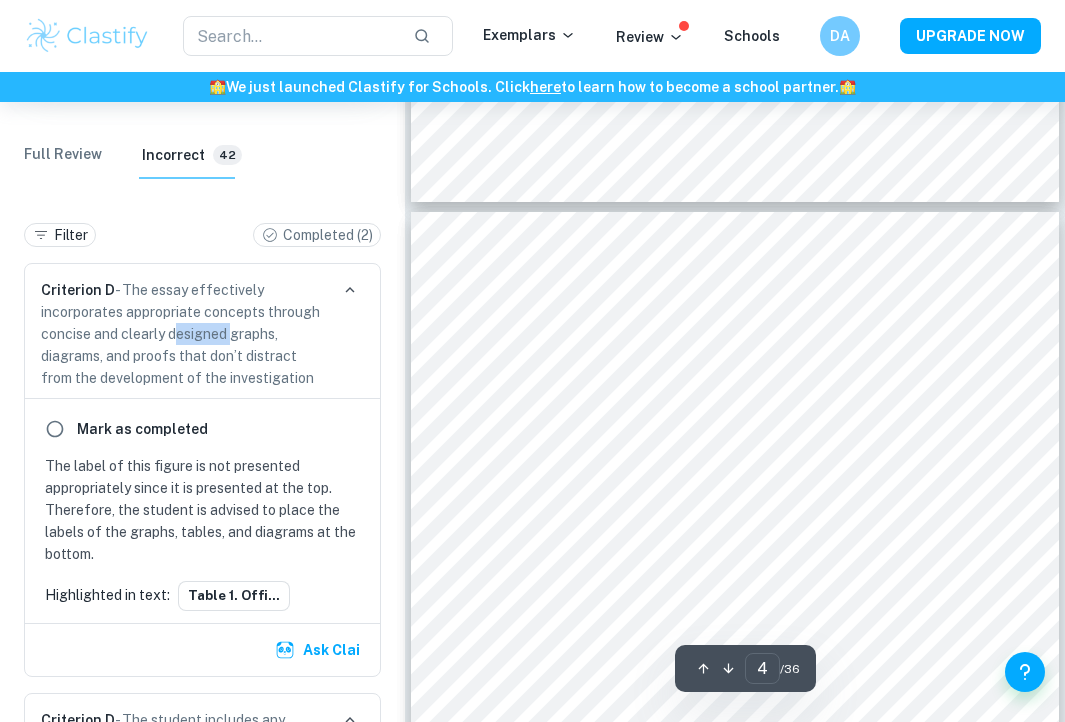 click on "Criterion D  - The essay effectively incorporates appropriate concepts through concise and clearly designed graphs, diagrams, and proofs that don’t distract from the development of the investigation" at bounding box center (184, 334) 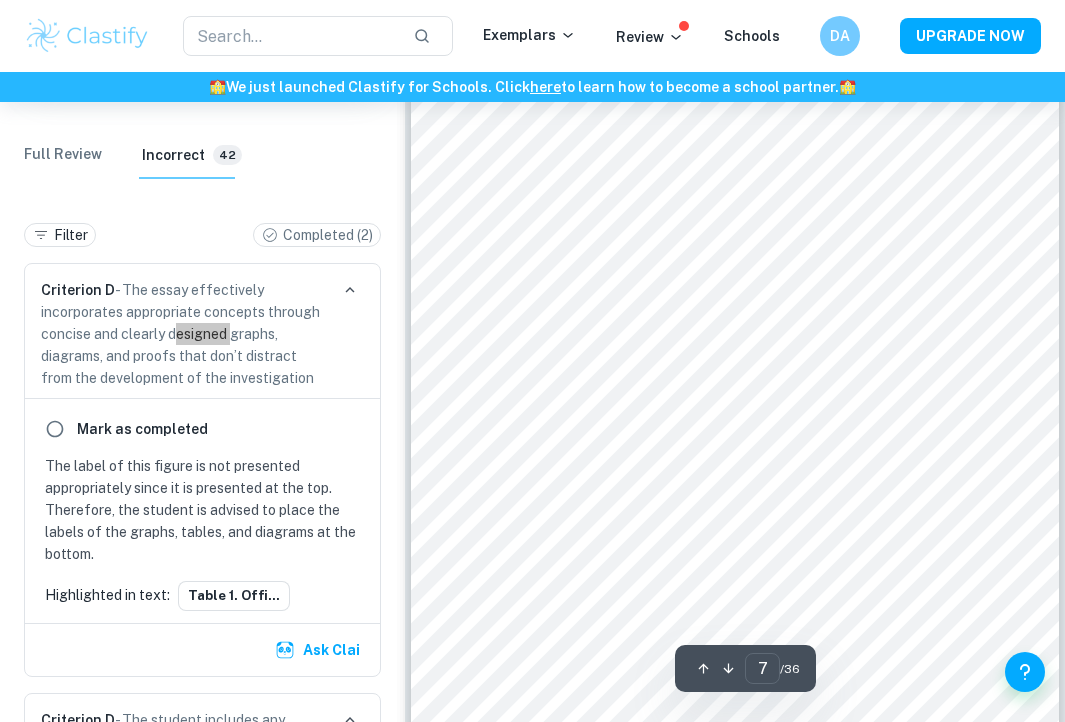 scroll, scrollTop: 5181, scrollLeft: 0, axis: vertical 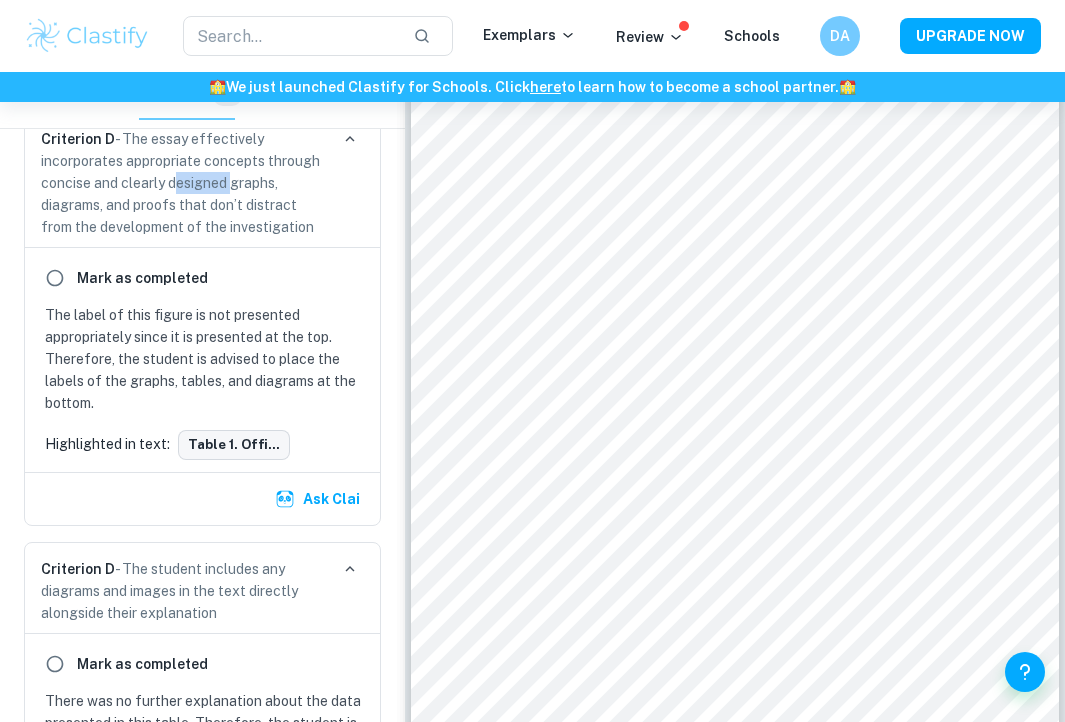 click on "Table 1. Offi..." at bounding box center [234, 445] 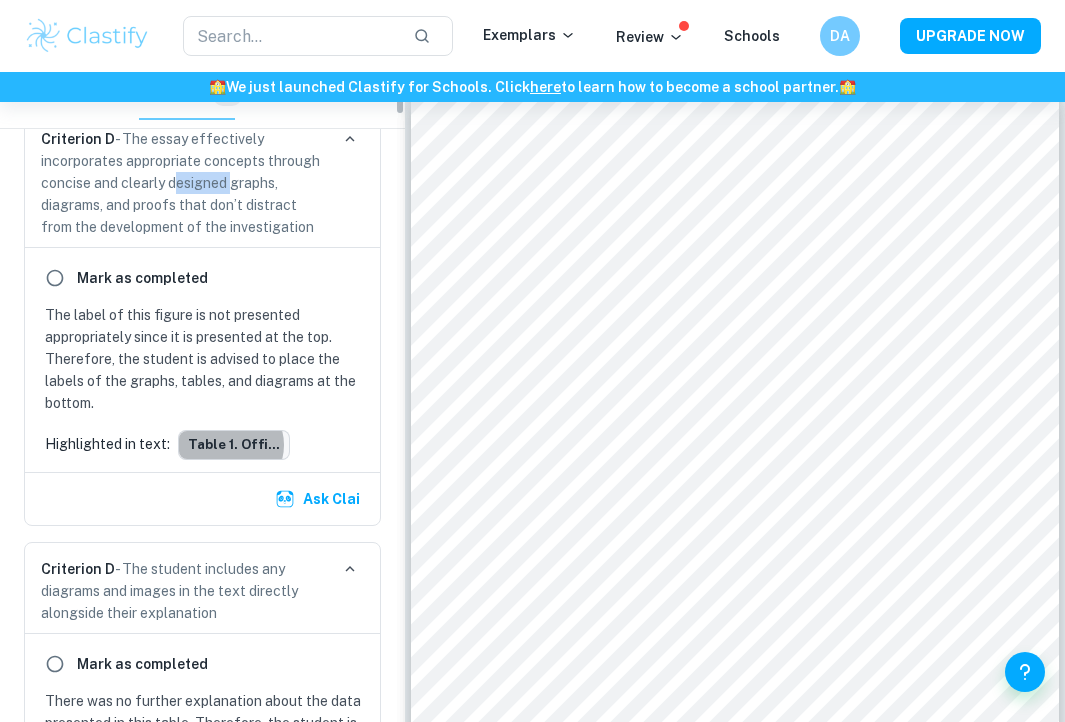 click on "Table 1. Offi..." at bounding box center (234, 445) 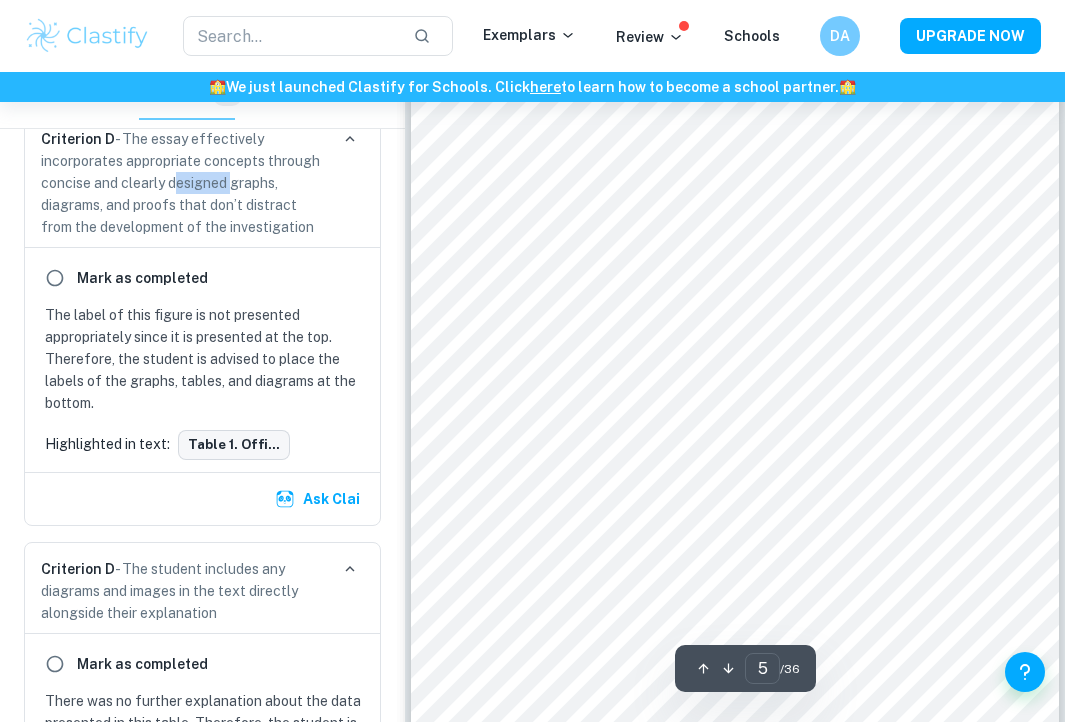 scroll, scrollTop: 3540, scrollLeft: 0, axis: vertical 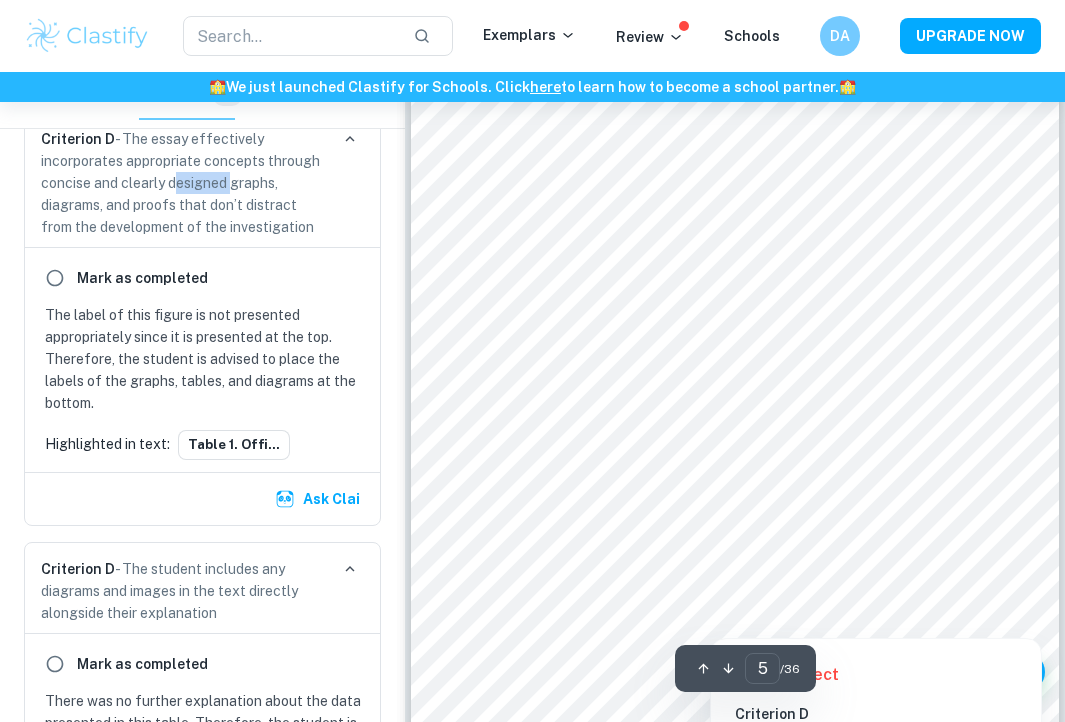click 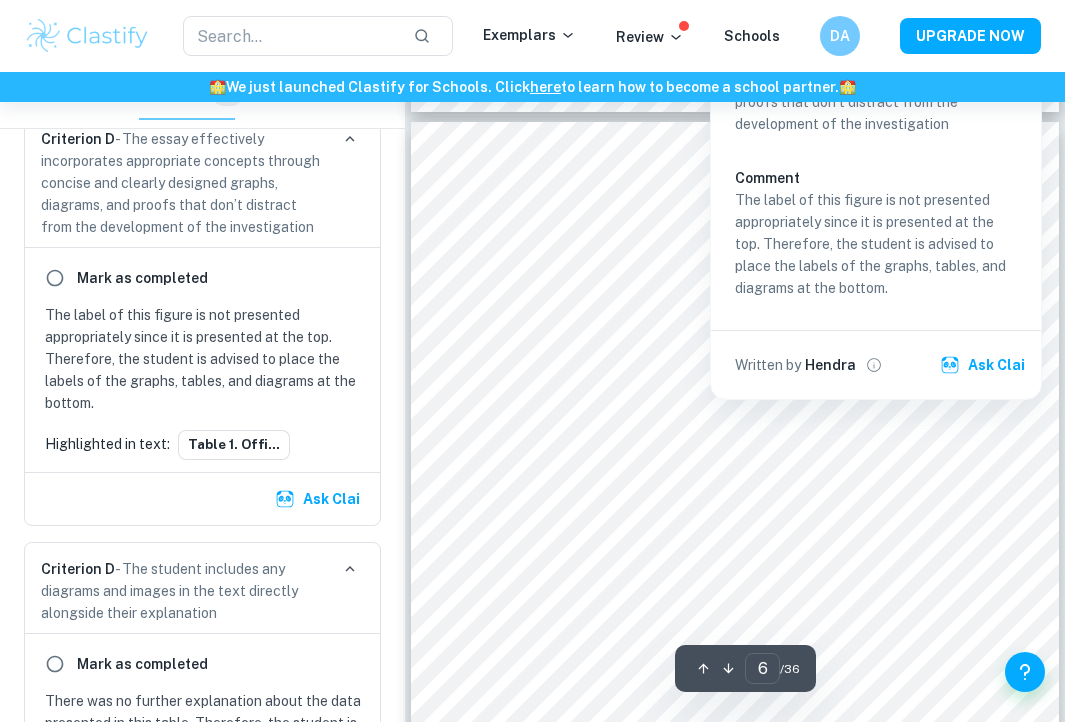 click 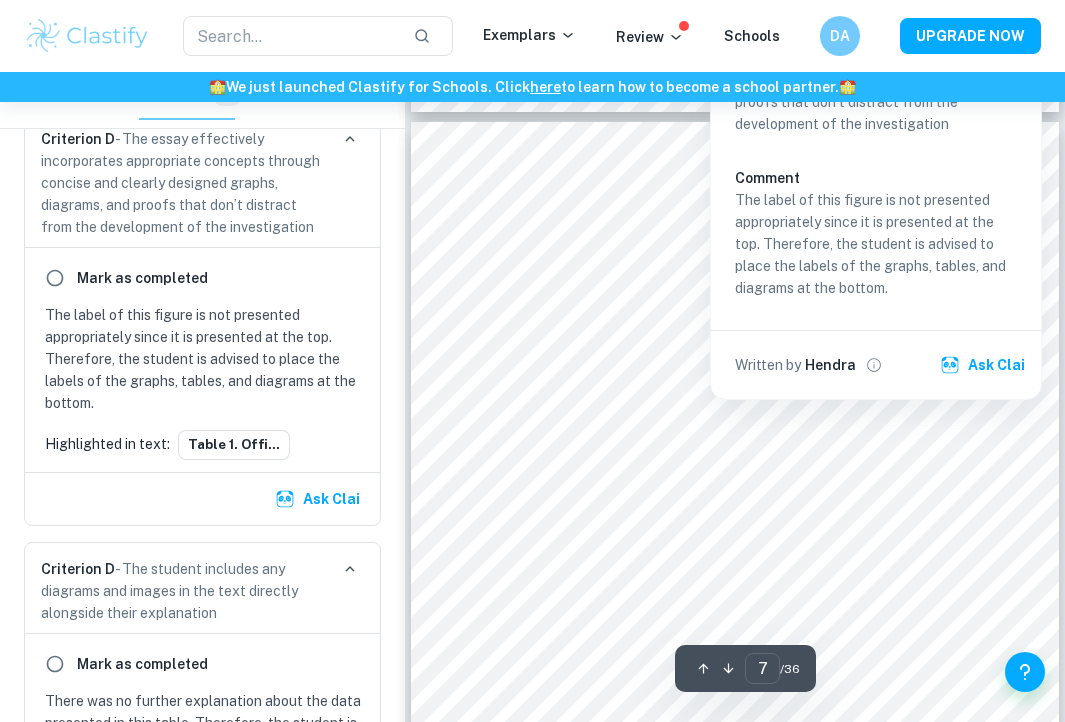 scroll, scrollTop: 5088, scrollLeft: 0, axis: vertical 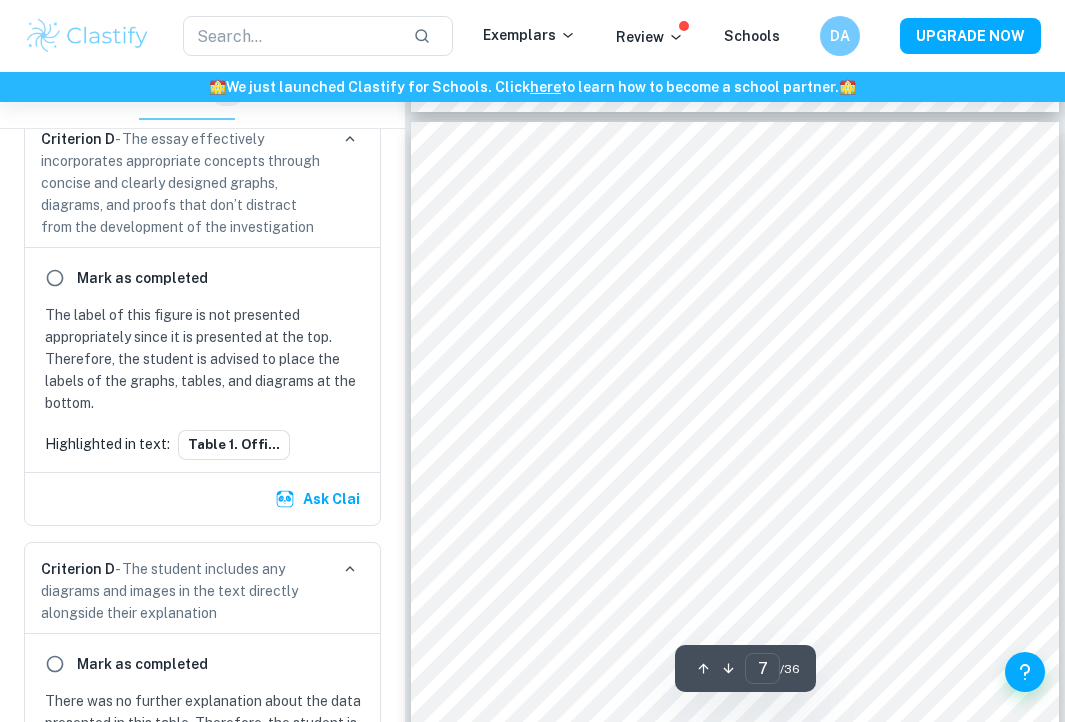 click 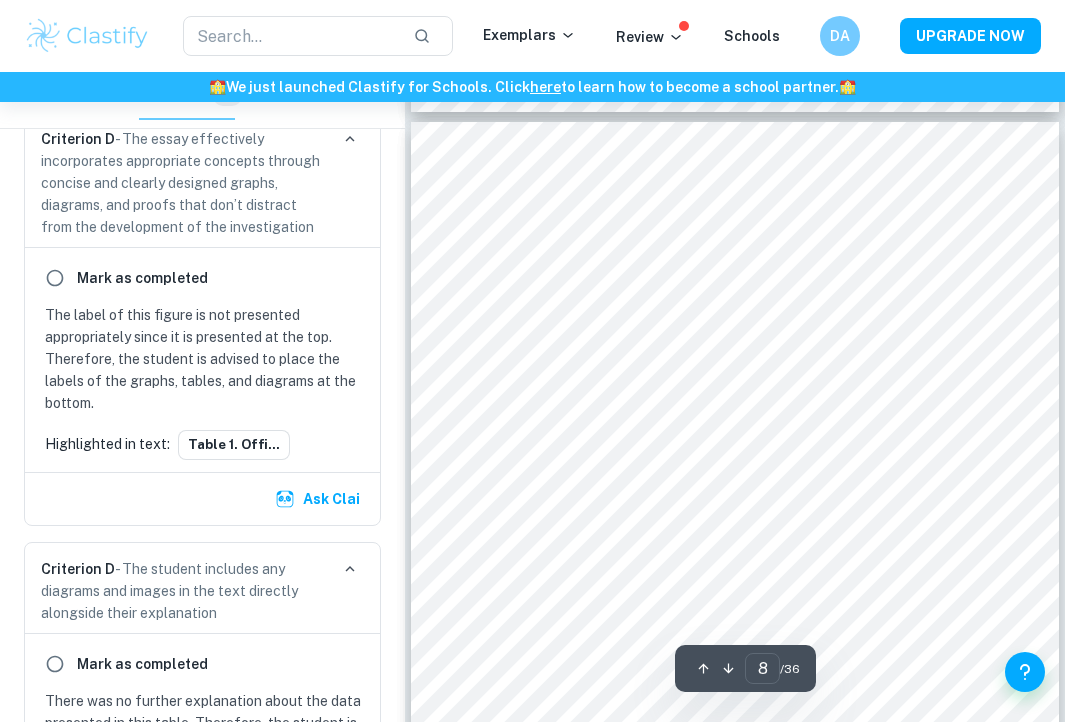 click 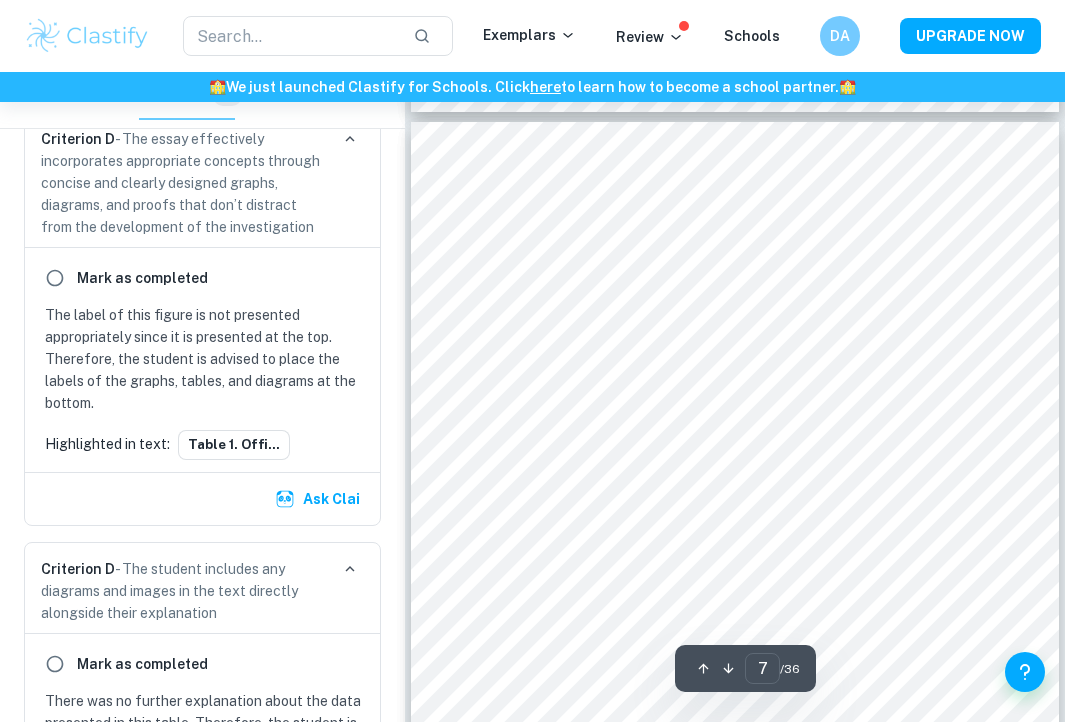 scroll, scrollTop: 5088, scrollLeft: 0, axis: vertical 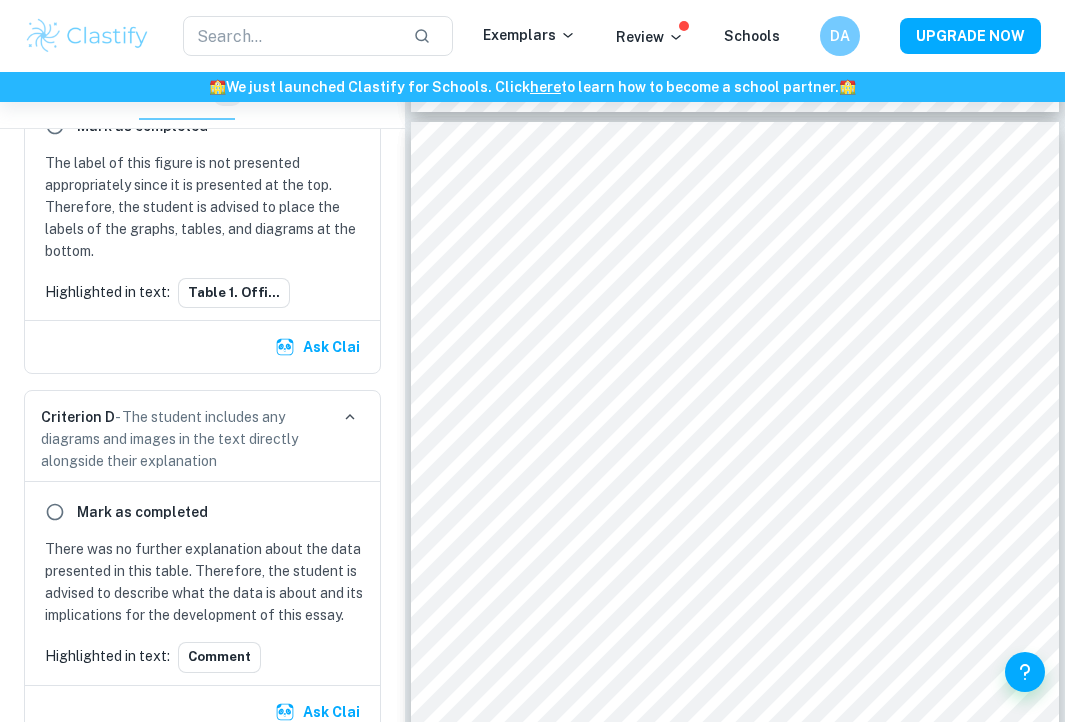 click on "Criterion D  - The student includes any diagrams and images in the text directly alongside their explanation" at bounding box center (184, 439) 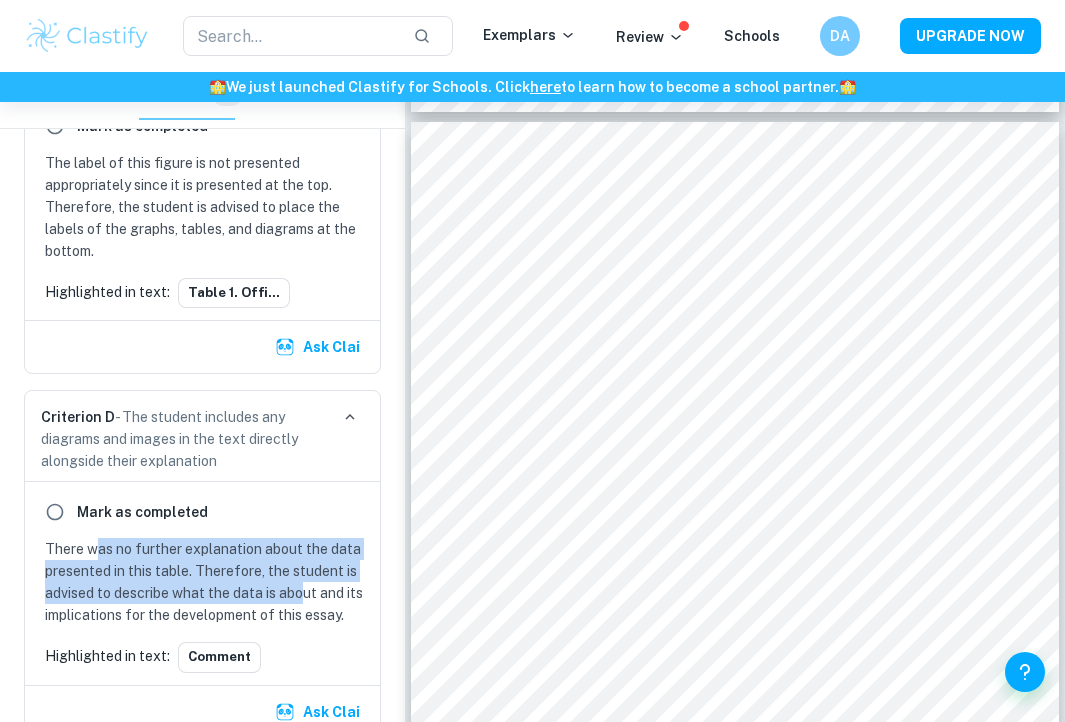 drag, startPoint x: 93, startPoint y: 544, endPoint x: 305, endPoint y: 594, distance: 217.81644 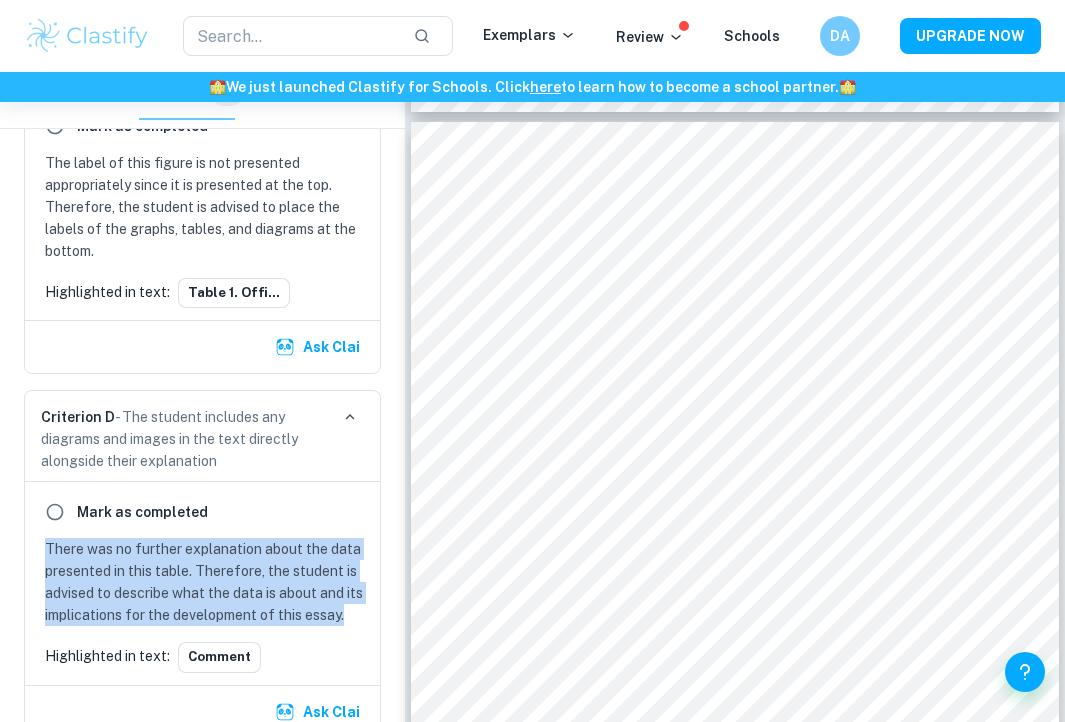 drag, startPoint x: 353, startPoint y: 617, endPoint x: 45, endPoint y: 545, distance: 316.30365 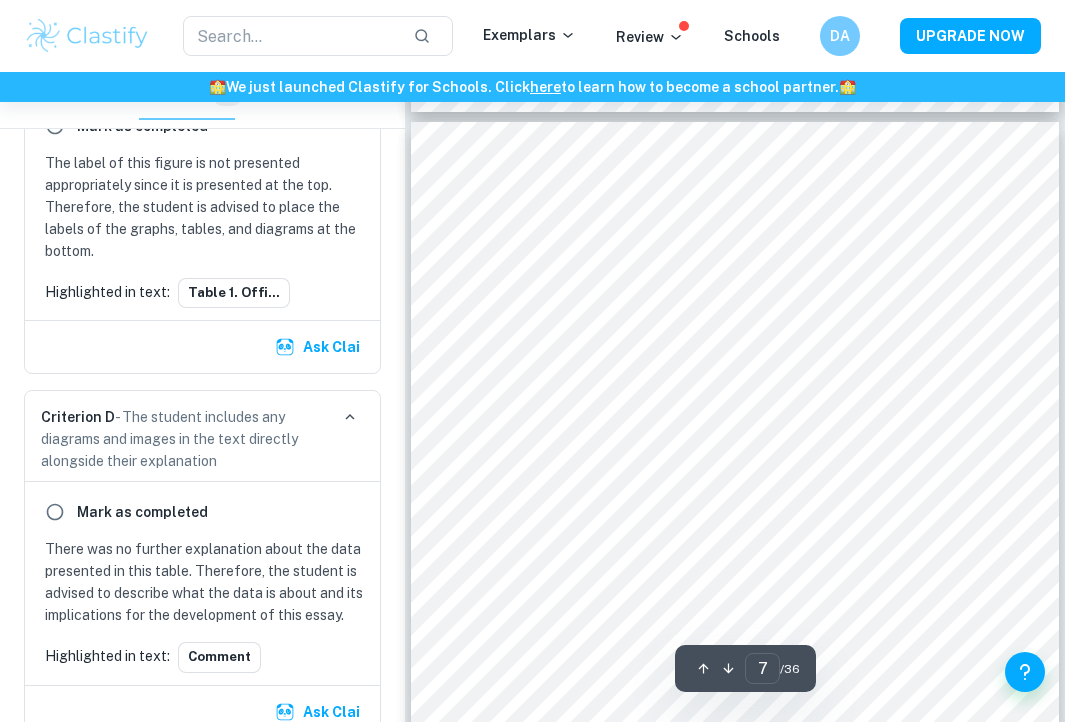 click on "7 ●   Cards matching color   c : There are 19 number cards in color   c   plus 6 action cards, totalling 25 cards (If the discard is color   c , strictly one of these 25 is the discard itself; but we estimate as 25). ●   Cards matching label   L   in other colors: -   If   L   is a number   k   (1–9): There are two copies of label   k   in each of the other three colors, so 3   2 = 6 cards. × -   If   L   is “0”: There is one “0” in each other color, so 3   2 = 3. × -   If   L   is an action card: Each other color has 2 copies, so 3   2 = 6. × ●   Wild-type cards : Always 12, irrespective of   L . Thus, the total number of “potentially playable” cards in a full deck of 112 is: N playable   =   N c   +   N L   +   N wild-type cards Numerical values depend slightly on the weather,   L   = 0 or   L   is 1–9 or ation. We consider the common case   L   is 1–9 or an action, where   N L   = 6. Then: N playable   = 25 + 6 + 12 = 43 If   L   = 0, then   N playable   where   L   0, so   N" at bounding box center [735, 541] 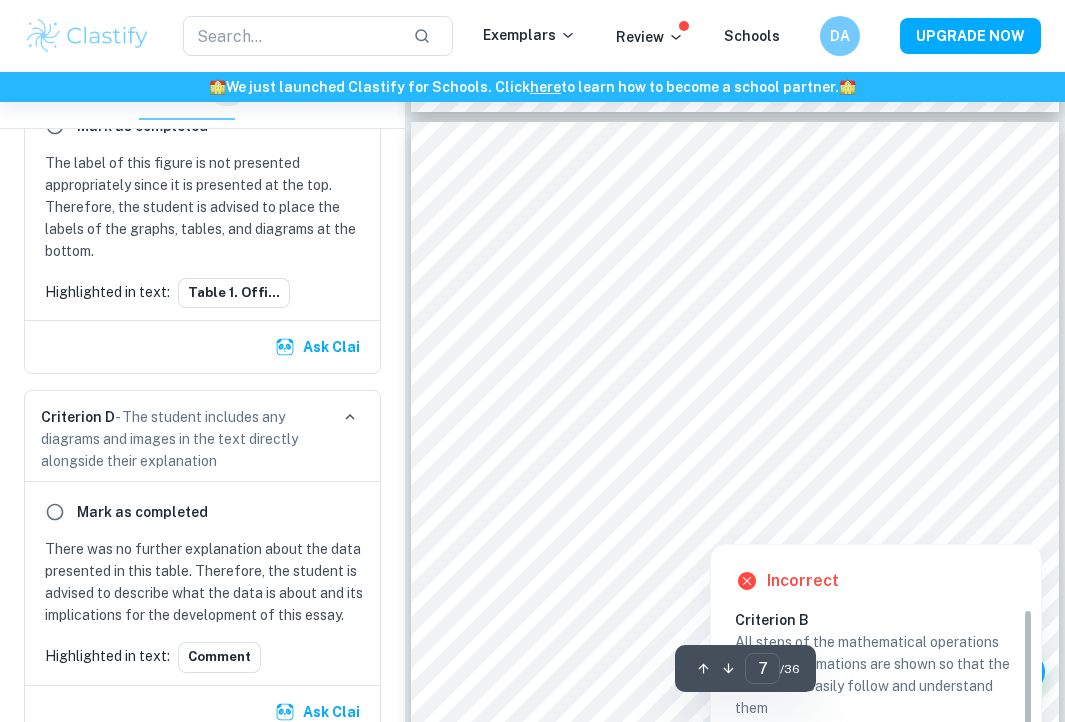 click at bounding box center [688, 508] 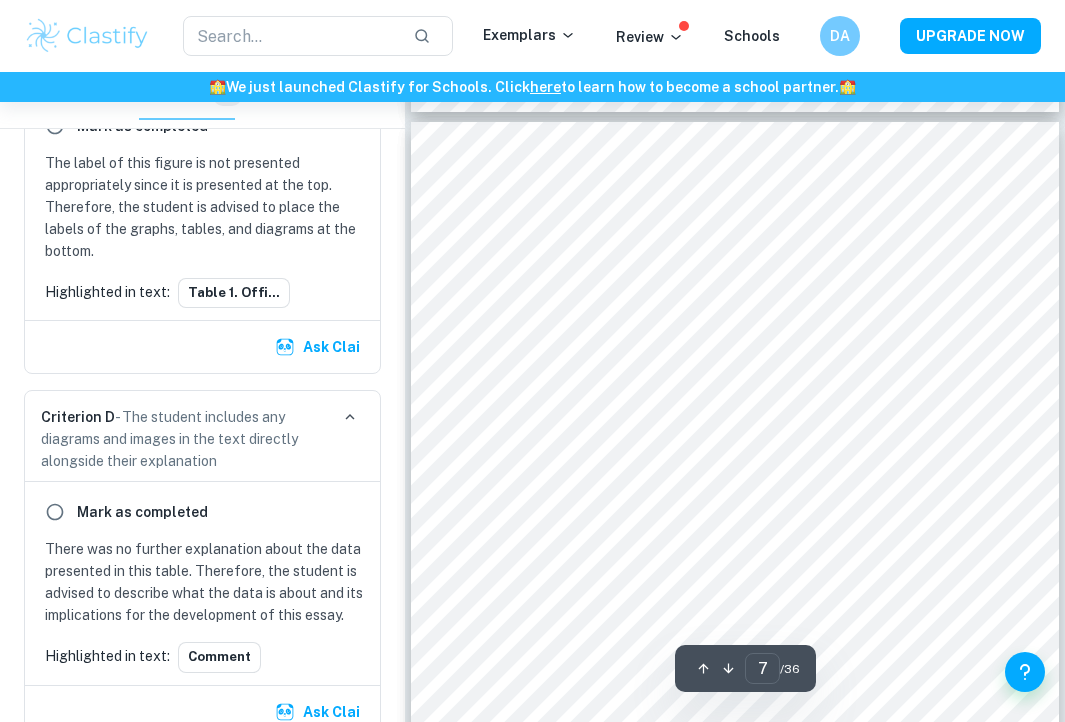 scroll, scrollTop: 2318, scrollLeft: 0, axis: vertical 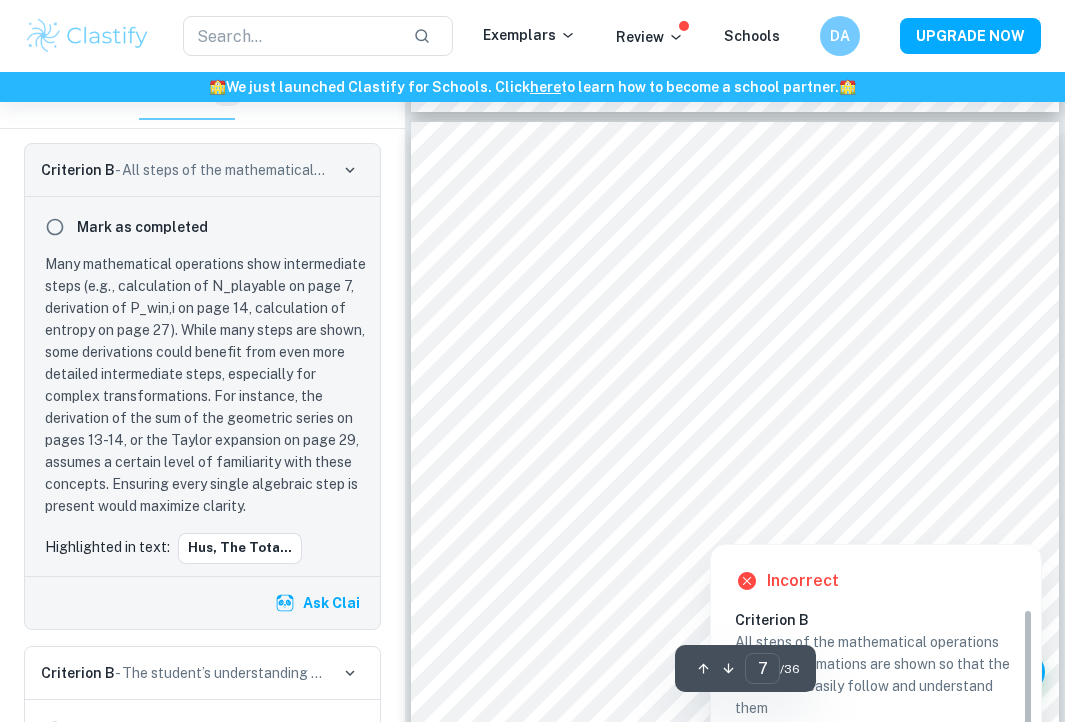 click at bounding box center (688, 508) 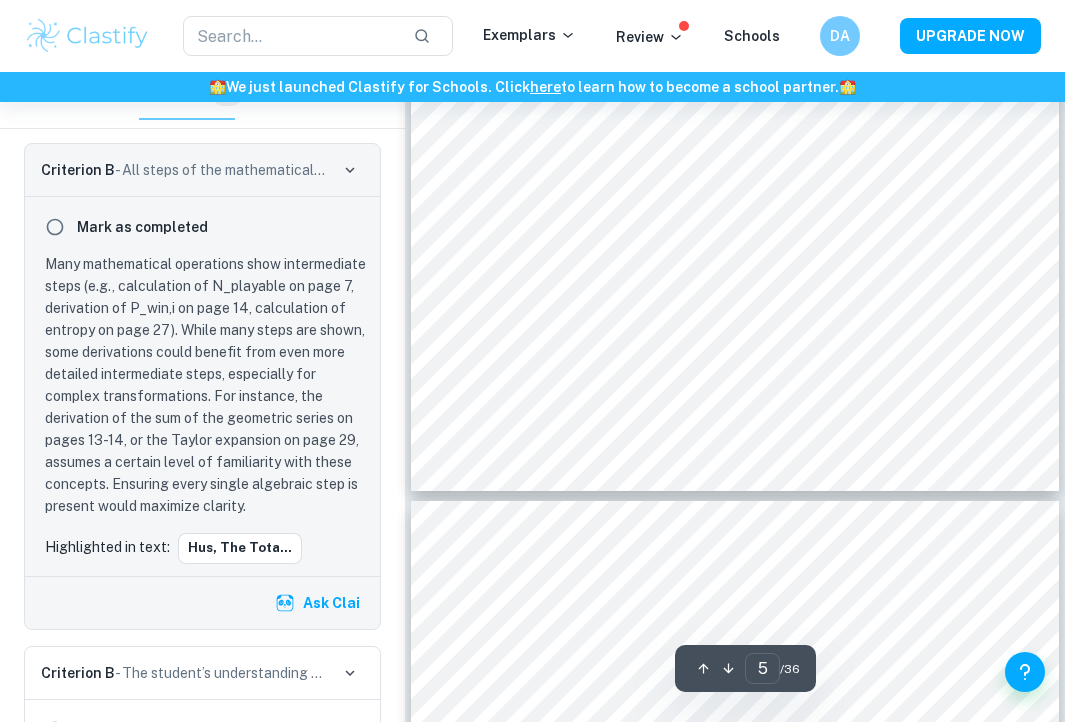 scroll, scrollTop: 3852, scrollLeft: 0, axis: vertical 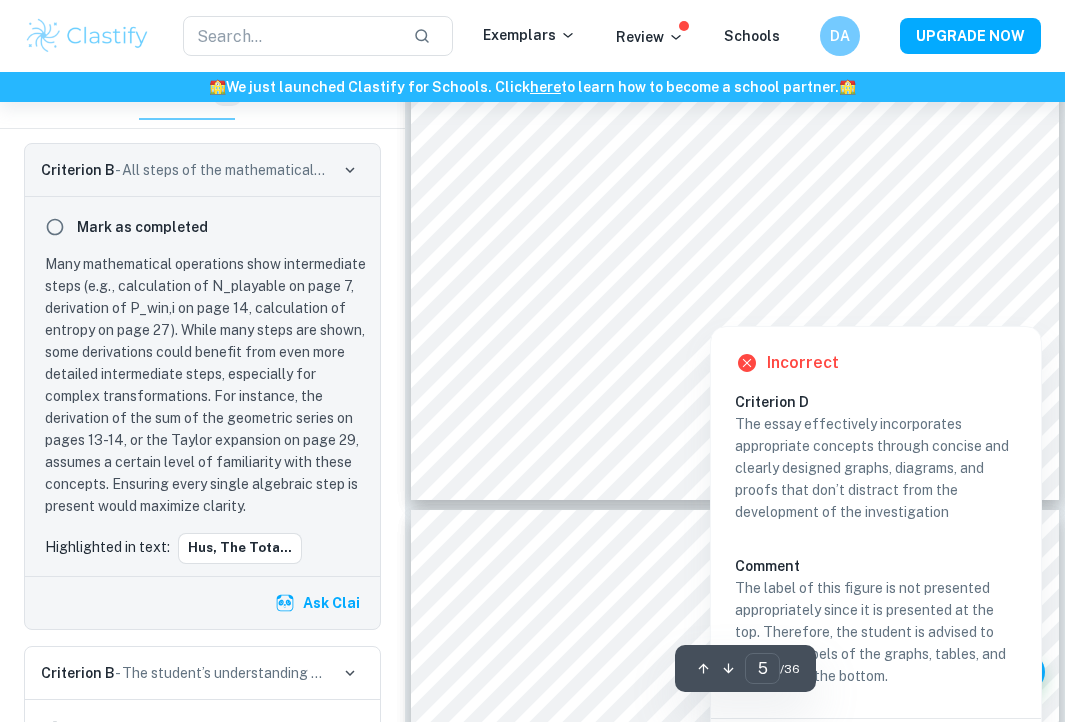 click at bounding box center (734, 315) 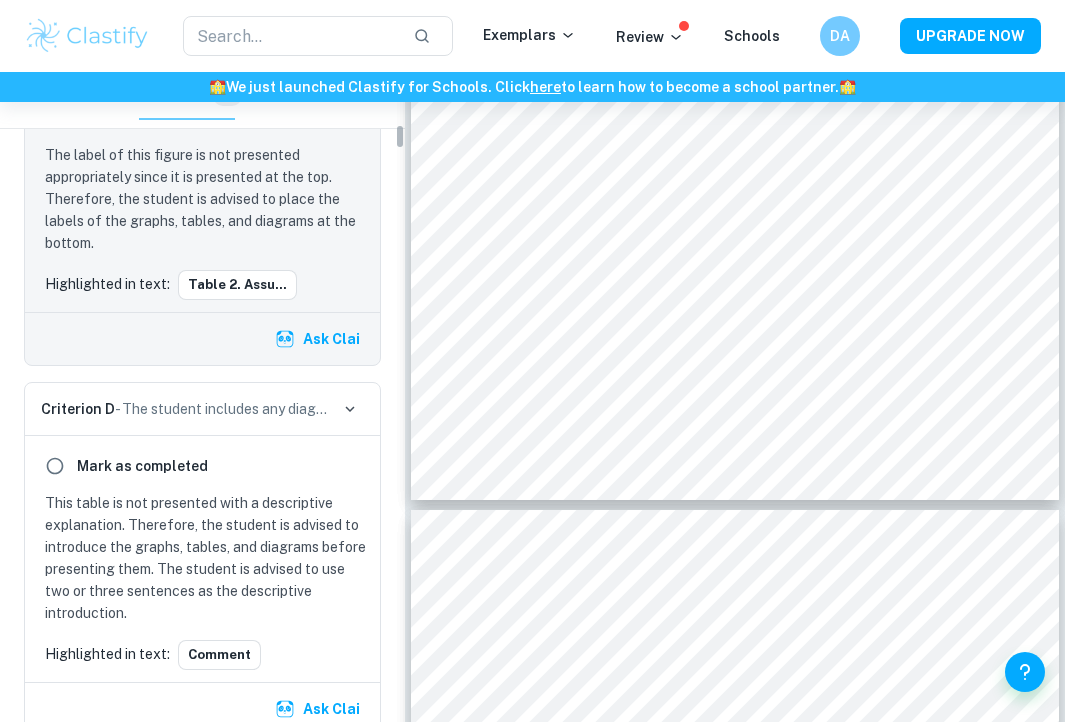 scroll, scrollTop: 1352, scrollLeft: 0, axis: vertical 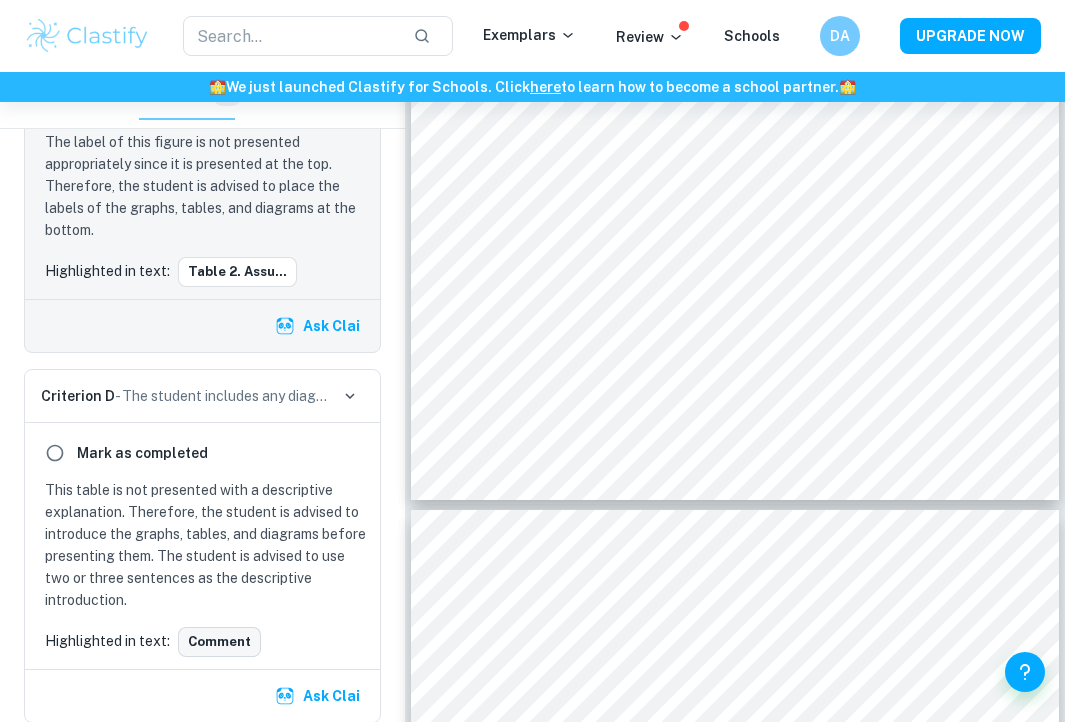 click on "Comment" at bounding box center [219, 642] 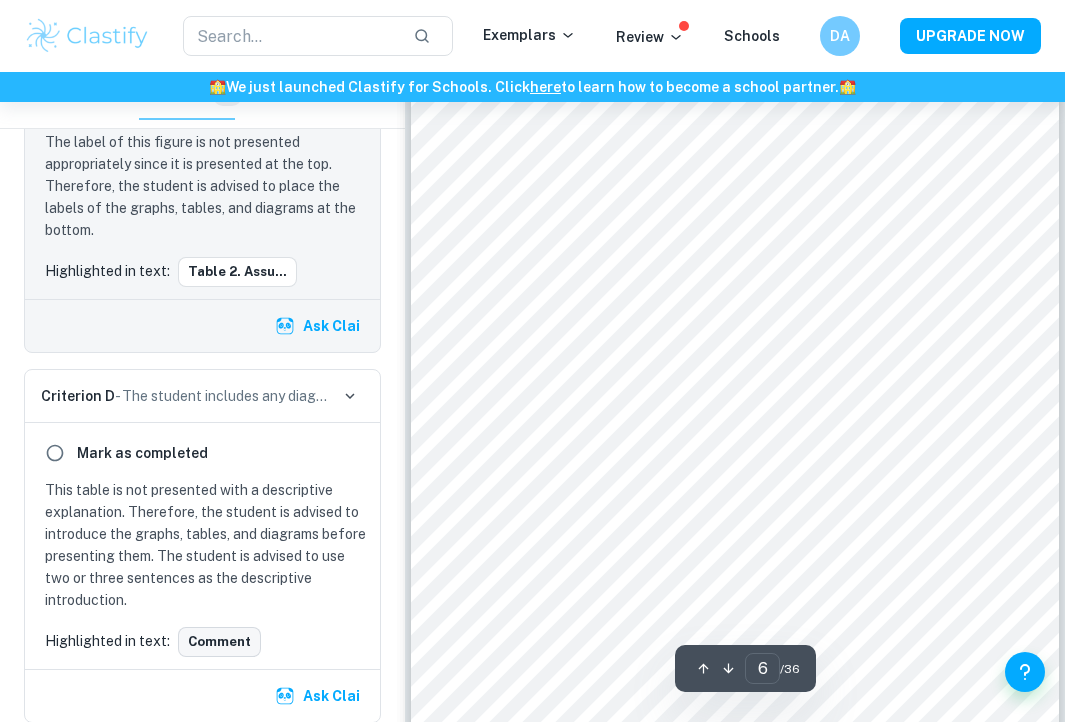 scroll, scrollTop: 4442, scrollLeft: 0, axis: vertical 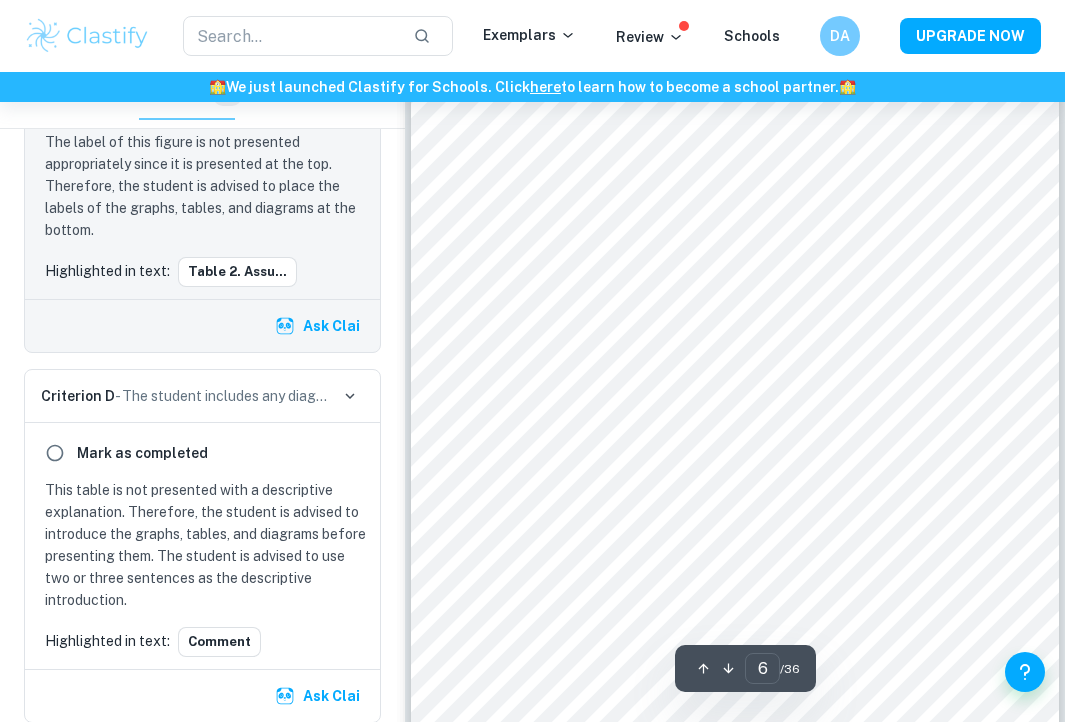click on "This table is not presented with a descriptive explanation. Therefore, the student is advised to introduce the graphs, tables, and diagrams before presenting them. The student is advised to use two or three sentences as the descriptive introduction." at bounding box center (206, 545) 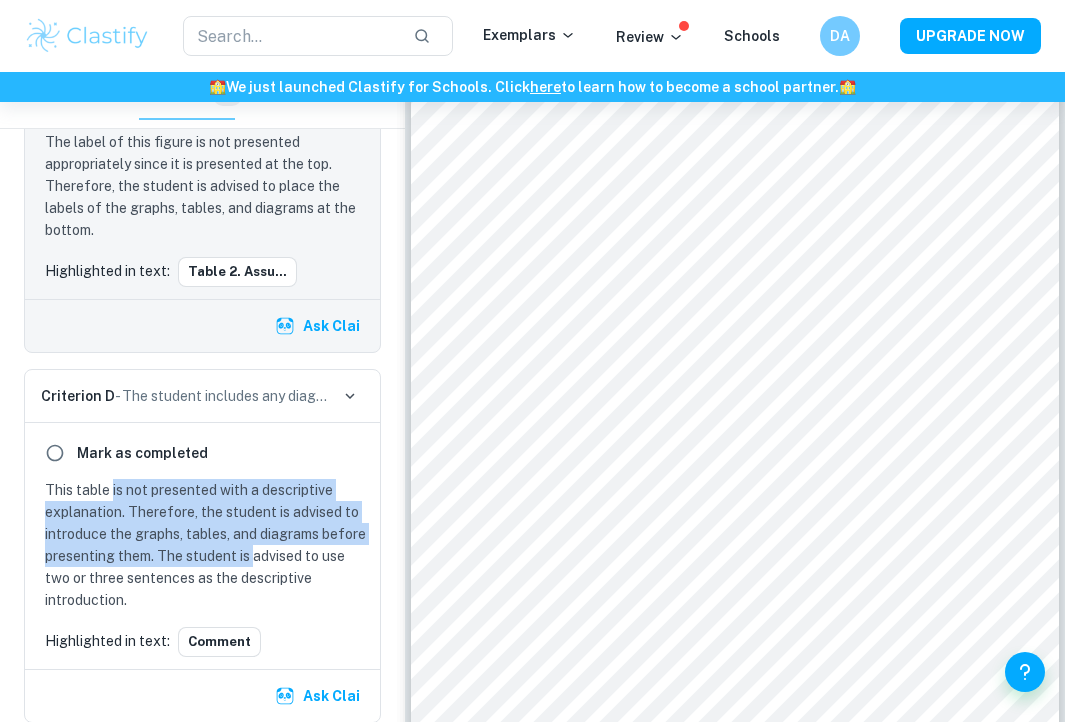 drag, startPoint x: 112, startPoint y: 495, endPoint x: 248, endPoint y: 548, distance: 145.96233 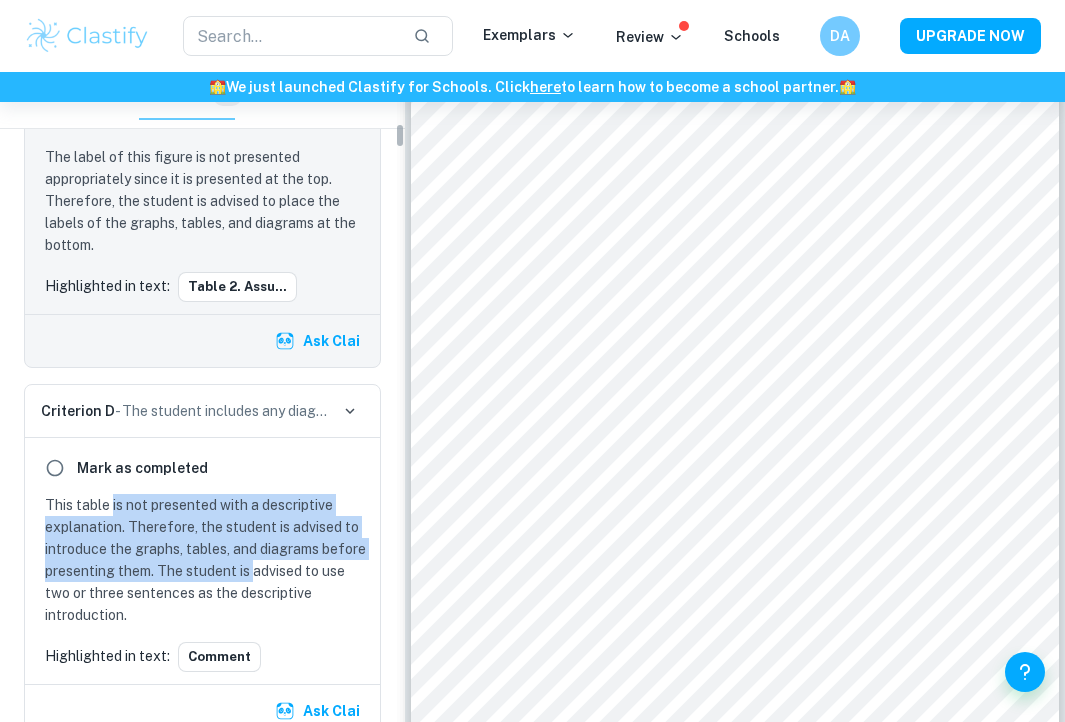 scroll, scrollTop: 1338, scrollLeft: 0, axis: vertical 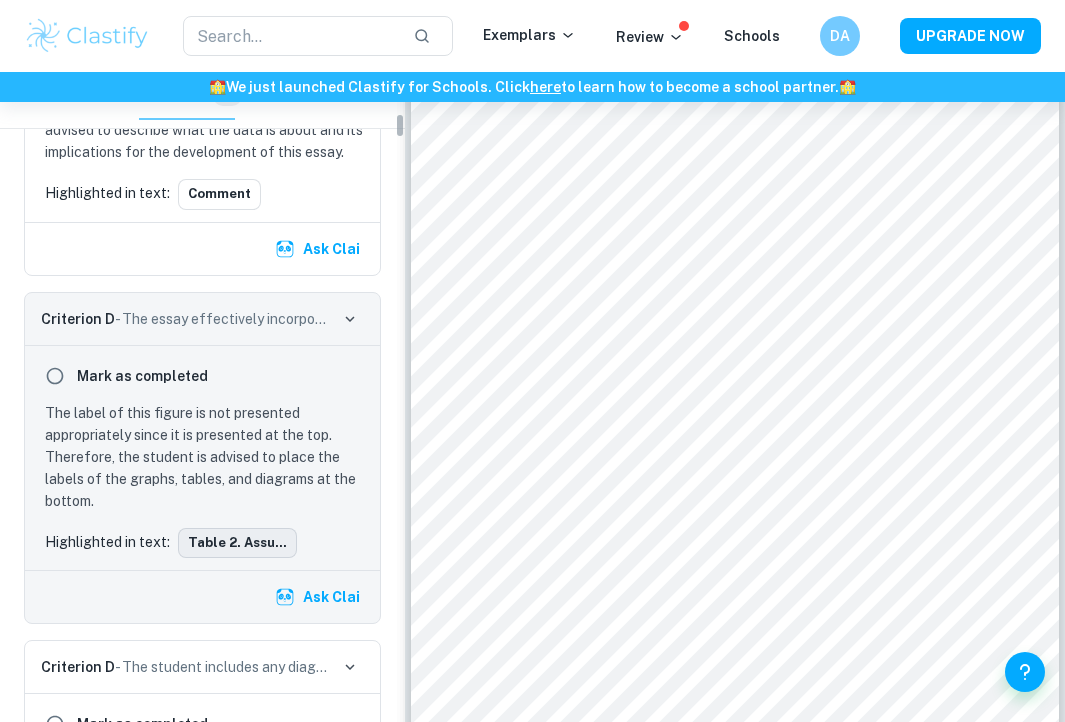 click on "Table 2. Assu..." at bounding box center (237, 543) 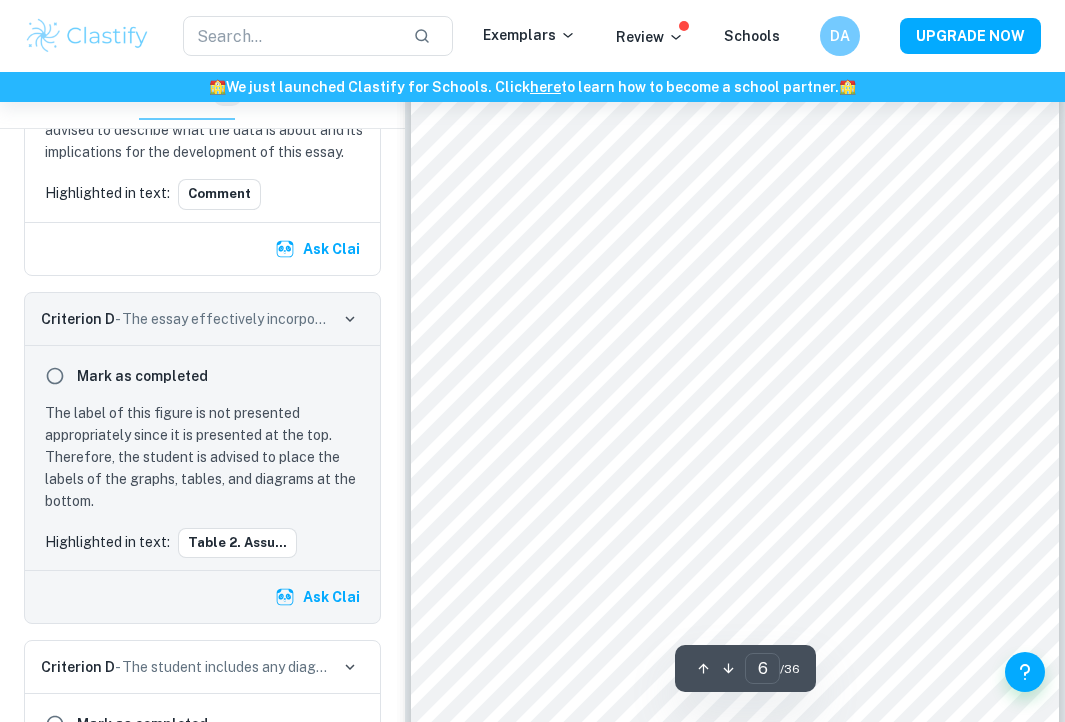 scroll, scrollTop: 4447, scrollLeft: 0, axis: vertical 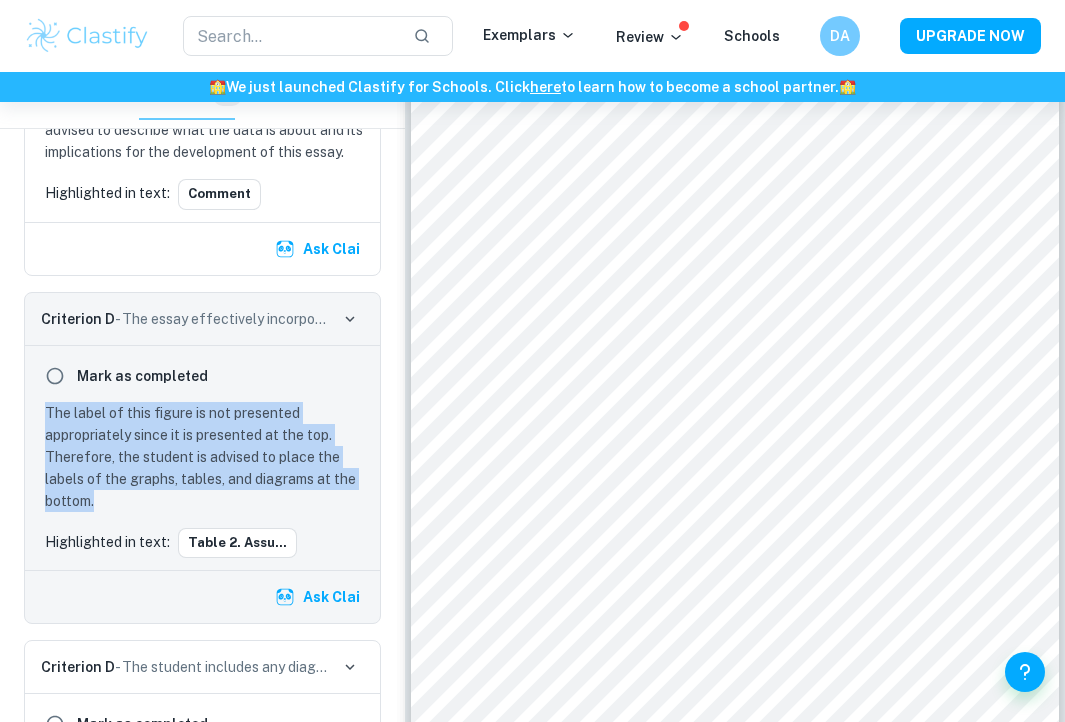drag, startPoint x: 113, startPoint y: 499, endPoint x: 45, endPoint y: 414, distance: 108.85311 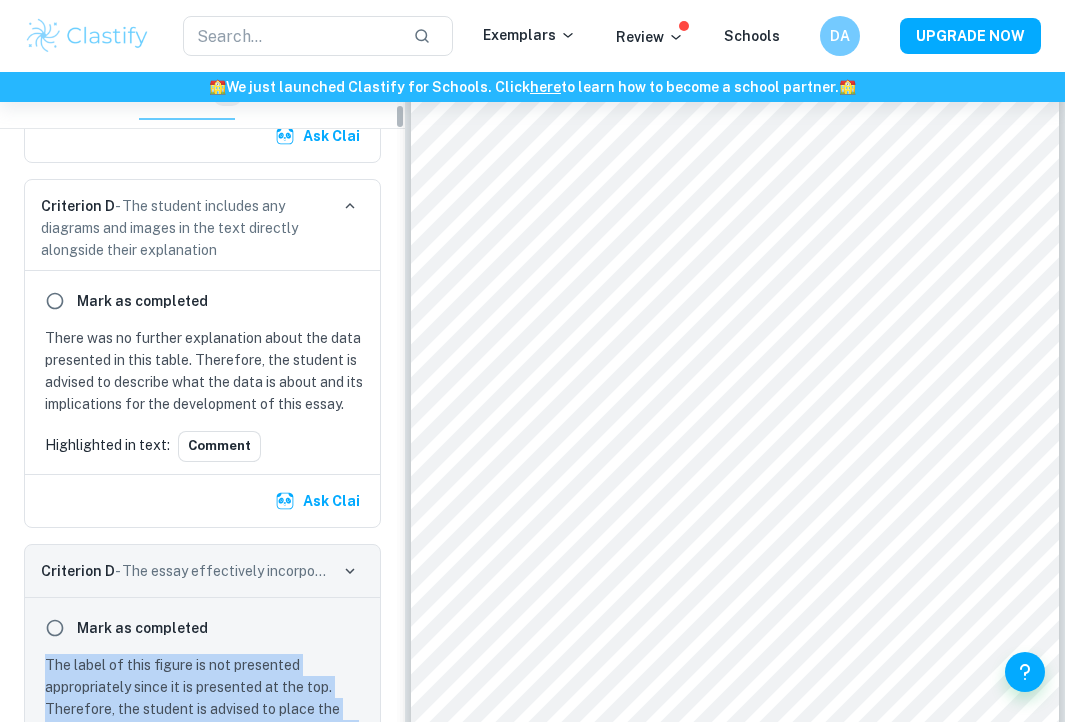 scroll, scrollTop: 827, scrollLeft: 0, axis: vertical 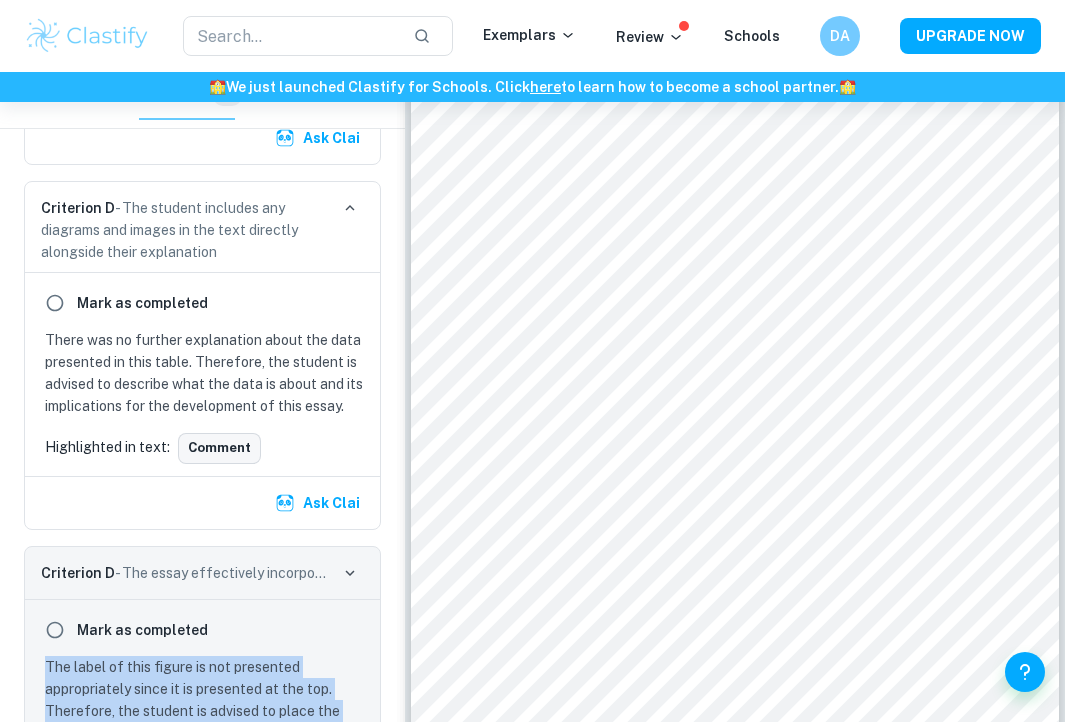 click on "Comment" at bounding box center (219, 448) 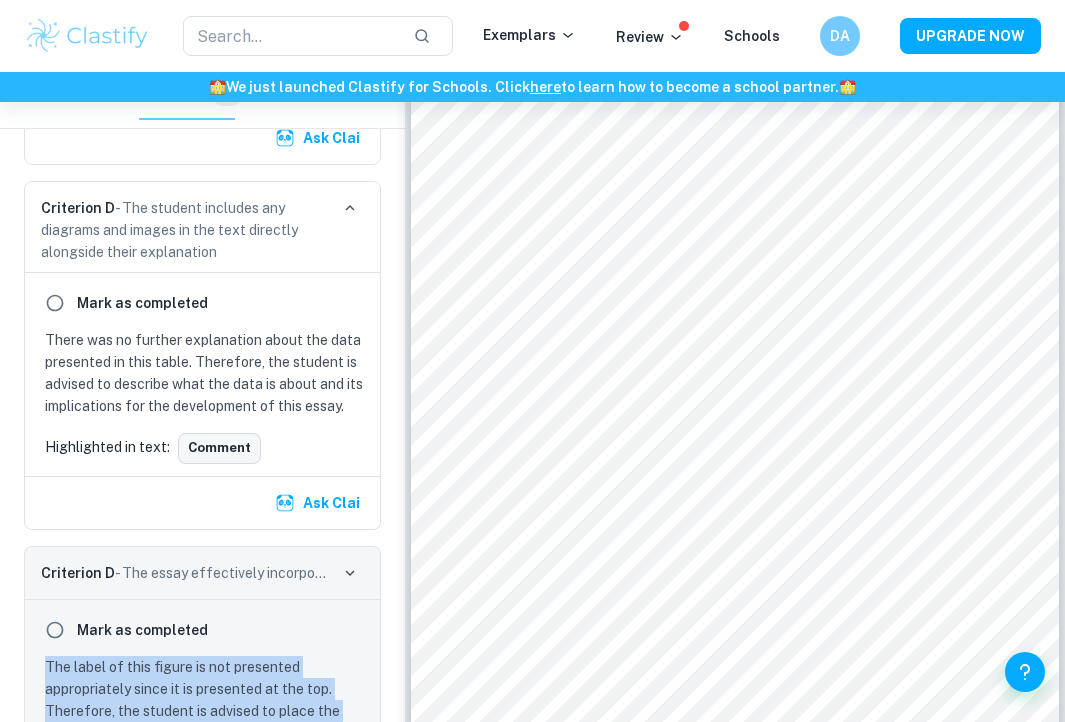 scroll, scrollTop: 4342, scrollLeft: 0, axis: vertical 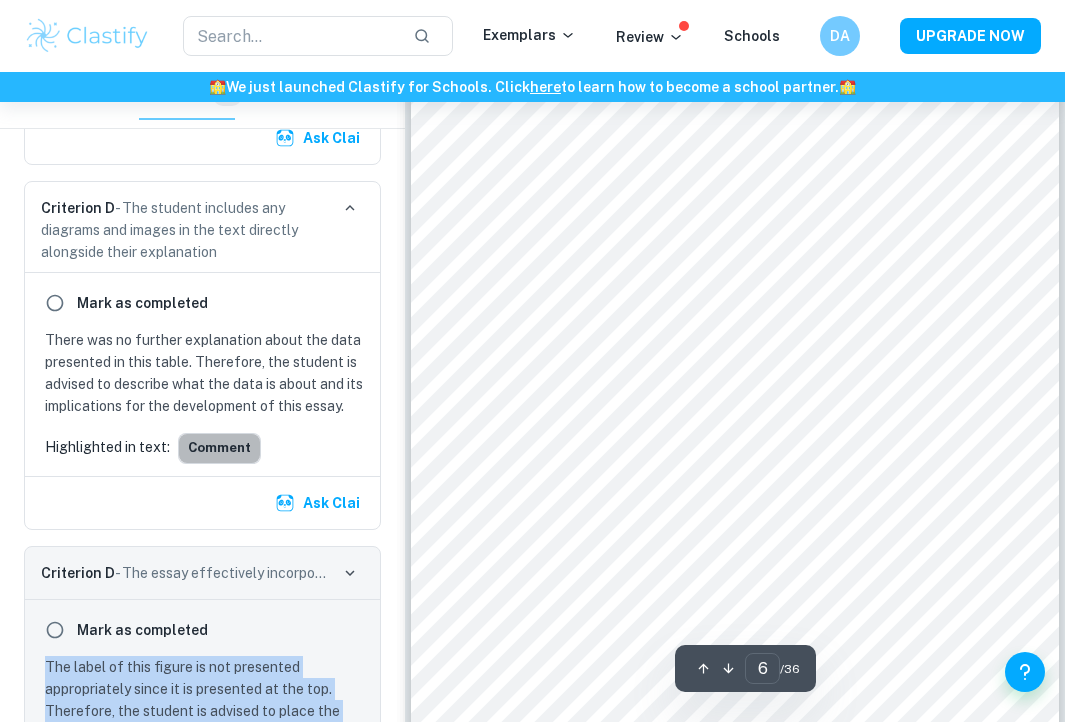 click on "Comment" at bounding box center [219, 448] 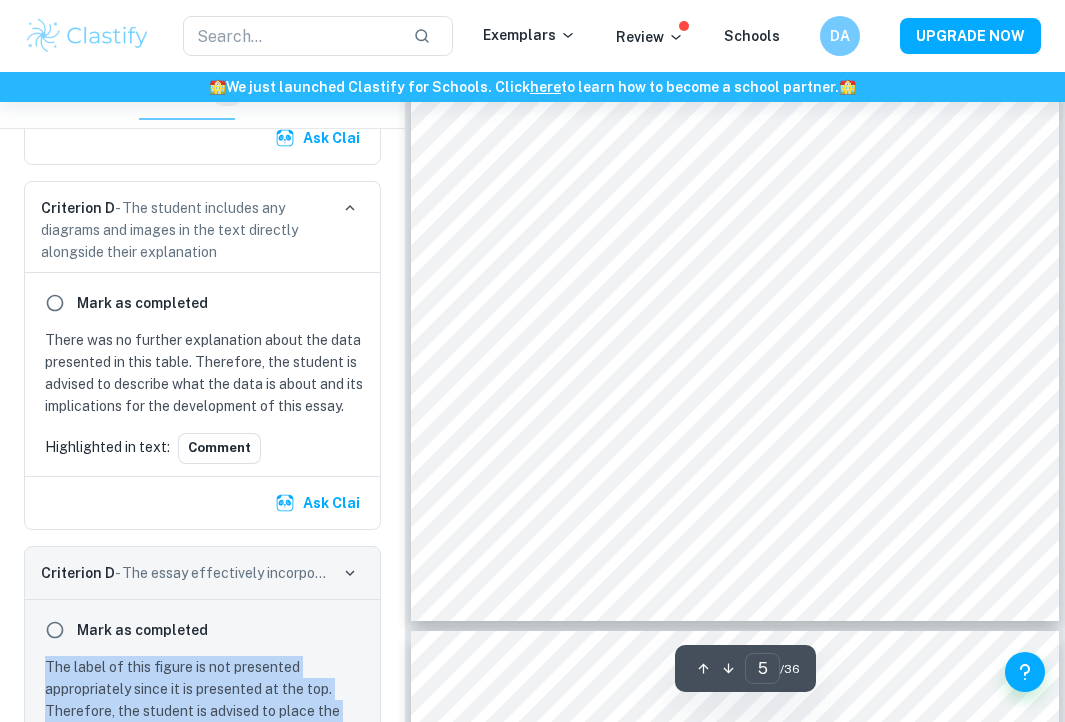 scroll, scrollTop: 3730, scrollLeft: 0, axis: vertical 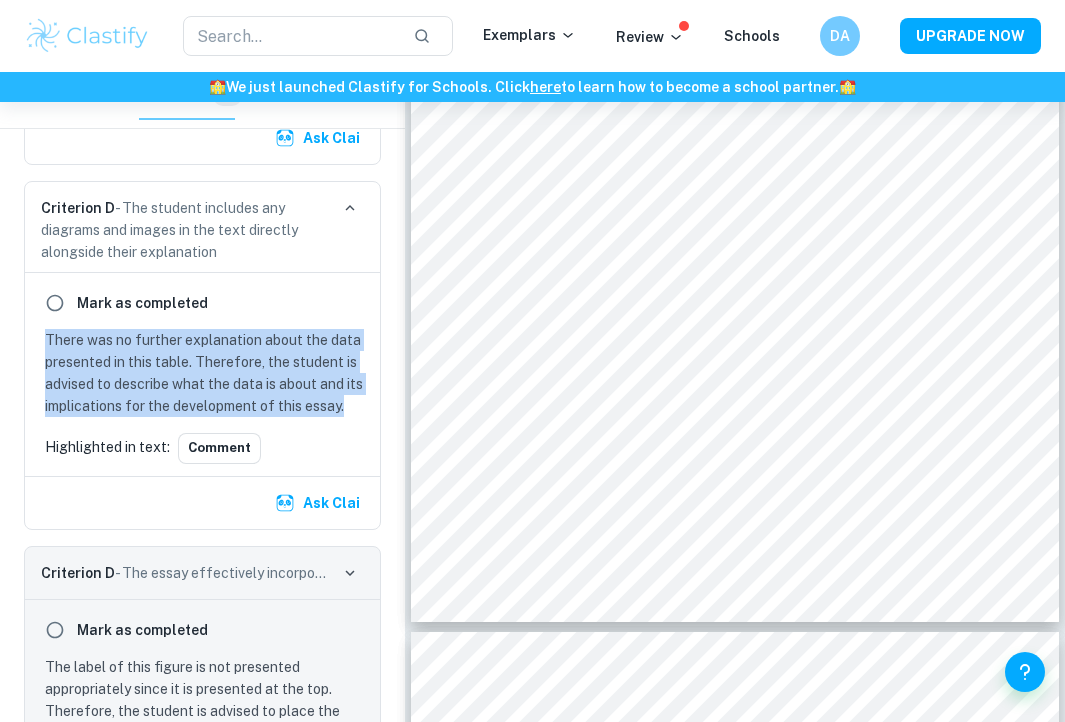 drag, startPoint x: 374, startPoint y: 403, endPoint x: 39, endPoint y: 323, distance: 344.4198 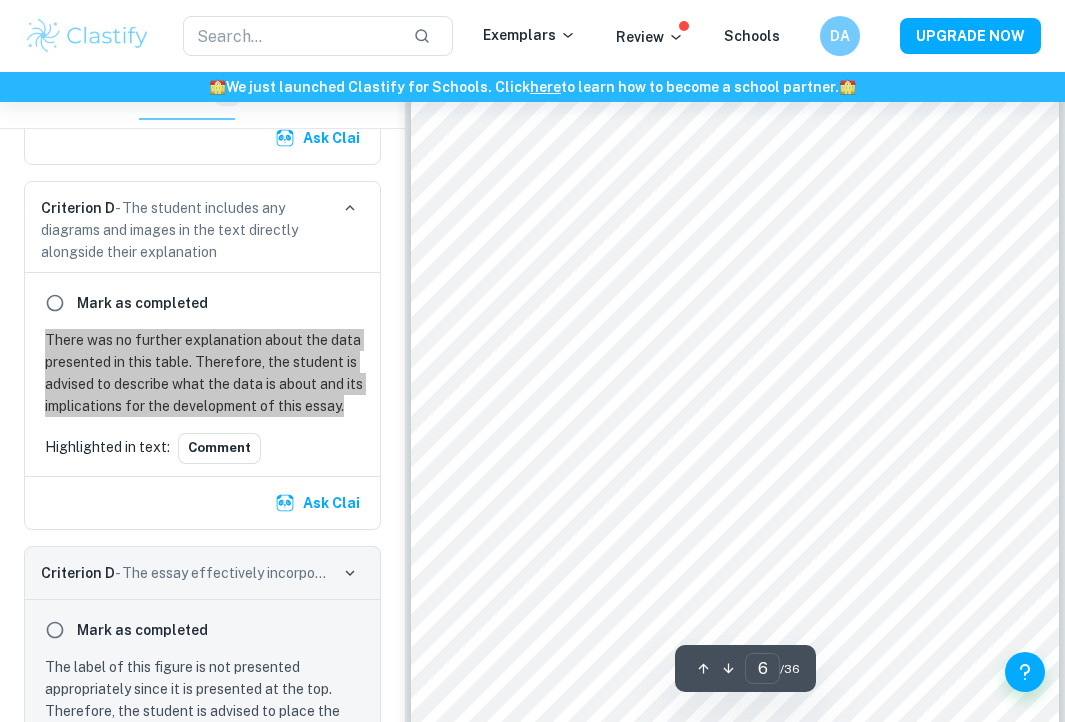 scroll, scrollTop: 4406, scrollLeft: 0, axis: vertical 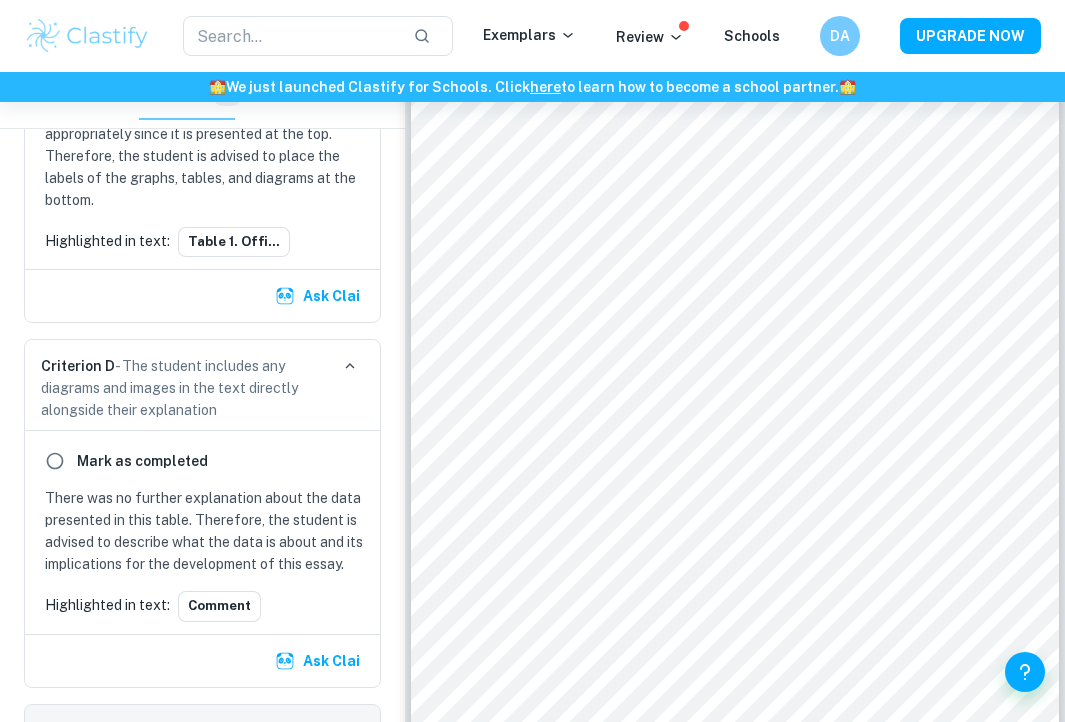 click on "Mark as completed" at bounding box center (202, 461) 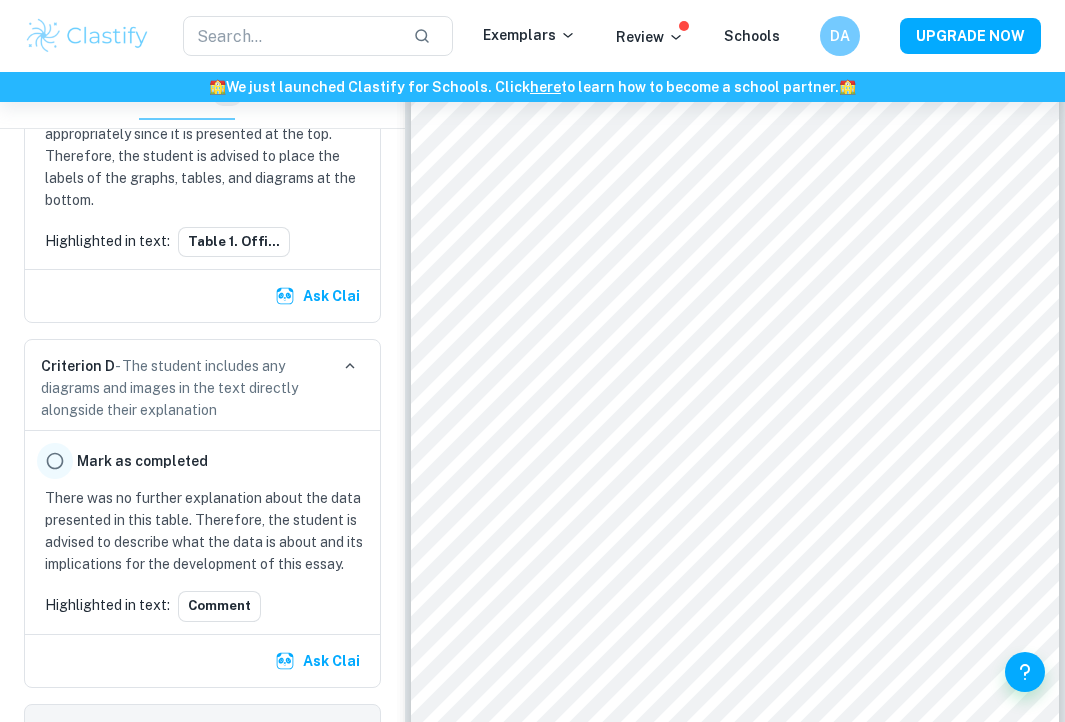 click at bounding box center [55, 461] 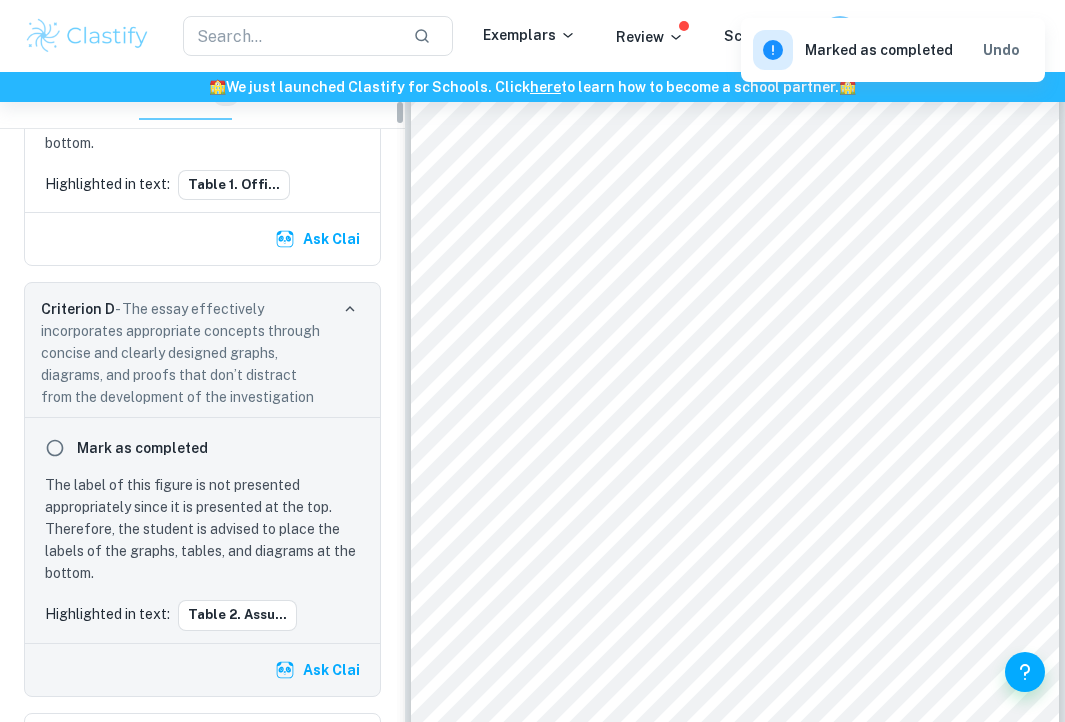 scroll, scrollTop: 728, scrollLeft: 0, axis: vertical 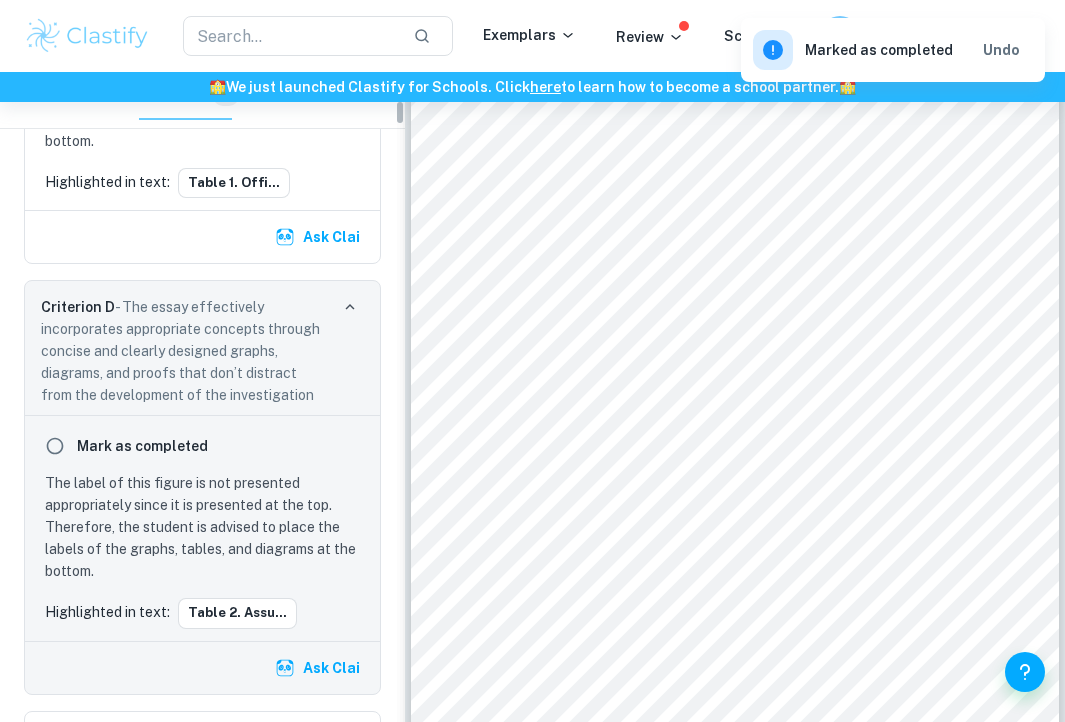 click on "Criterion D  - The essay effectively incorporates appropriate concepts through concise and clearly designed graphs, diagrams, and proofs that don’t distract from the development of the investigation" at bounding box center (184, 351) 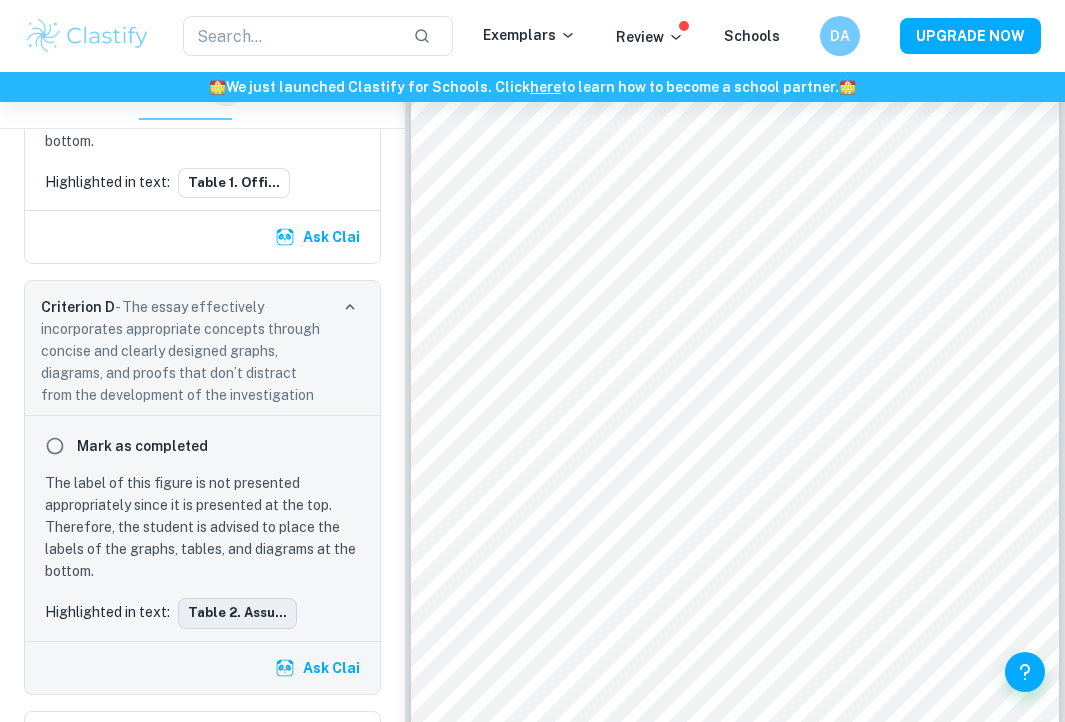 click on "Table 2. Assu..." at bounding box center [237, 613] 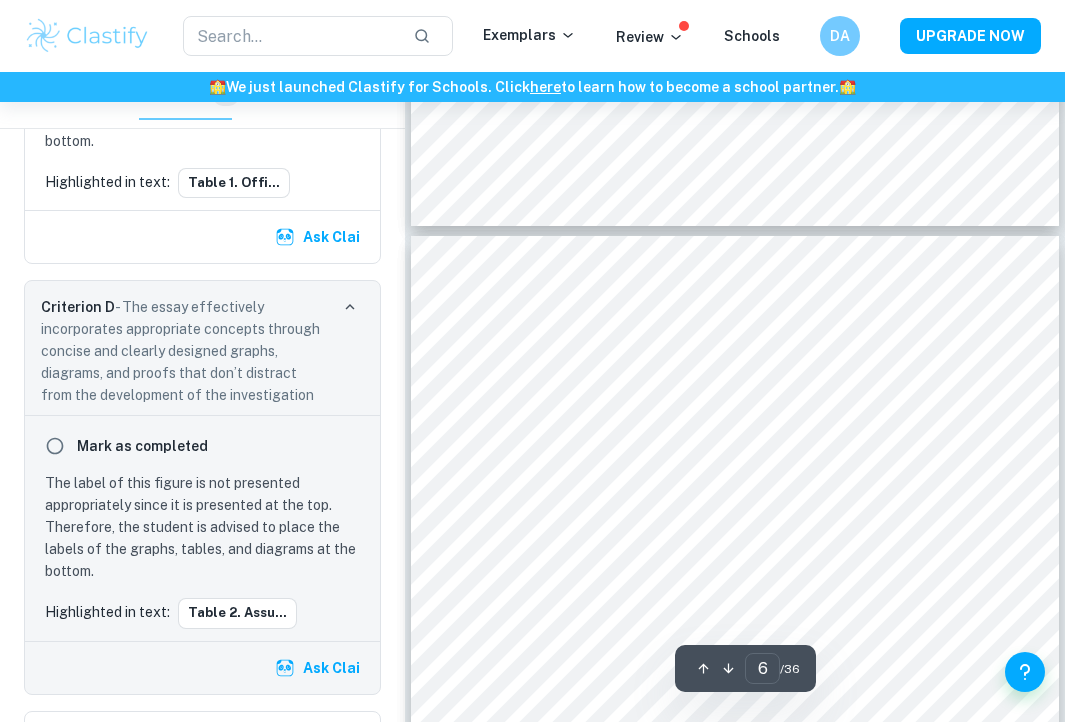 scroll, scrollTop: 4143, scrollLeft: 0, axis: vertical 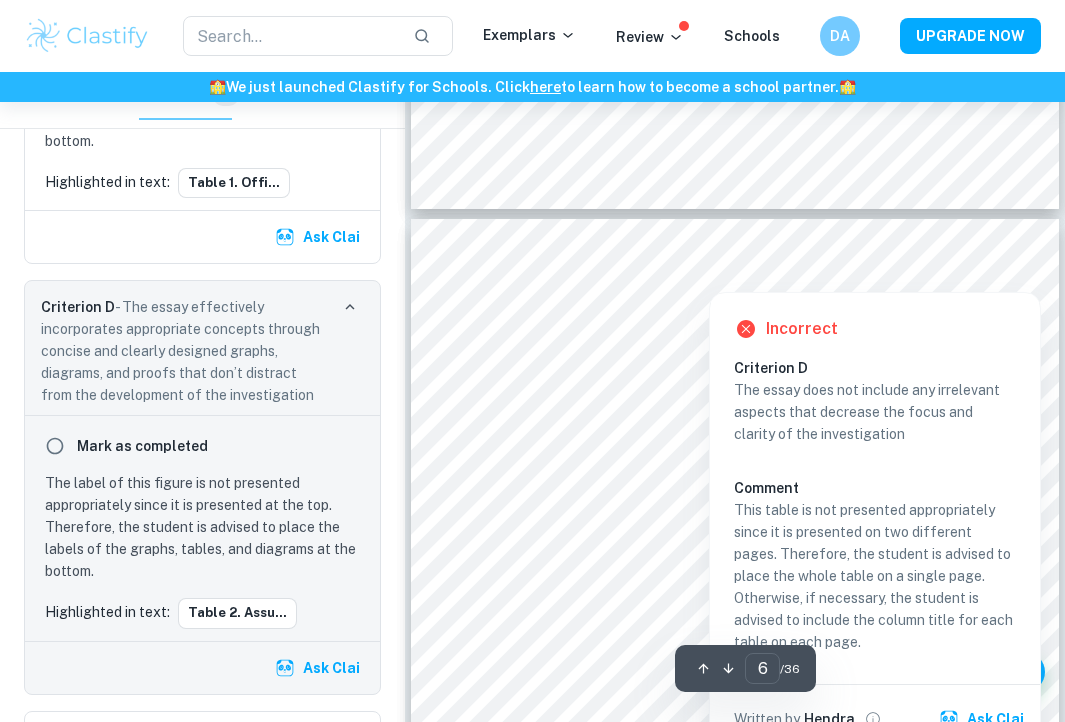 click at bounding box center (708, 275) 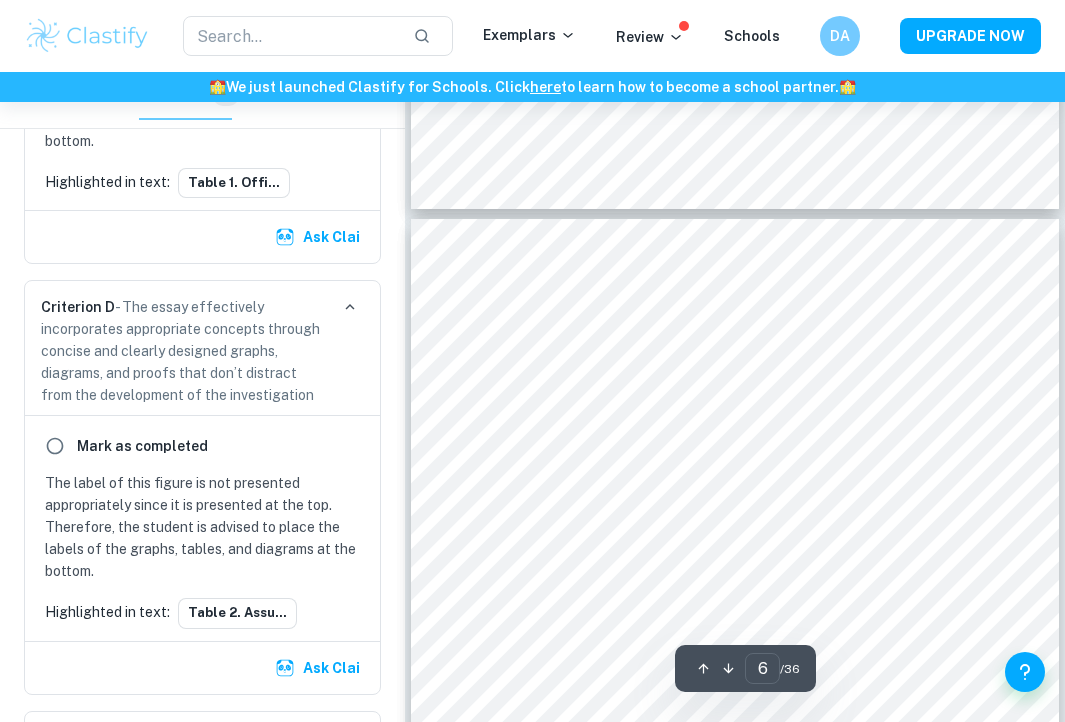 scroll, scrollTop: 1589, scrollLeft: 0, axis: vertical 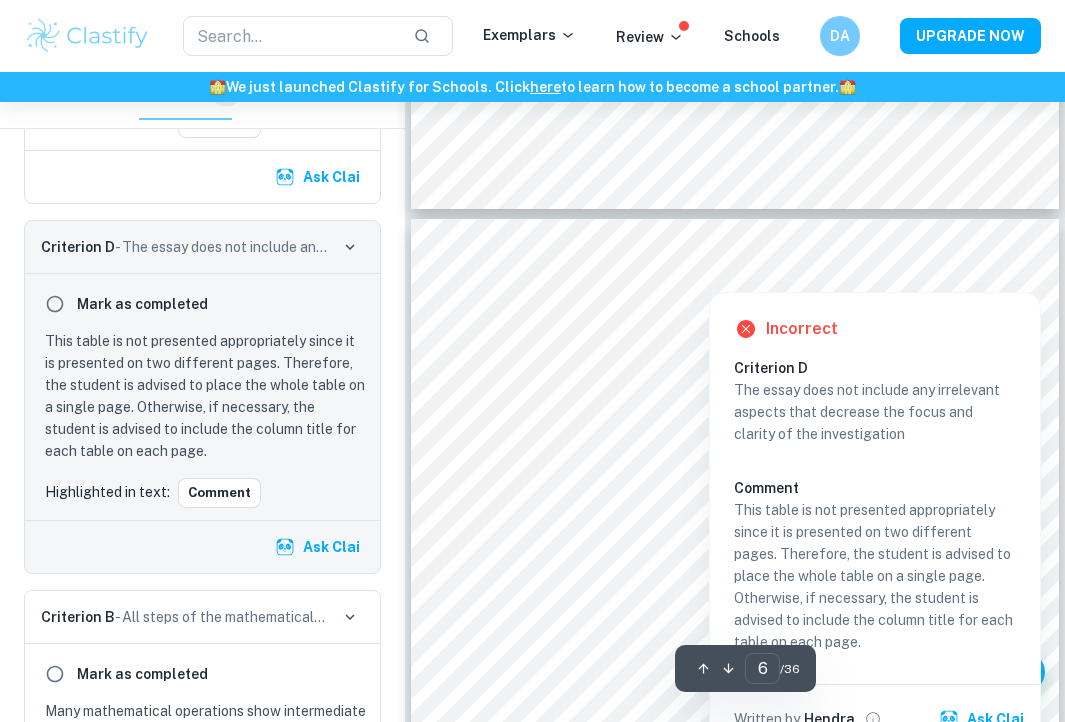 click at bounding box center [708, 275] 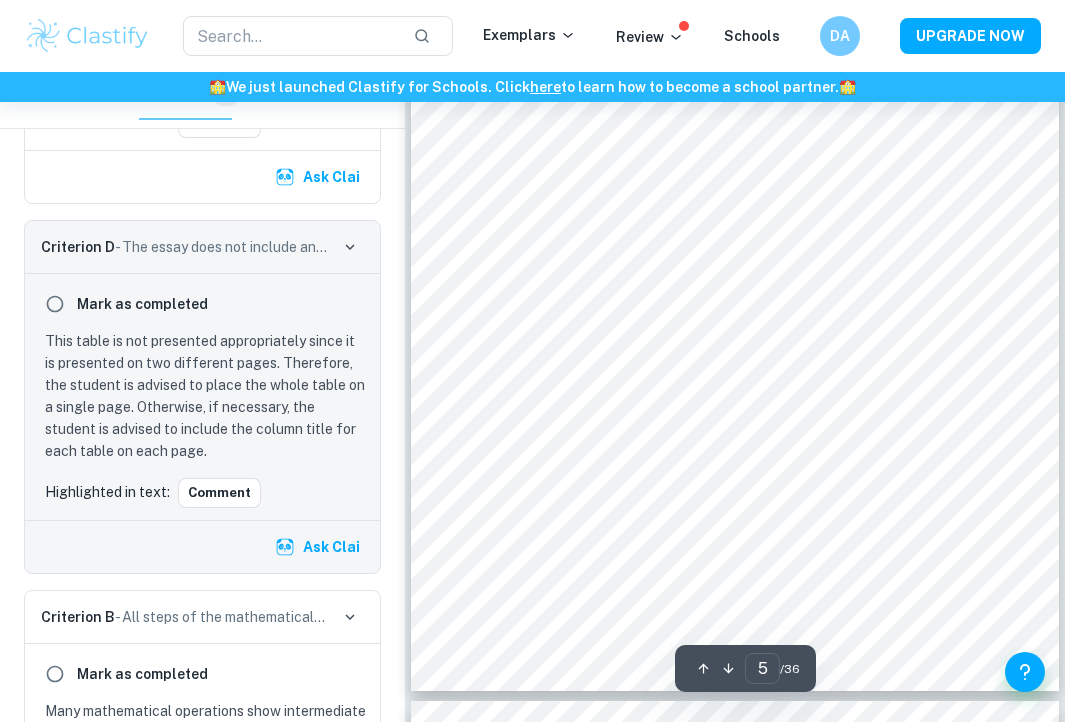scroll, scrollTop: 3653, scrollLeft: 0, axis: vertical 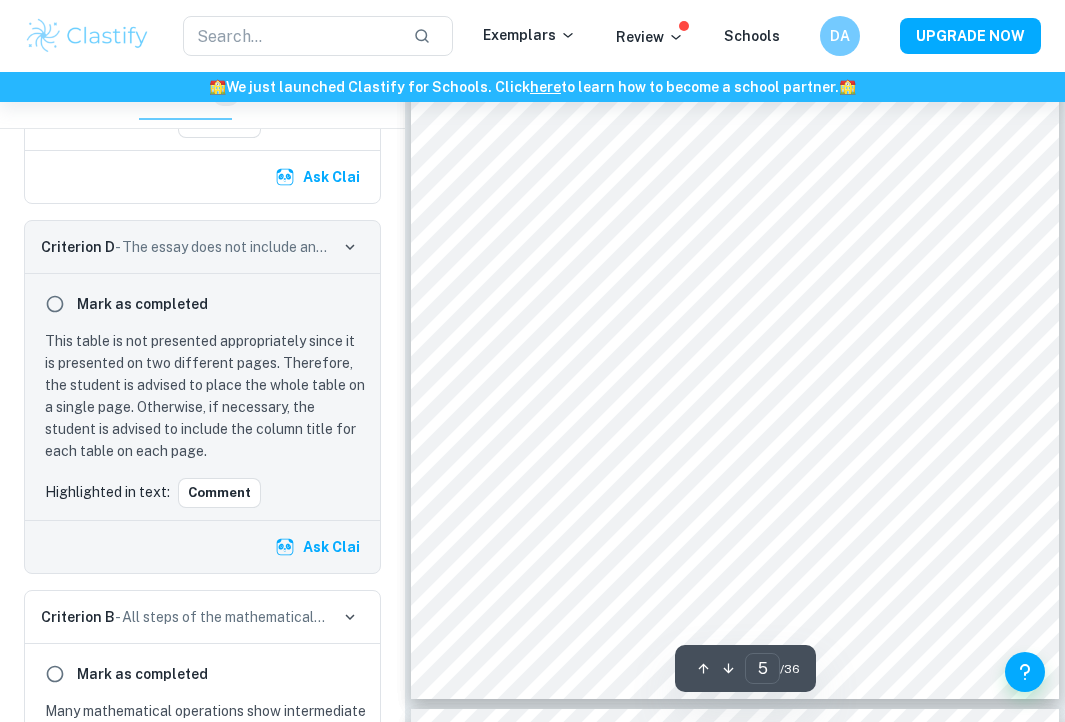 click on "5 Table 1. Official UNO deck composition as given: 112 cards total Type of cards   Number of cards Blue Cards - 0 to 9   19 (1 “0” card and 2 of each “1” through “9”) Green Cards - 0 to 9   19 (1 “0” card and 2 of each “1” through “9”) Red Cards - 0 to 9   19 (1 “0” card and 2 of each “1” through “9”) Yellow Cards - 0 to 9   19 (1 “0” card and 2 of each “1” through “9”) Draw 2 Cards   8 (2 in each color) Reverse Cards   8 (2 in each color) Skip Cards   8 (2 in each color) Wild Cards   4 Wilde Draw 4 Cards   4 Wild Shuffle Hands Card   1 Wild Customizable Cards   3 Table 2. Assumptions in the setting of the game Assumption   Explanation Uniform random shuffle   Every subset of 7 cards is equally likely as a player’s hand." at bounding box center [735, 280] 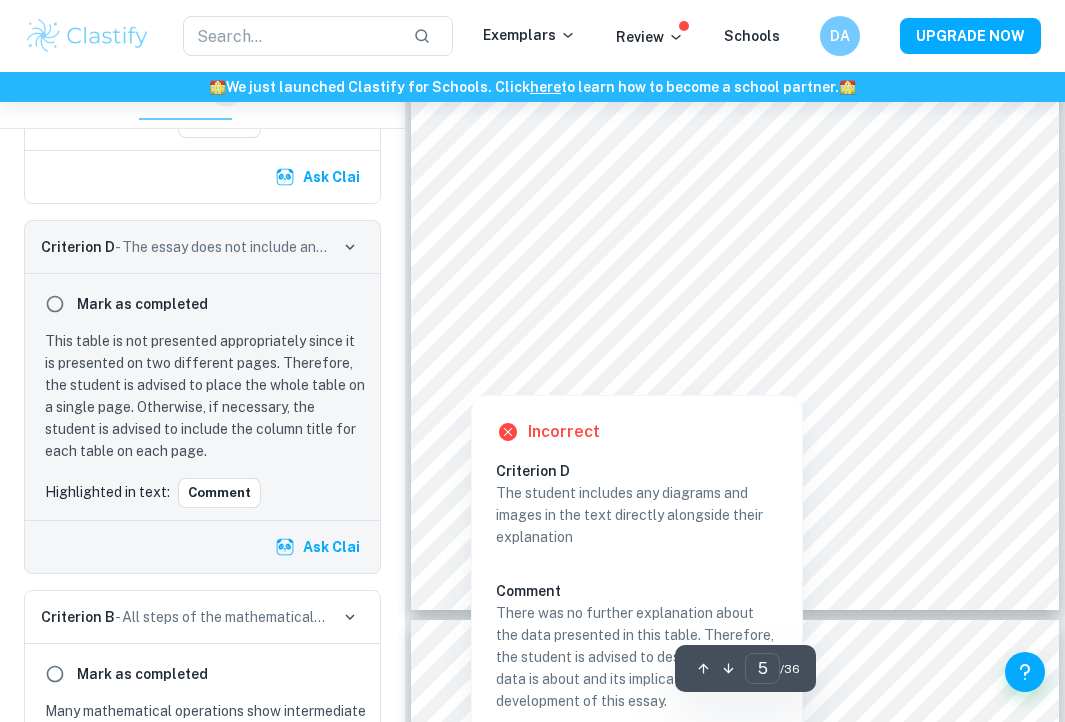 scroll, scrollTop: 3743, scrollLeft: 0, axis: vertical 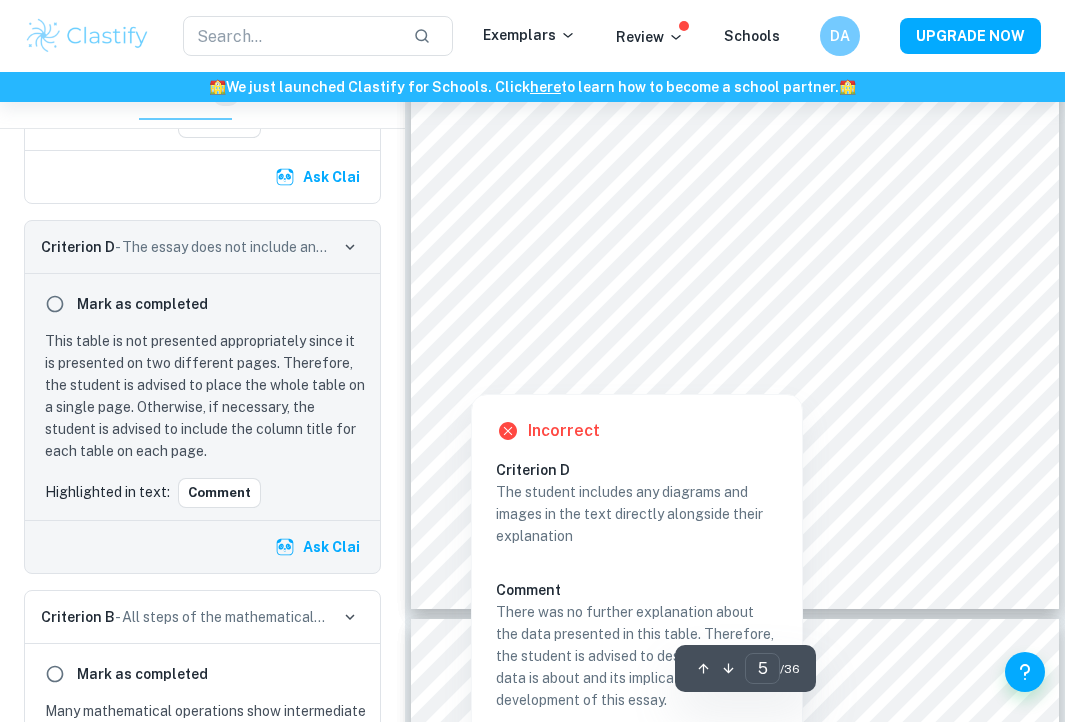 click at bounding box center (470, 376) 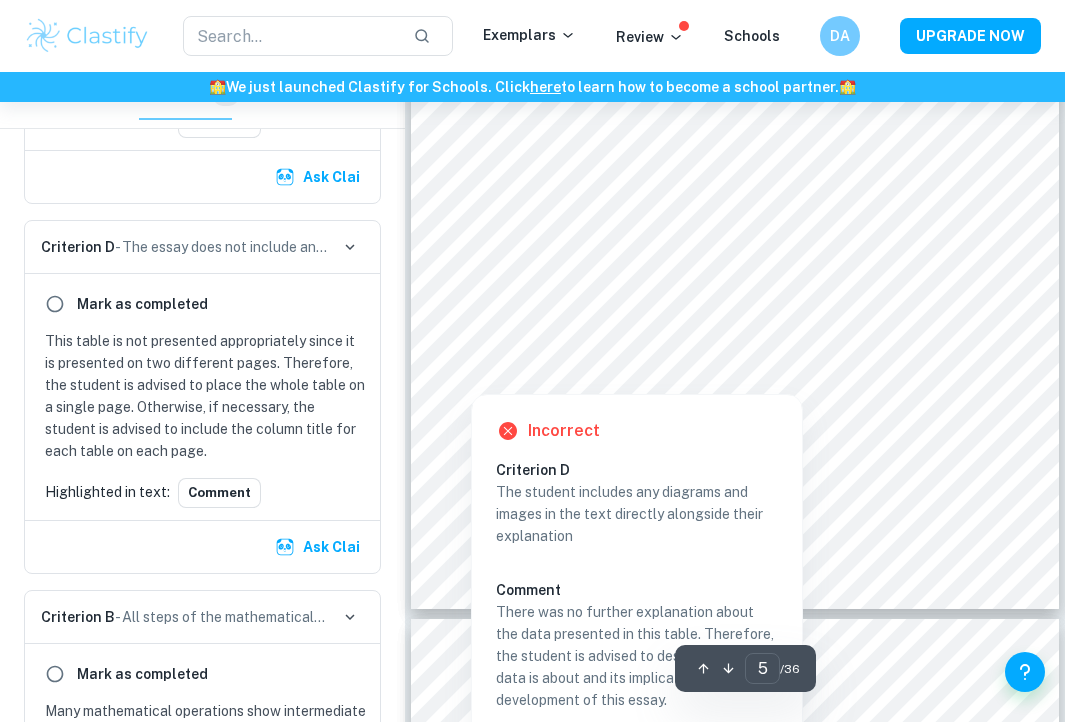 click at bounding box center (470, 376) 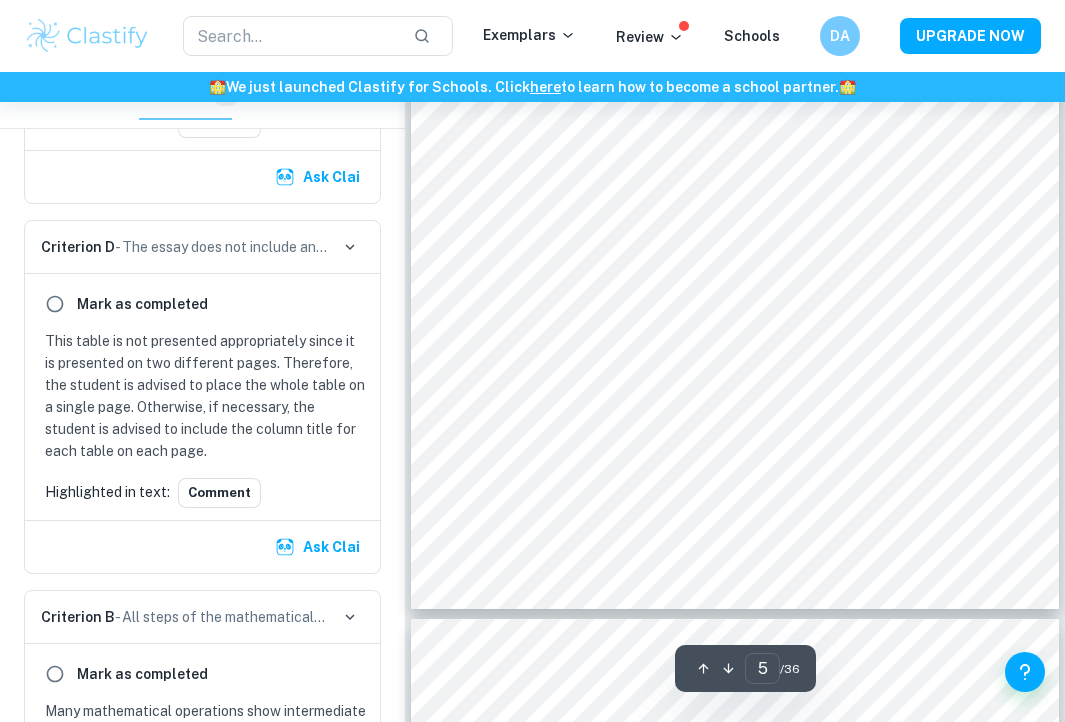 click on "5 Table 1. Official UNO deck composition as given: 112 cards total Type of cards   Number of cards Blue Cards - 0 to 9   19 (1 “0” card and 2 of each “1” through “9”) Green Cards - 0 to 9   19 (1 “0” card and 2 of each “1” through “9”) Red Cards - 0 to 9   19 (1 “0” card and 2 of each “1” through “9”) Yellow Cards - 0 to 9   19 (1 “0” card and 2 of each “1” through “9”) Draw 2 Cards   8 (2 in each color) Reverse Cards   8 (2 in each color) Skip Cards   8 (2 in each color) Wild Cards   4 Wilde Draw 4 Cards   4 Wild Shuffle Hands Card   1 Wild Customizable Cards   3 Table 2. Assumptions in the setting of the game Assumption   Explanation Uniform random shuffle   Every subset of 7 cards is equally likely as a player’s hand." at bounding box center [735, 190] 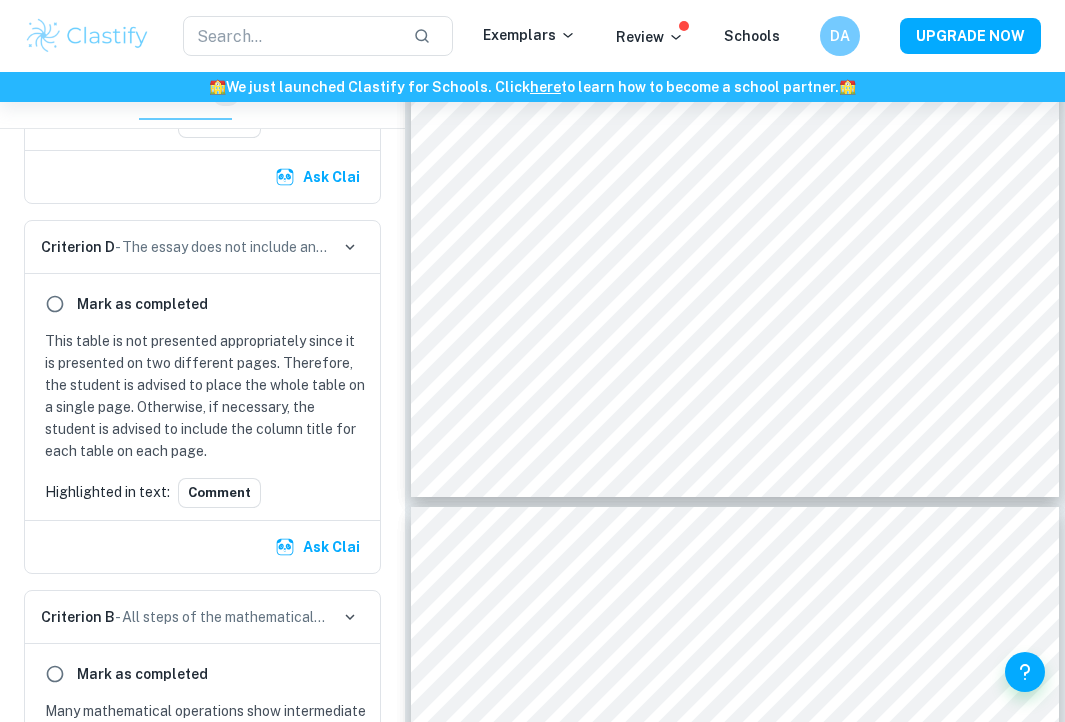click at bounding box center (470, 264) 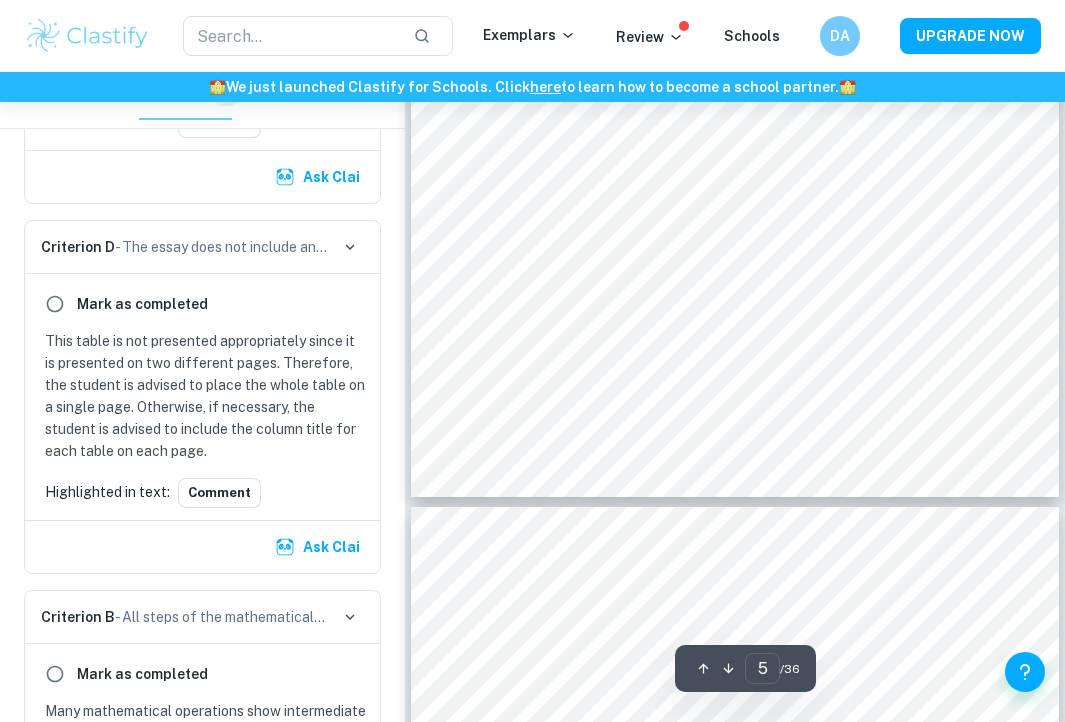 click on "5 Table 1. Official UNO deck composition as given: 112 cards total Type of cards   Number of cards Blue Cards - 0 to 9   19 (1 “0” card and 2 of each “1” through “9”) Green Cards - 0 to 9   19 (1 “0” card and 2 of each “1” through “9”) Red Cards - 0 to 9   19 (1 “0” card and 2 of each “1” through “9”) Yellow Cards - 0 to 9   19 (1 “0” card and 2 of each “1” through “9”) Draw 2 Cards   8 (2 in each color) Reverse Cards   8 (2 in each color) Skip Cards   8 (2 in each color) Wild Cards   4 Wilde Draw 4 Cards   4 Wild Shuffle Hands Card   1 Wild Customizable Cards   3 Table 2. Assumptions in the setting of the game Assumption   Explanation Uniform random shuffle   Every subset of 7 cards is equally likely as a player’s hand." at bounding box center [735, 78] 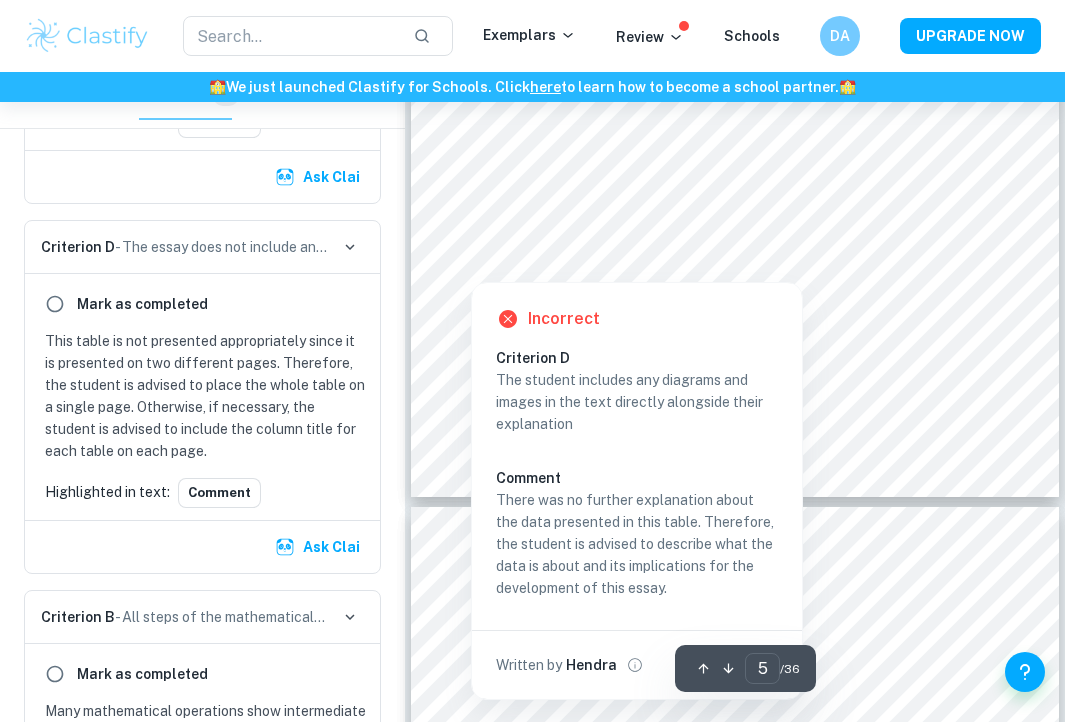 click at bounding box center (470, 264) 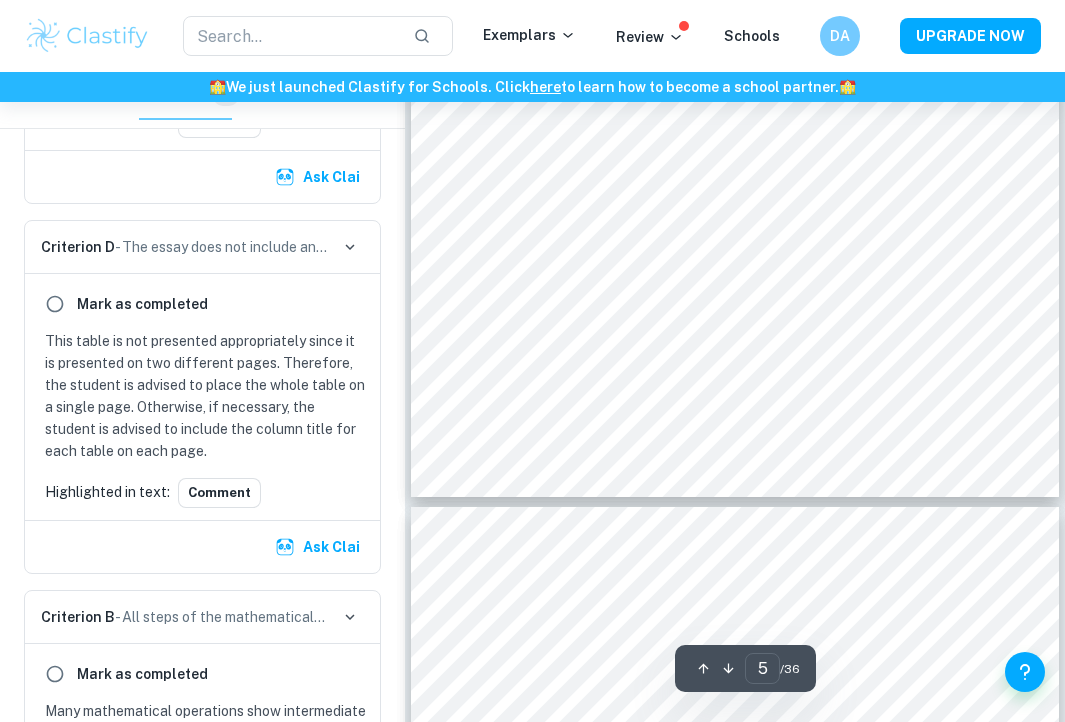 click on "5 Table 1. Official UNO deck composition as given: 112 cards total Type of cards   Number of cards Blue Cards - 0 to 9   19 (1 “0” card and 2 of each “1” through “9”) Green Cards - 0 to 9   19 (1 “0” card and 2 of each “1” through “9”) Red Cards - 0 to 9   19 (1 “0” card and 2 of each “1” through “9”) Yellow Cards - 0 to 9   19 (1 “0” card and 2 of each “1” through “9”) Draw 2 Cards   8 (2 in each color) Reverse Cards   8 (2 in each color) Skip Cards   8 (2 in each color) Wild Cards   4 Wilde Draw 4 Cards   4 Wild Shuffle Hands Card   1 Wild Customizable Cards   3 Table 2. Assumptions in the setting of the game Assumption   Explanation Uniform random shuffle   Every subset of 7 cards is equally likely as a player’s hand." at bounding box center [735, 78] 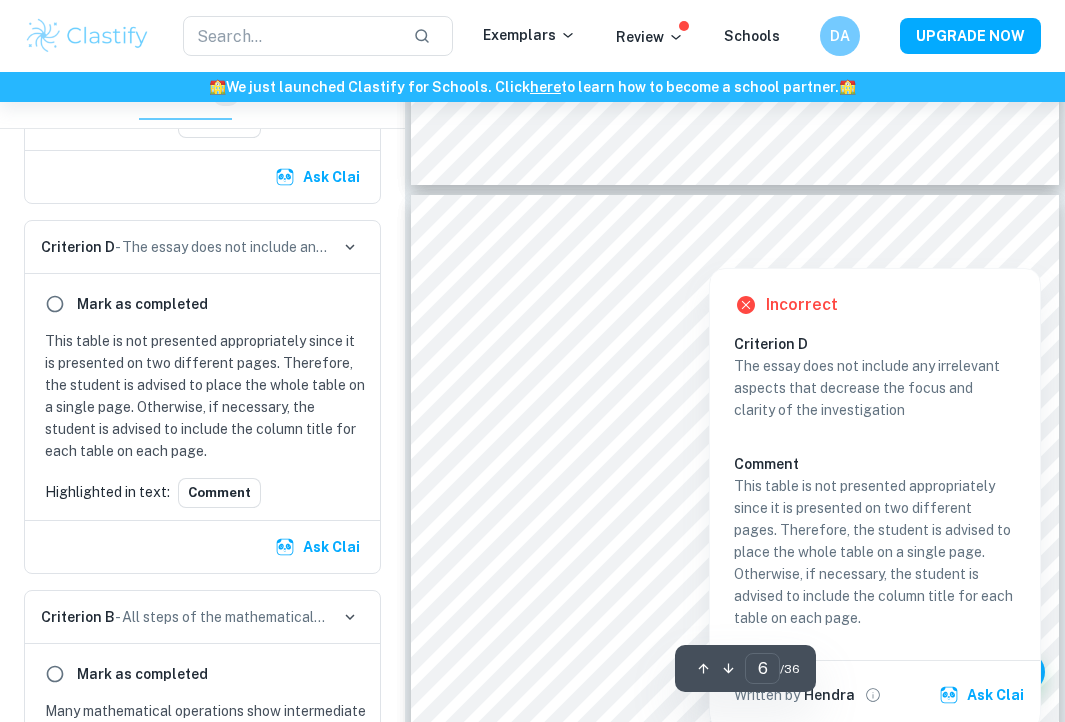 scroll, scrollTop: 4187, scrollLeft: 0, axis: vertical 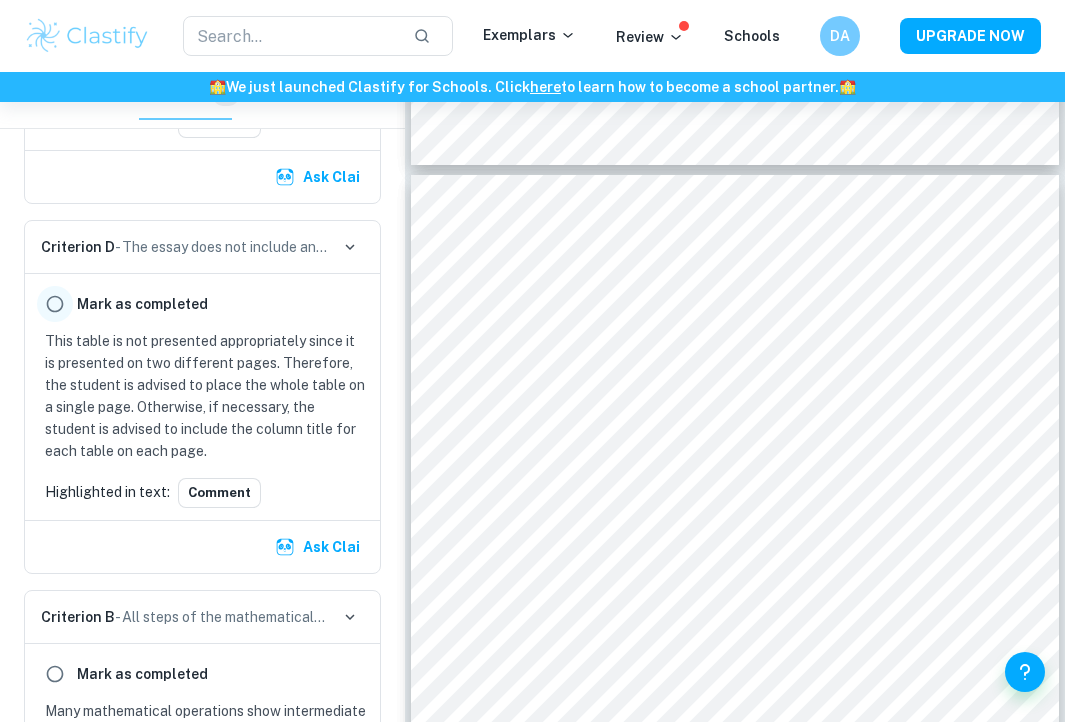 click at bounding box center (55, 304) 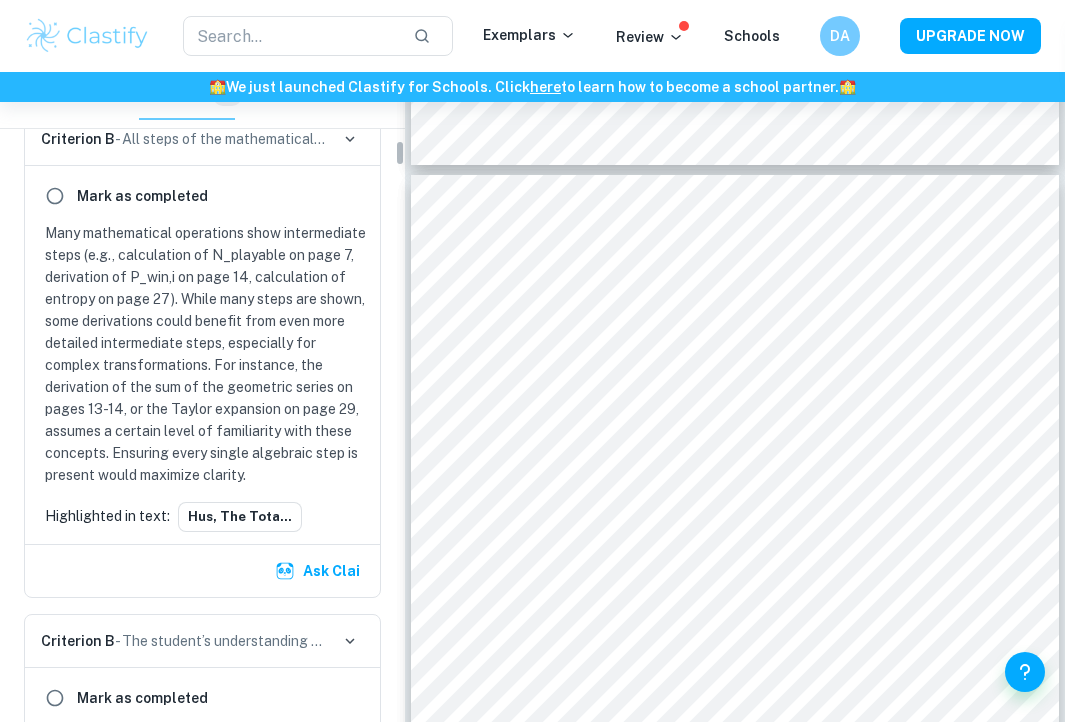 scroll, scrollTop: 1692, scrollLeft: 0, axis: vertical 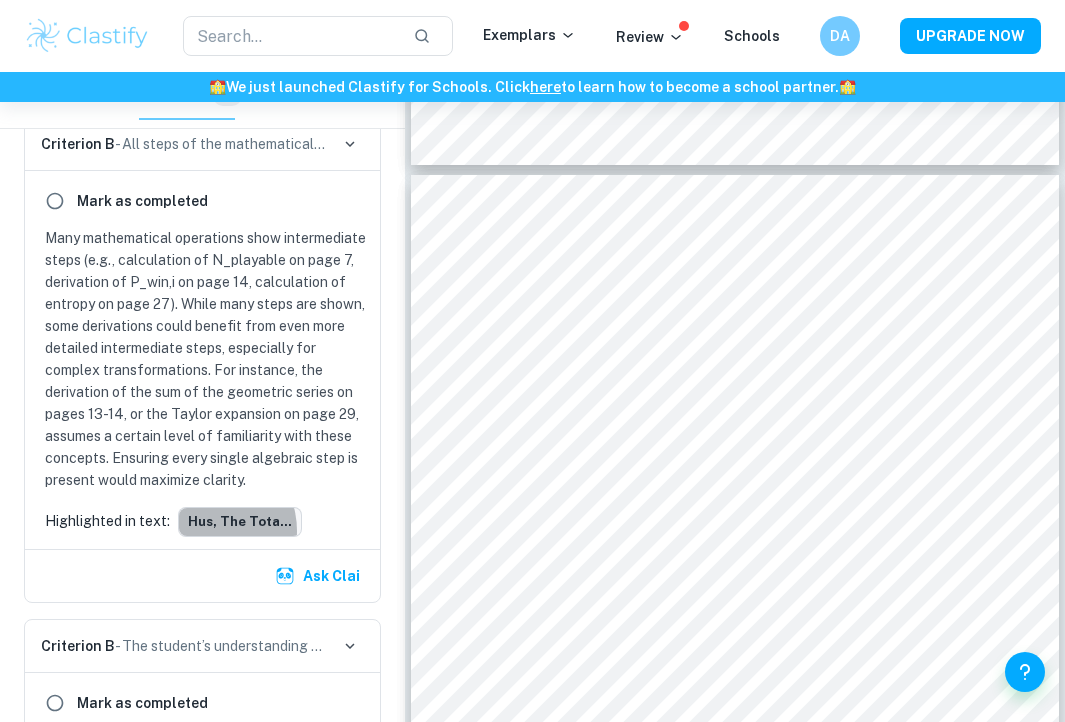 click on "hus, the tota..." at bounding box center (240, 522) 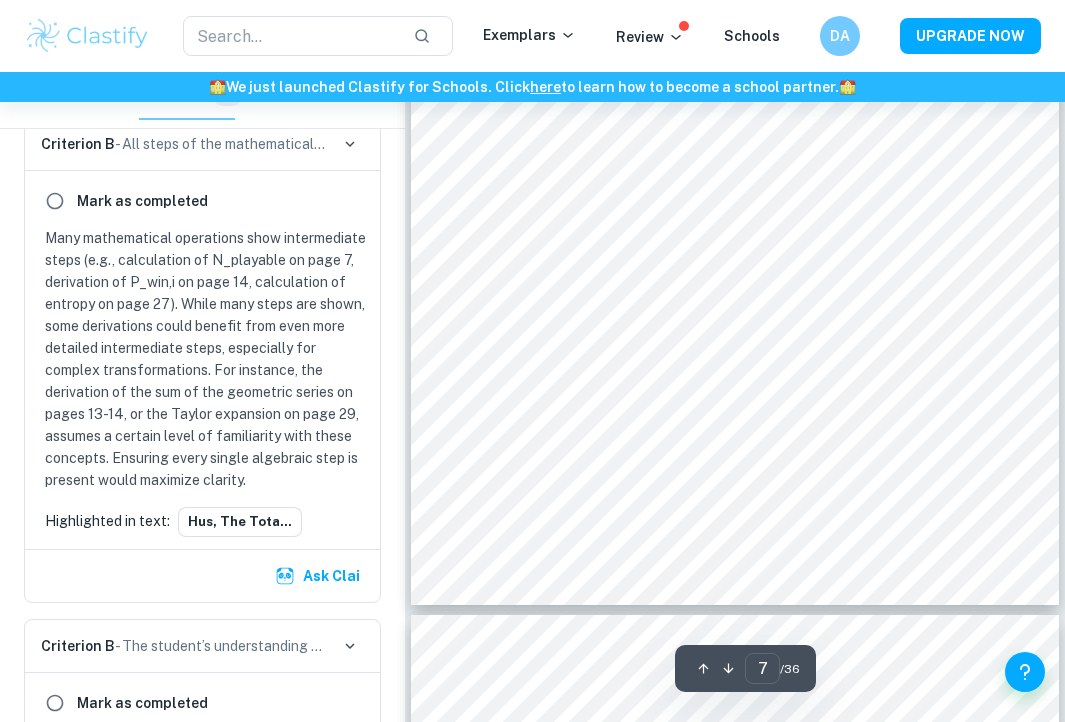 scroll, scrollTop: 5442, scrollLeft: 0, axis: vertical 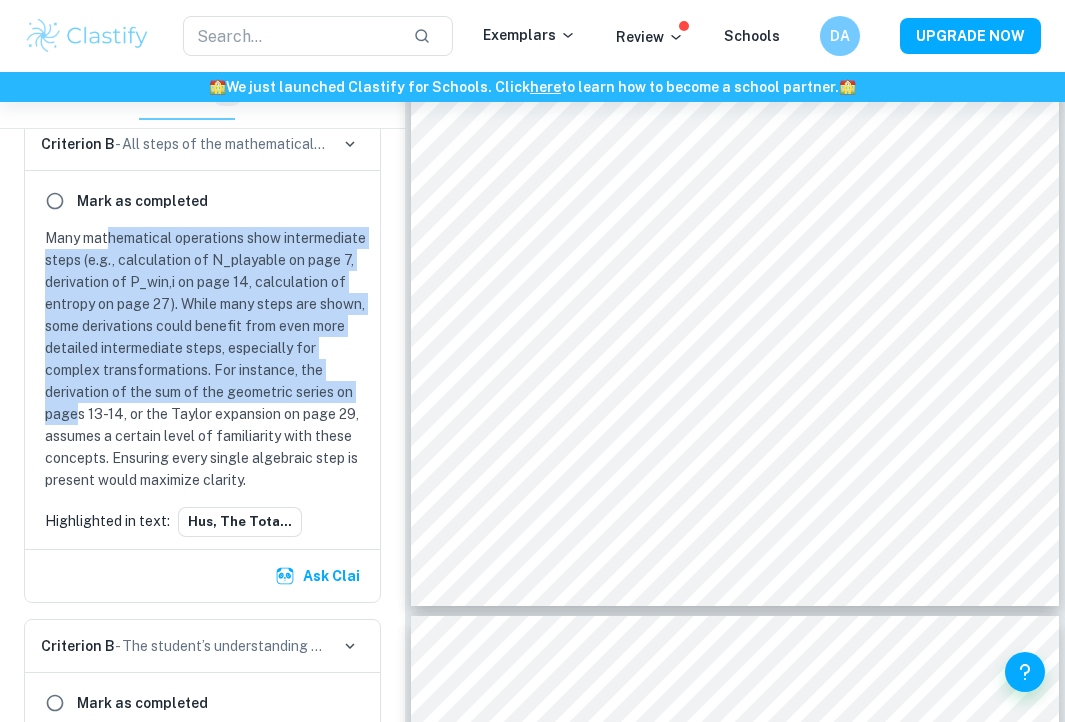 drag, startPoint x: 106, startPoint y: 237, endPoint x: 209, endPoint y: 418, distance: 208.25465 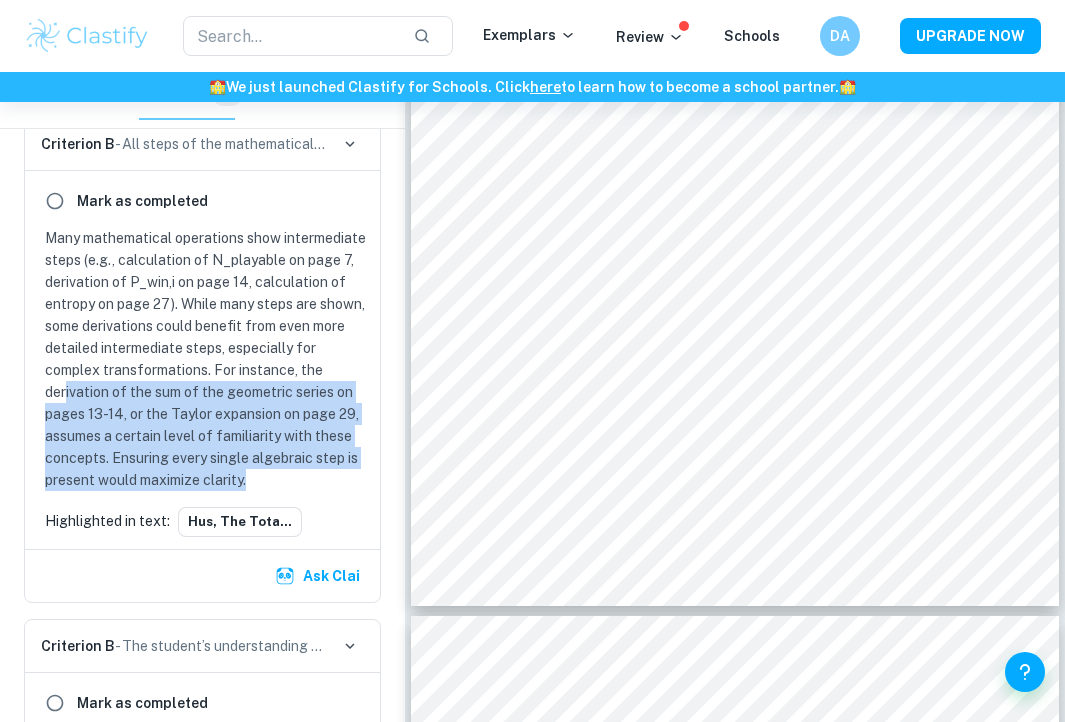 drag, startPoint x: 177, startPoint y: 387, endPoint x: 185, endPoint y: 494, distance: 107.298645 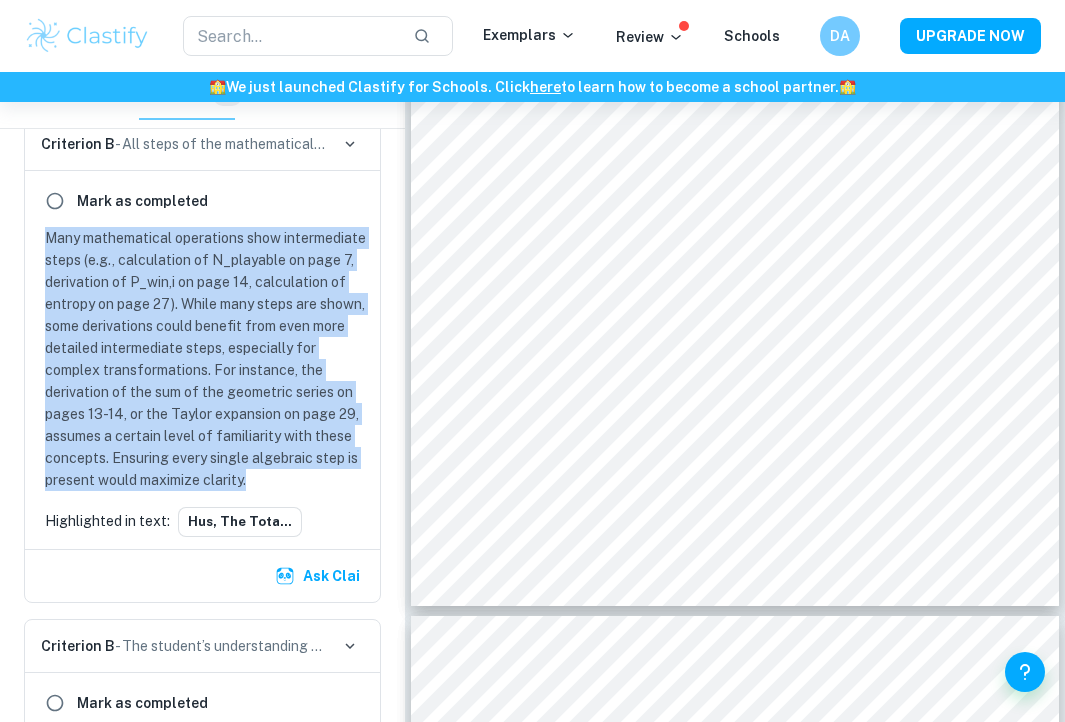 drag, startPoint x: 94, startPoint y: 502, endPoint x: 45, endPoint y: 238, distance: 268.50885 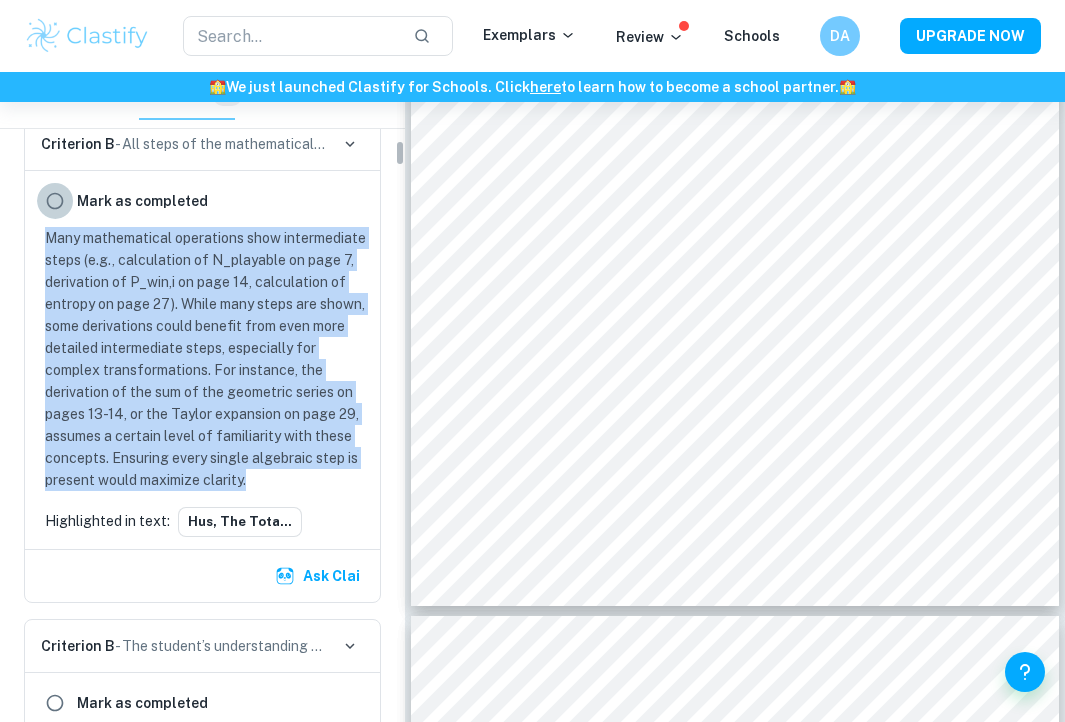 click at bounding box center [55, 201] 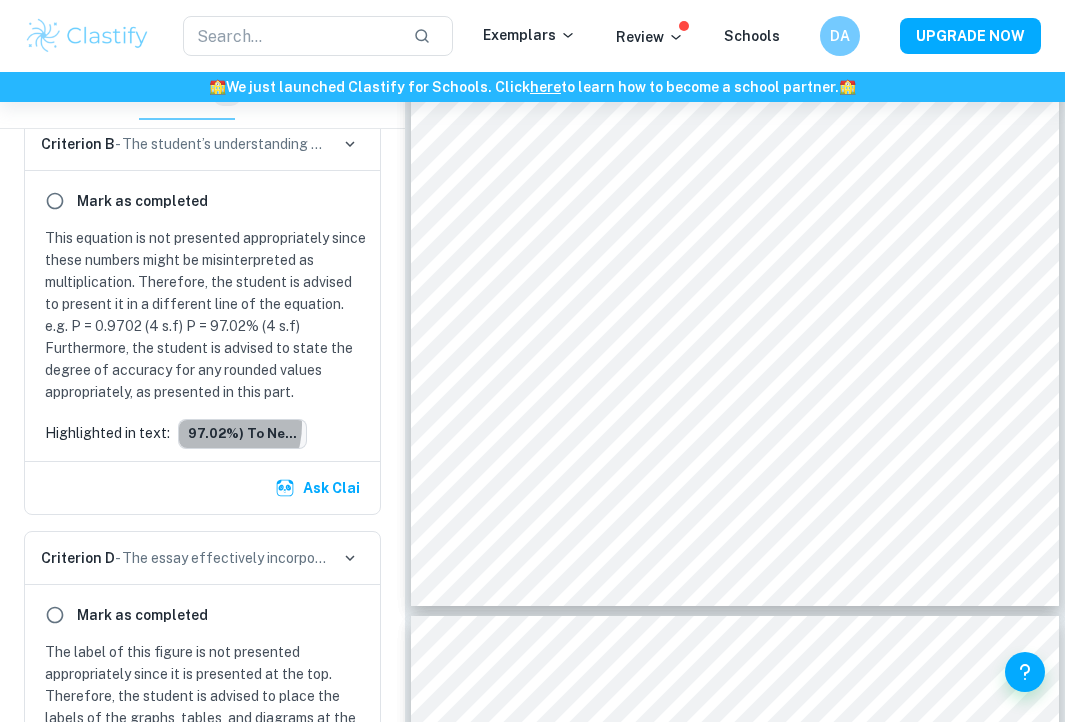 click on "97.02%) to ne..." at bounding box center (242, 434) 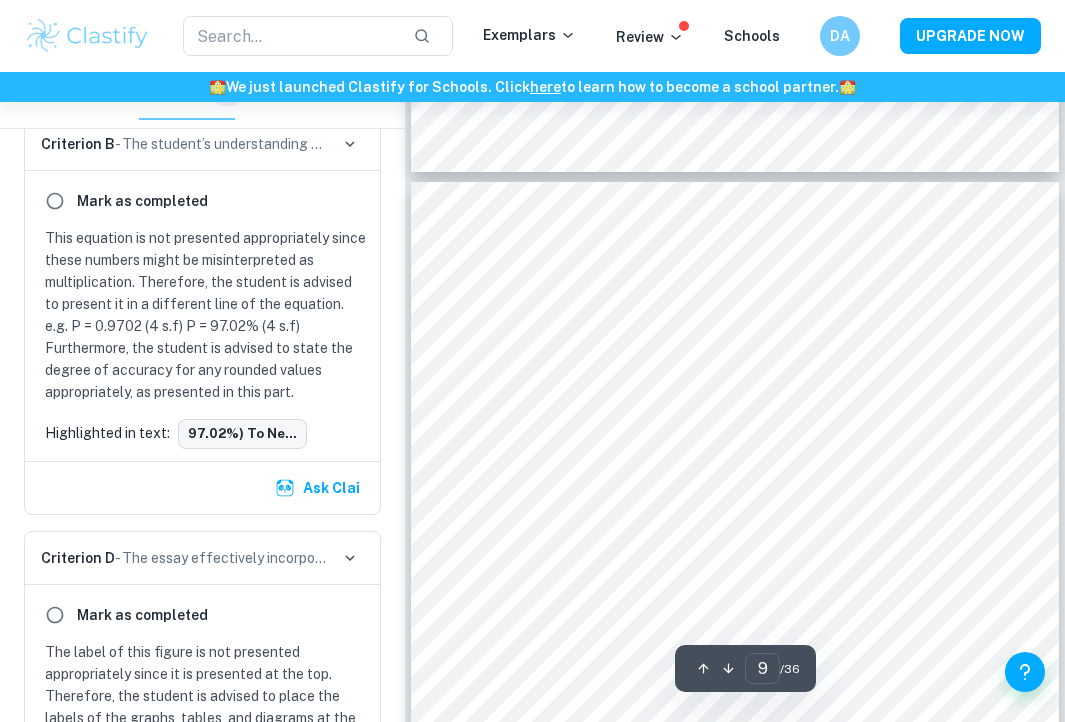 scroll, scrollTop: 6725, scrollLeft: 0, axis: vertical 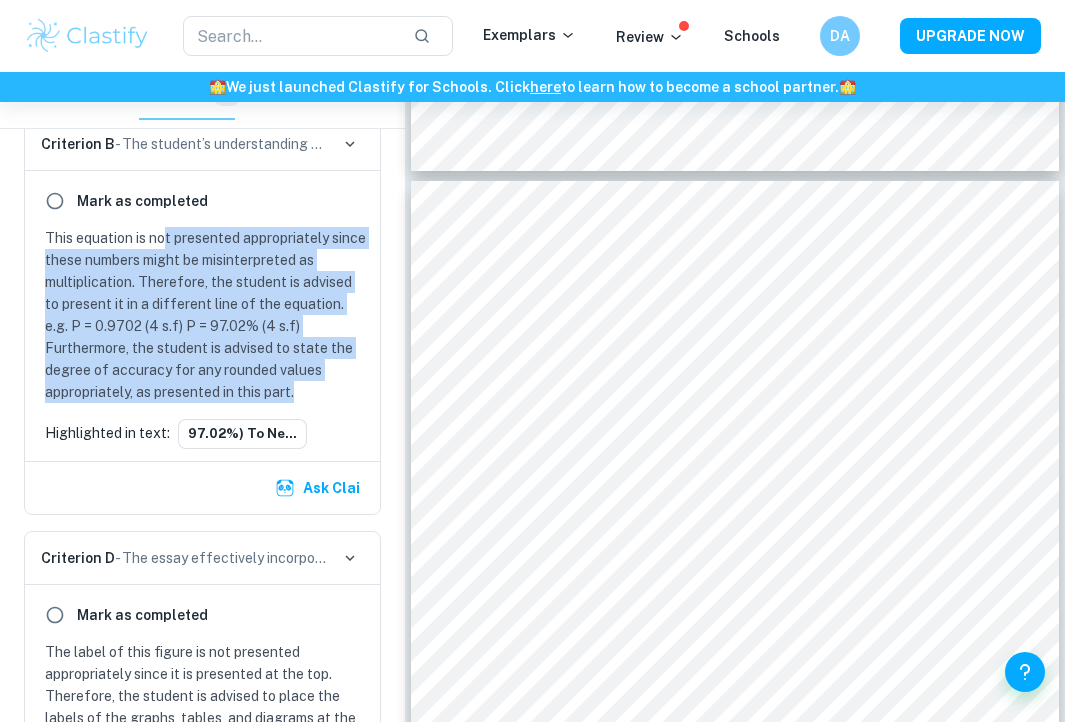 drag, startPoint x: 163, startPoint y: 246, endPoint x: 319, endPoint y: 383, distance: 207.61743 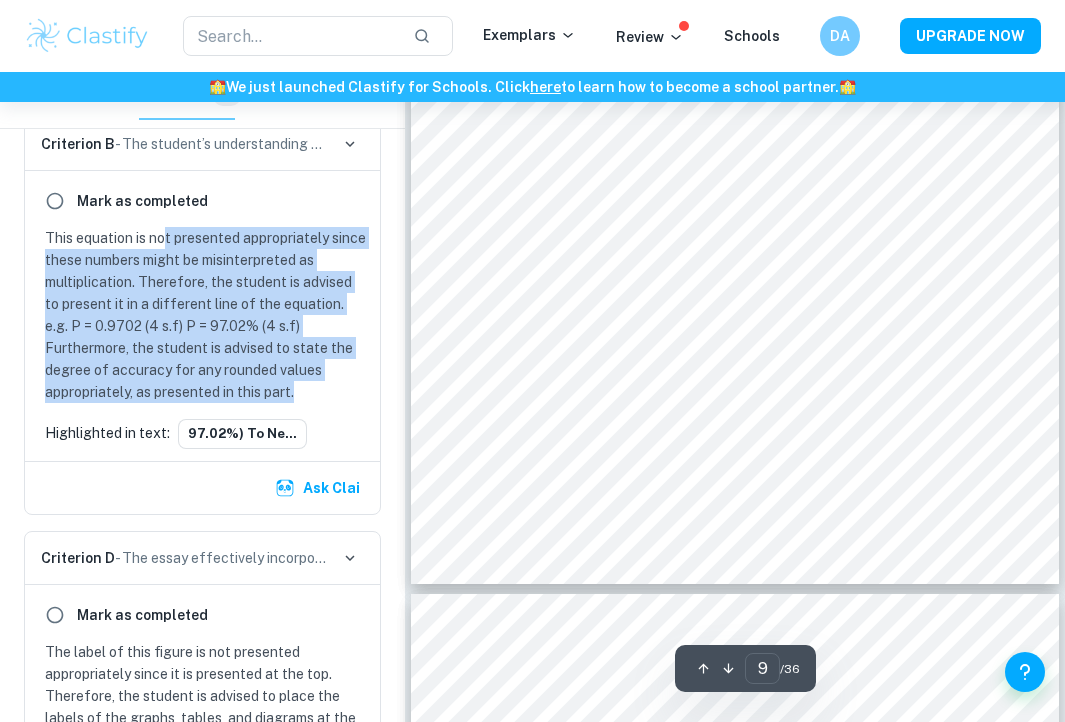 scroll, scrollTop: 7176, scrollLeft: 0, axis: vertical 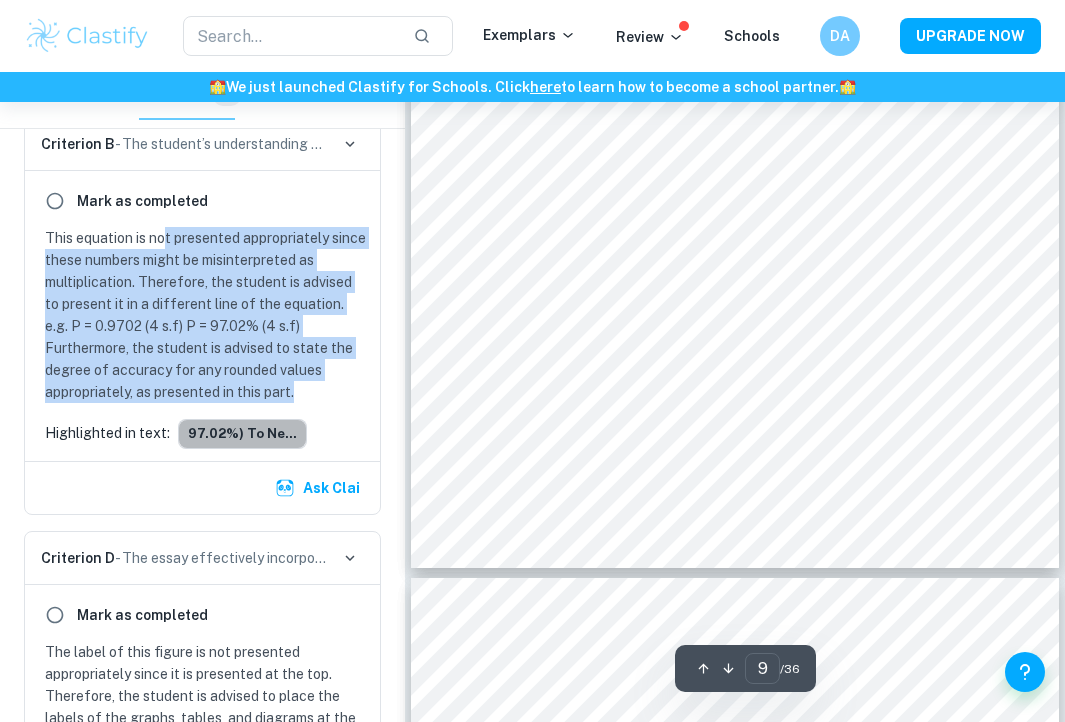 click on "97.02%) to ne..." at bounding box center [242, 434] 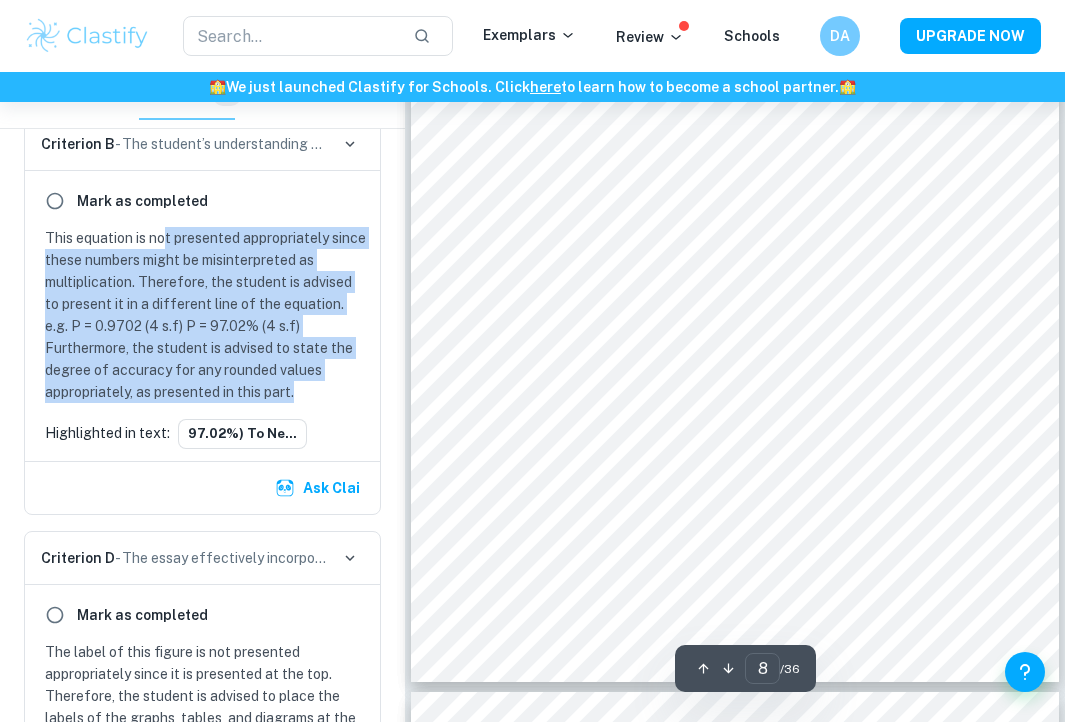 scroll, scrollTop: 6212, scrollLeft: 0, axis: vertical 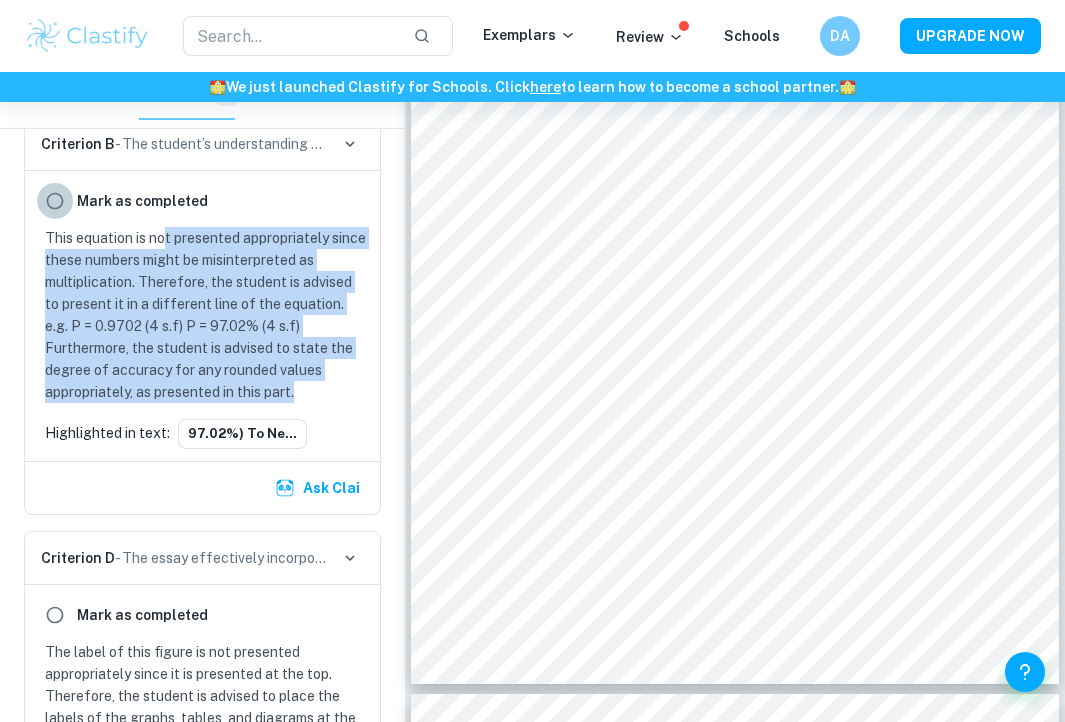 click at bounding box center [55, 201] 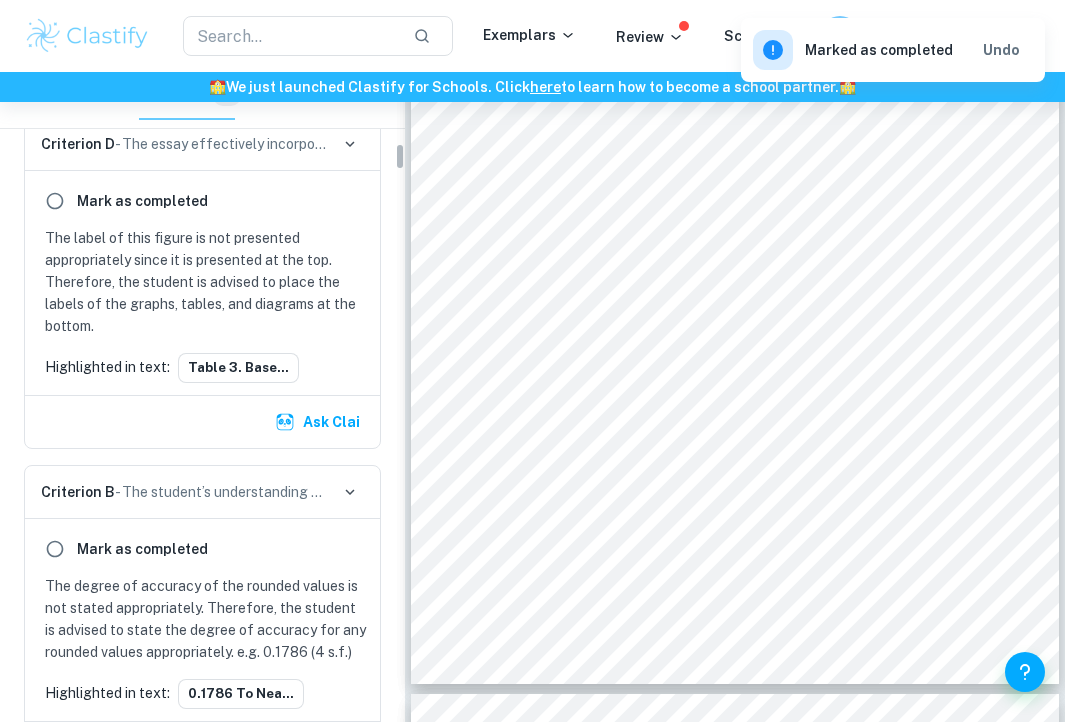 scroll, scrollTop: 1667, scrollLeft: 0, axis: vertical 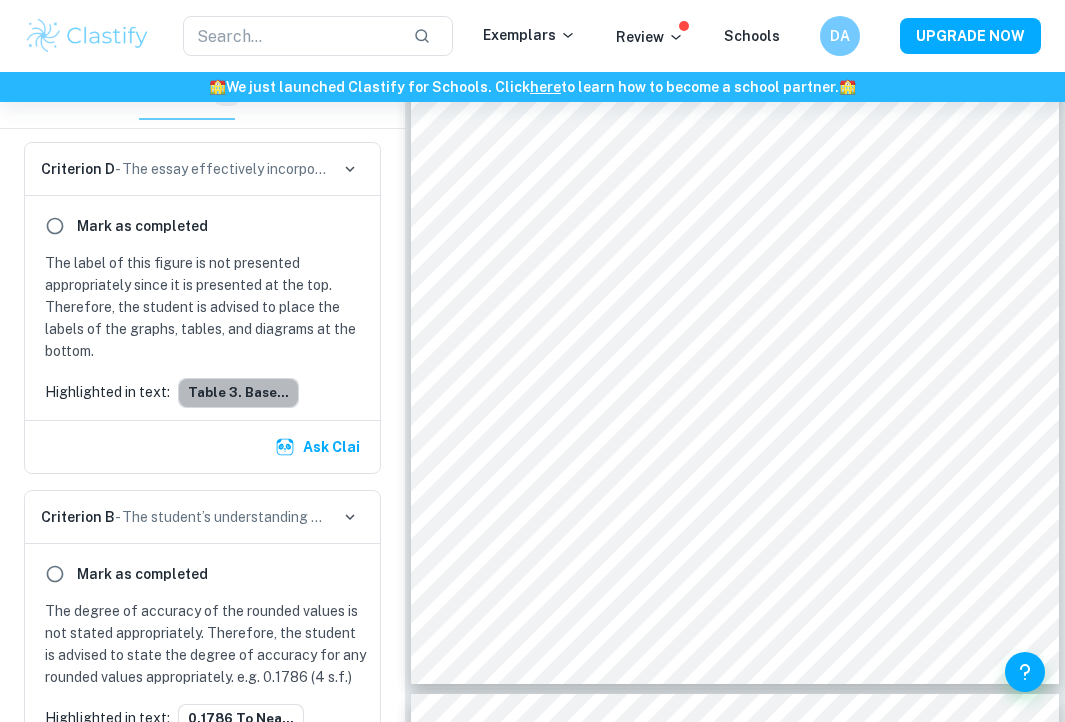 click on "Table 3. Base..." at bounding box center (238, 393) 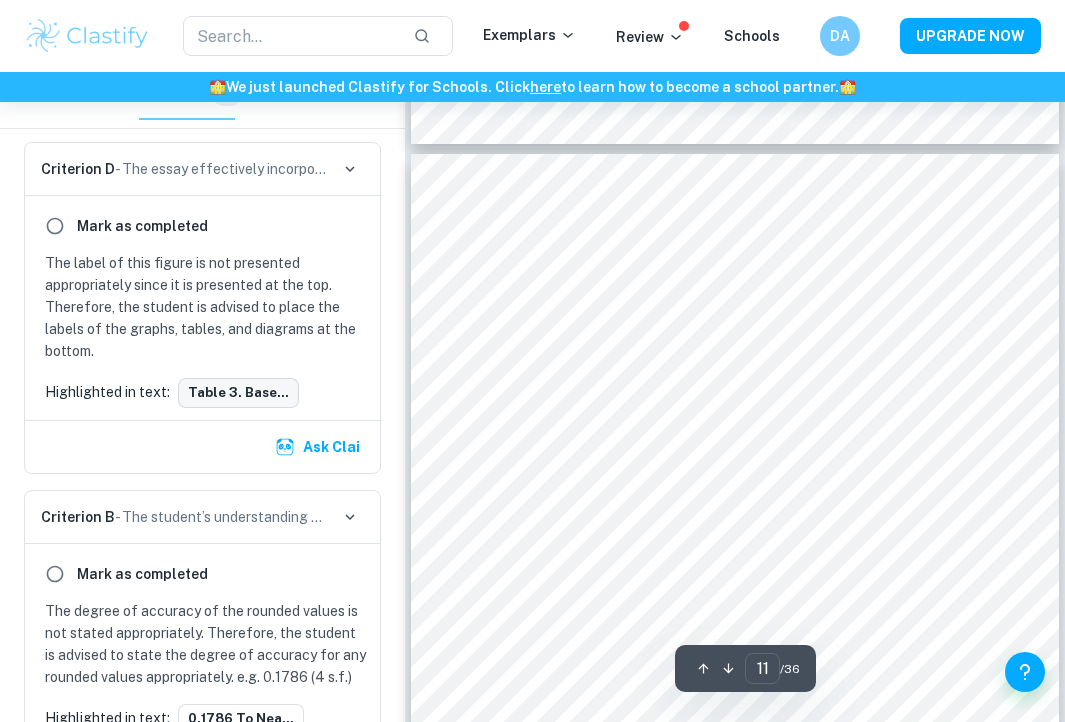 scroll, scrollTop: 8470, scrollLeft: 0, axis: vertical 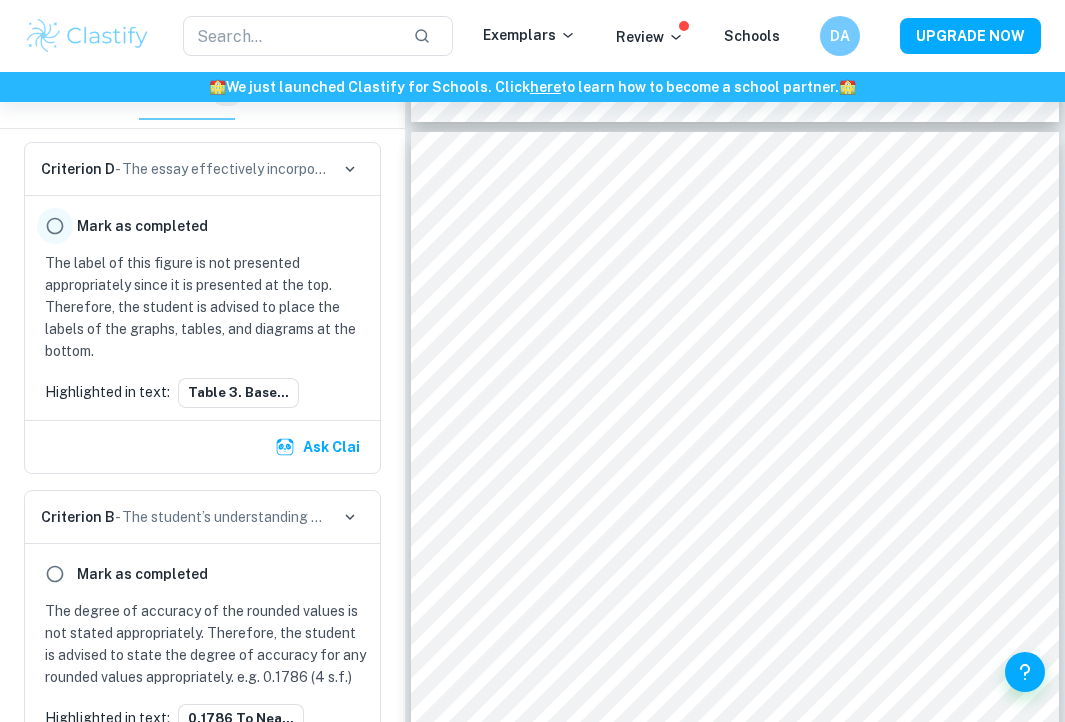click at bounding box center (55, 226) 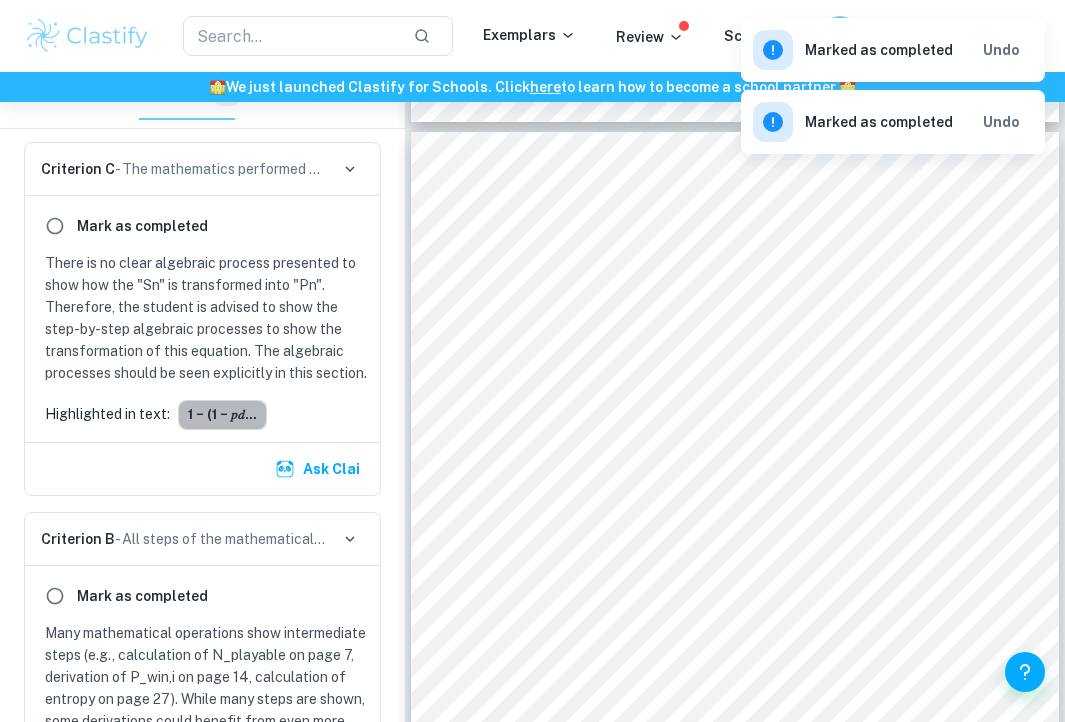 click on "1 − (1 − 𝑝𝑑..." at bounding box center (222, 415) 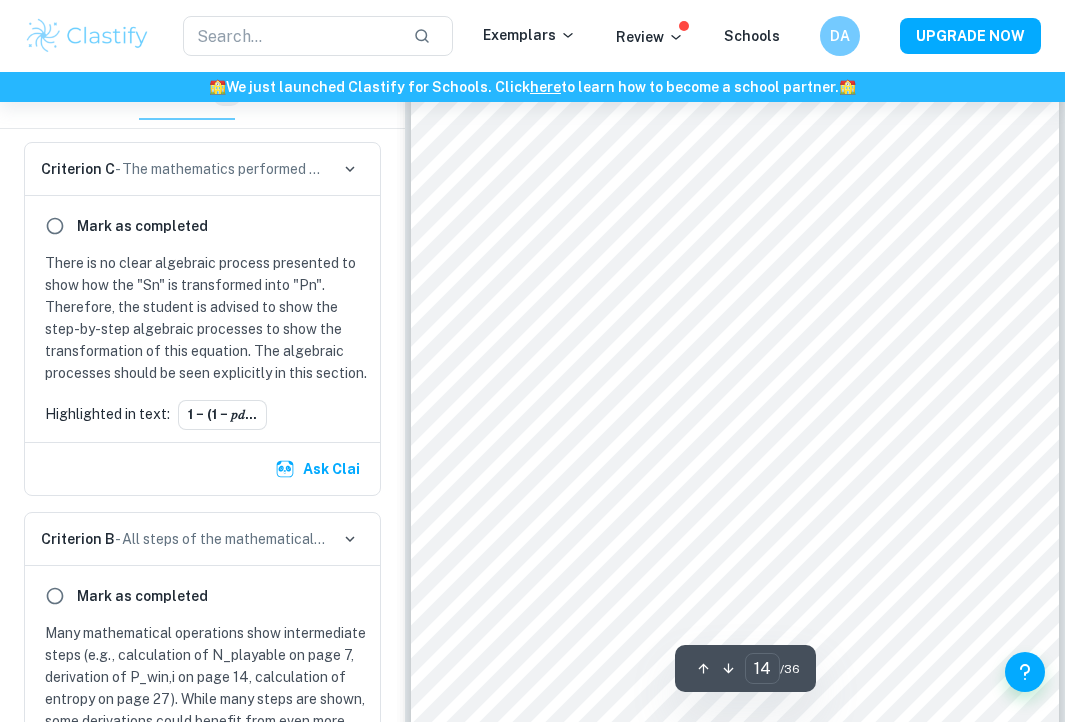 scroll, scrollTop: 11120, scrollLeft: 0, axis: vertical 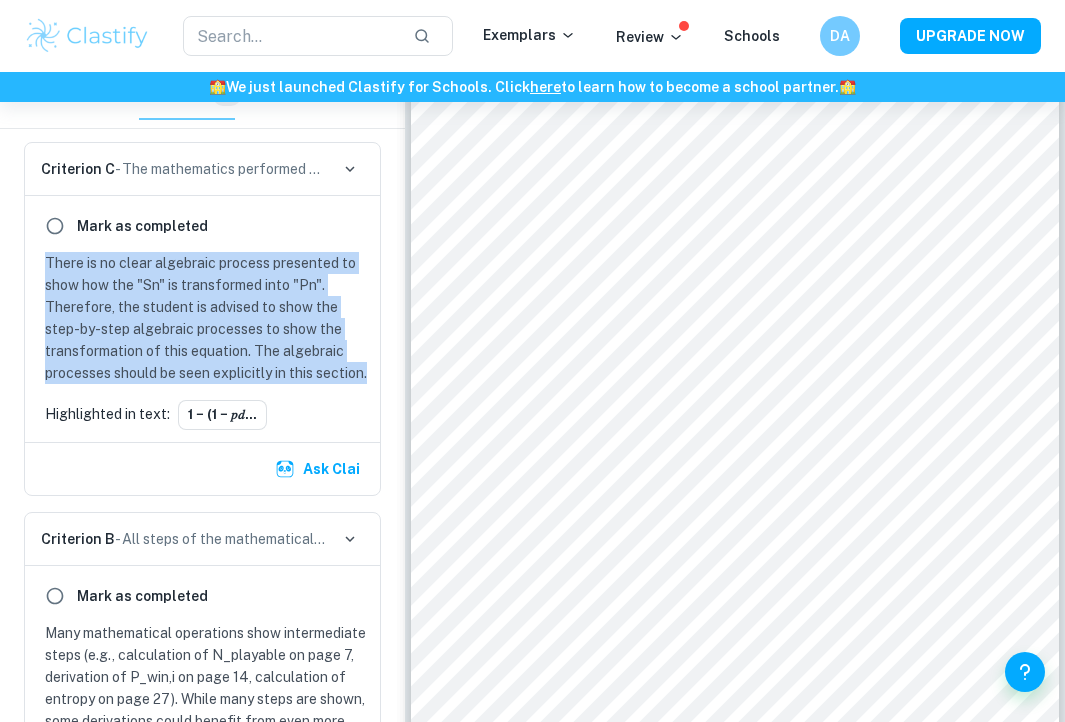 drag, startPoint x: 109, startPoint y: 396, endPoint x: 25, endPoint y: 247, distance: 171.04678 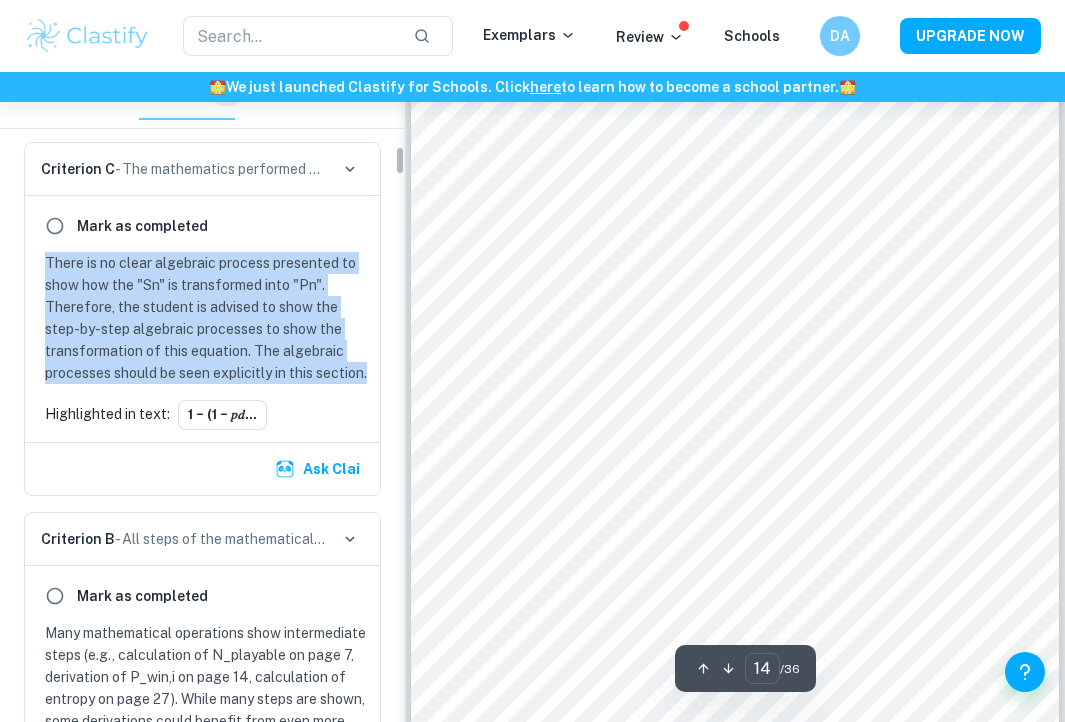 click on "There is no clear algebraic process presented to show how the "Sn" is transformed into "Pn". Therefore, the student is advised to show the step-by-step algebraic processes to show the transformation of this equation. The algebraic processes should be seen explicitly in this section." at bounding box center (206, 318) 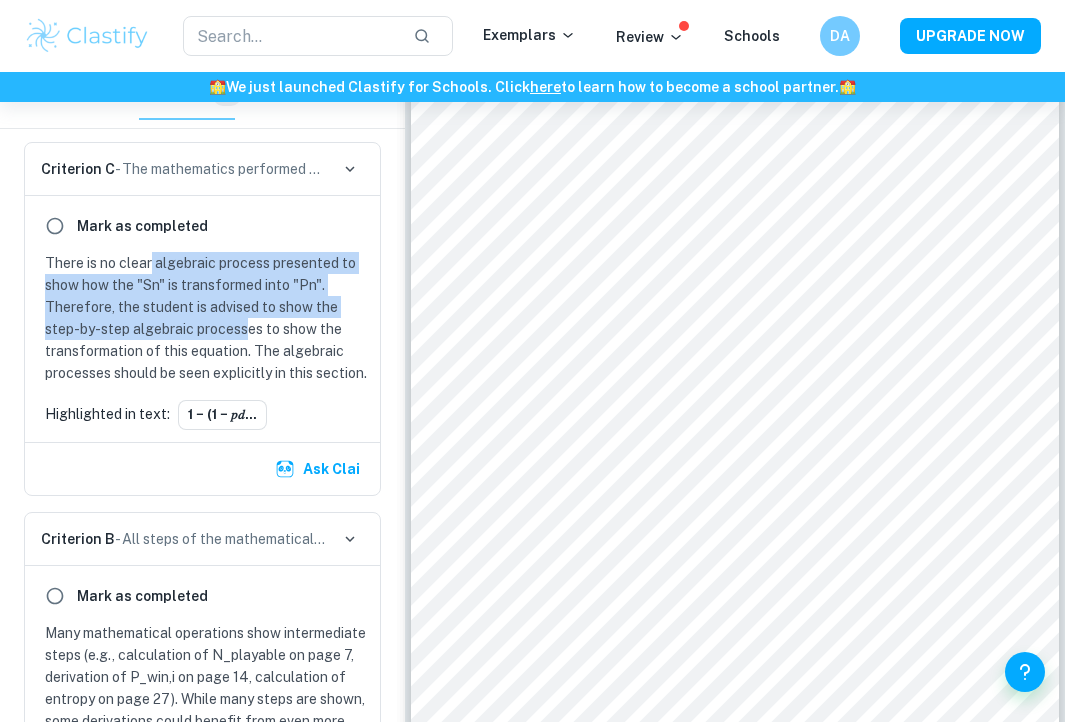 drag, startPoint x: 150, startPoint y: 258, endPoint x: 248, endPoint y: 319, distance: 115.43397 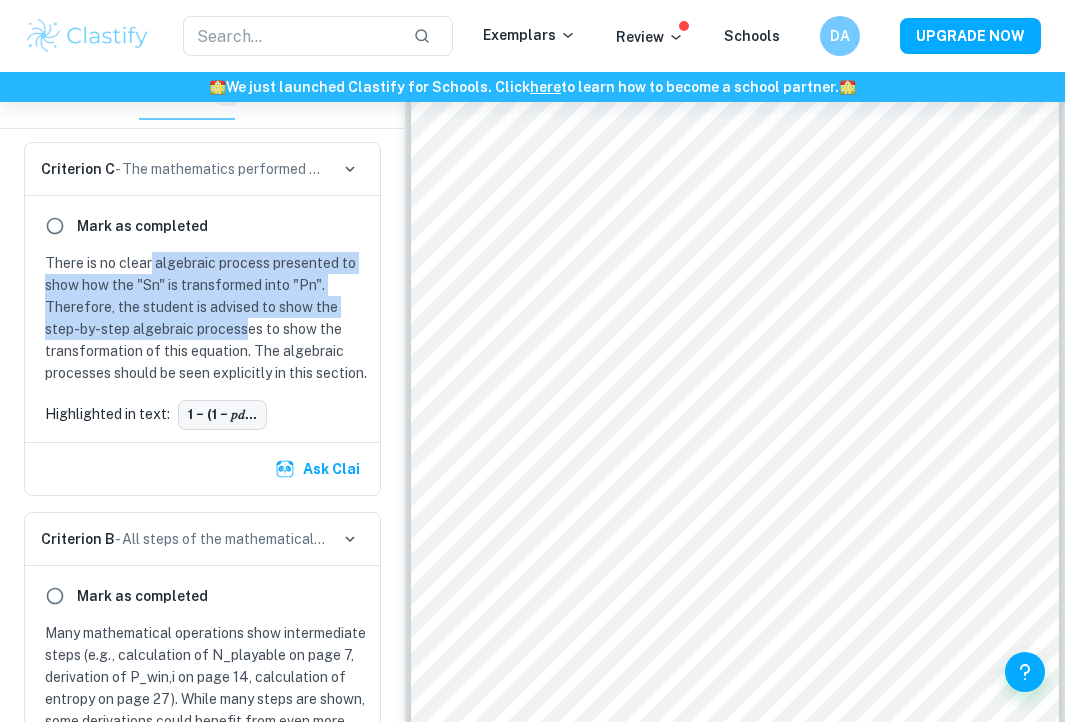 click on "1 − (1 − 𝑝𝑑..." at bounding box center [222, 415] 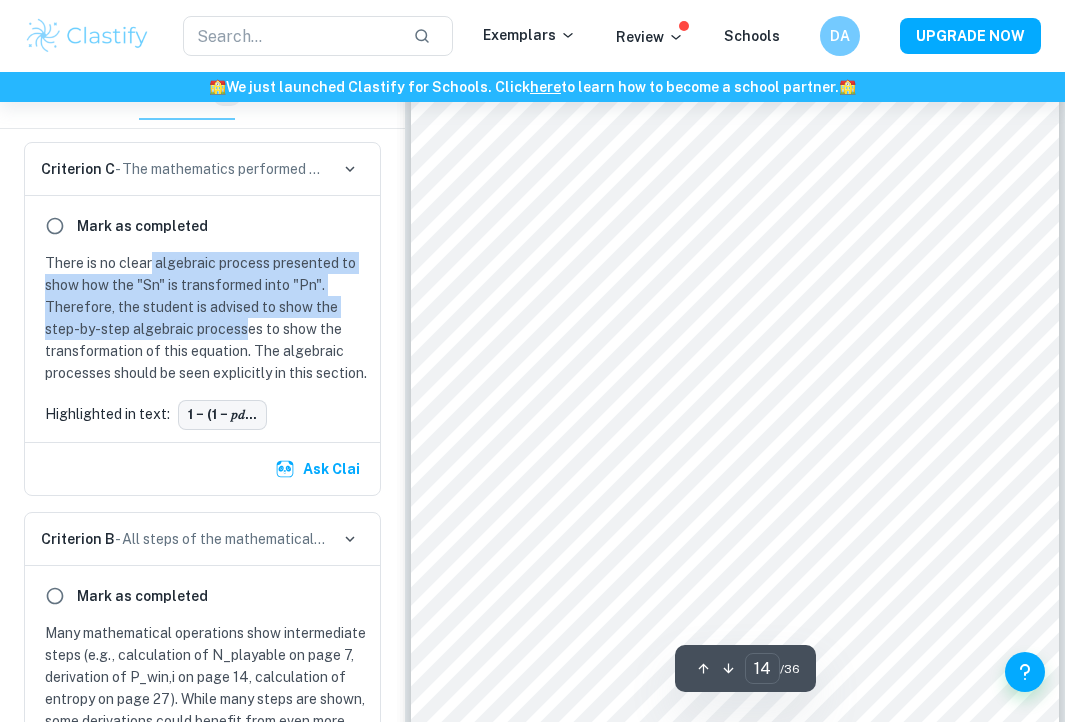 scroll, scrollTop: 11043, scrollLeft: 0, axis: vertical 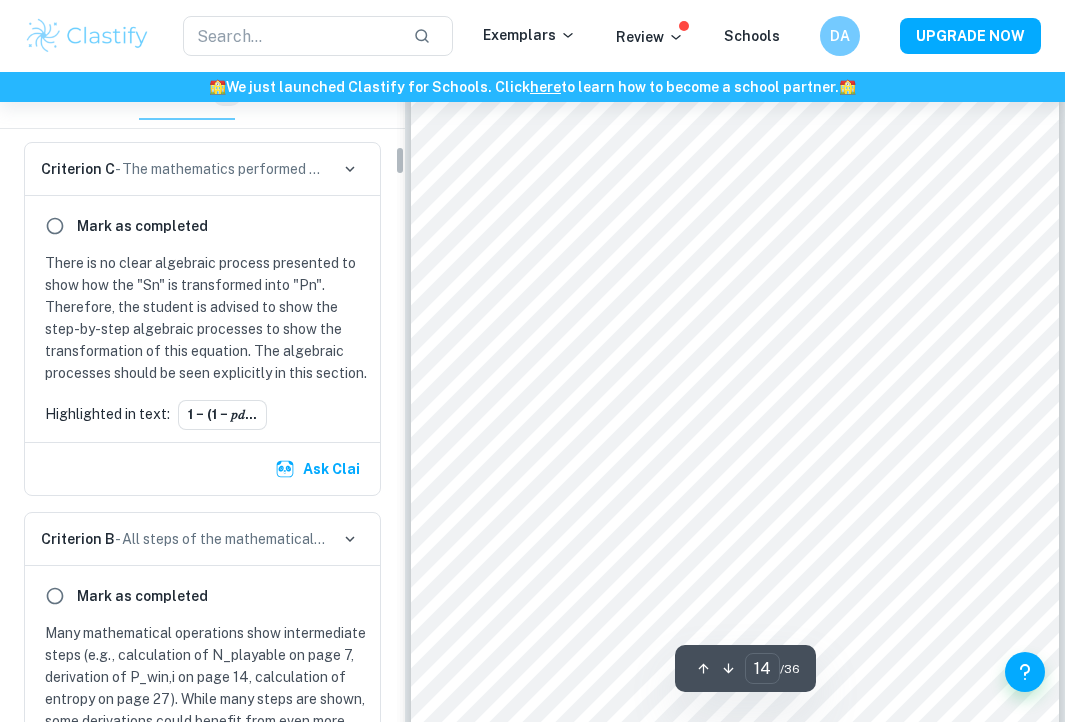 click on "There is no clear algebraic process presented to show how the "Sn" is transformed into "Pn". Therefore, the student is advised to show the step-by-step algebraic processes to show the transformation of this equation. The algebraic processes should be seen explicitly in this section." at bounding box center [206, 318] 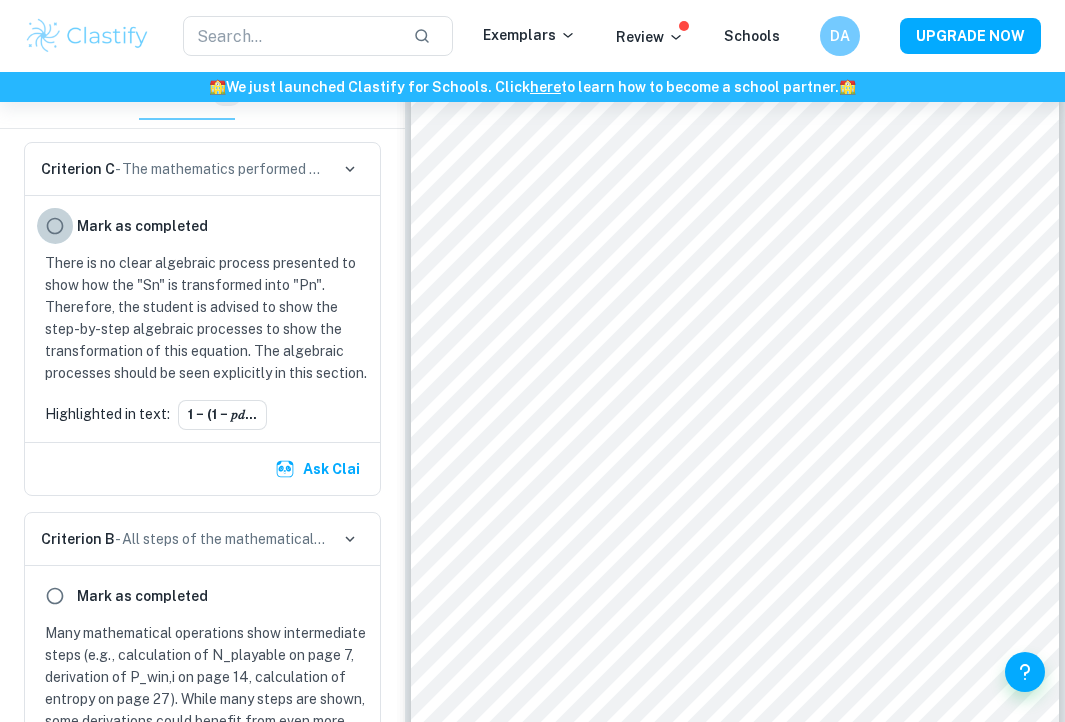 click at bounding box center (55, 226) 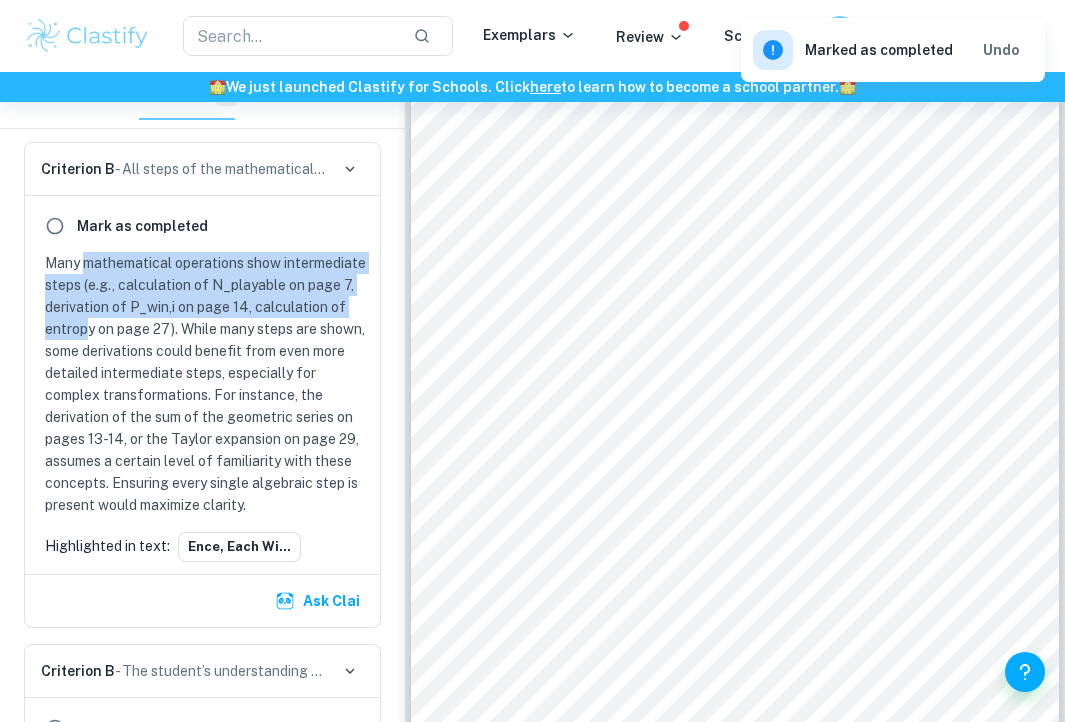 drag, startPoint x: 86, startPoint y: 264, endPoint x: 235, endPoint y: 333, distance: 164.2011 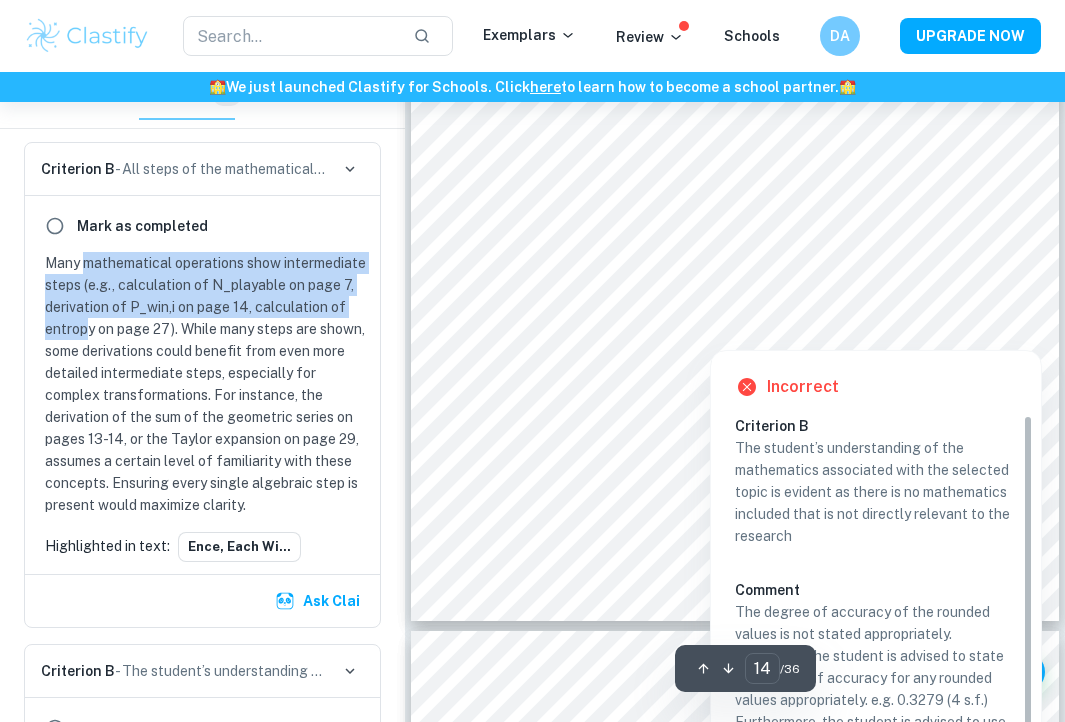 scroll, scrollTop: 11374, scrollLeft: 0, axis: vertical 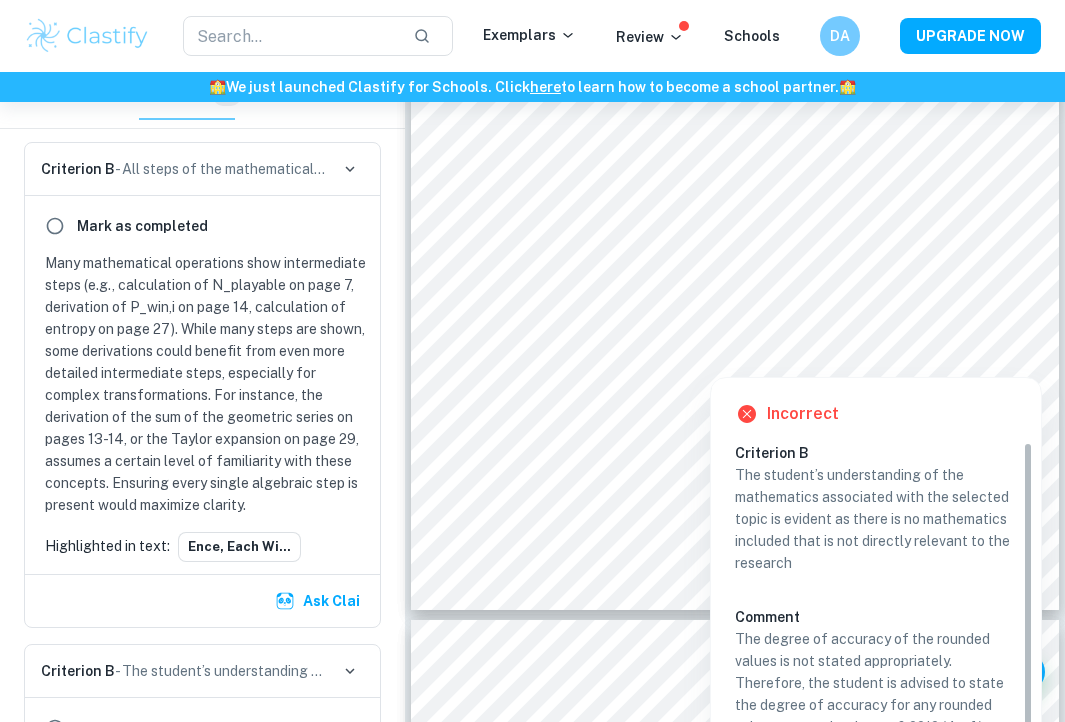 click at bounding box center (750, 364) 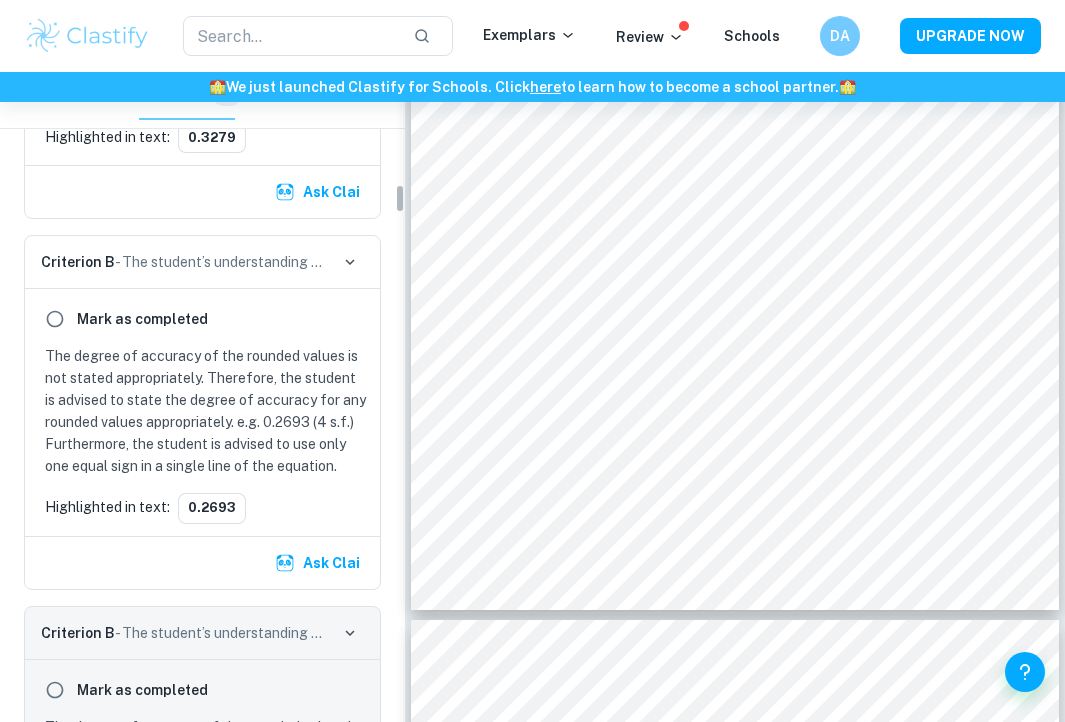 scroll, scrollTop: 2436, scrollLeft: 0, axis: vertical 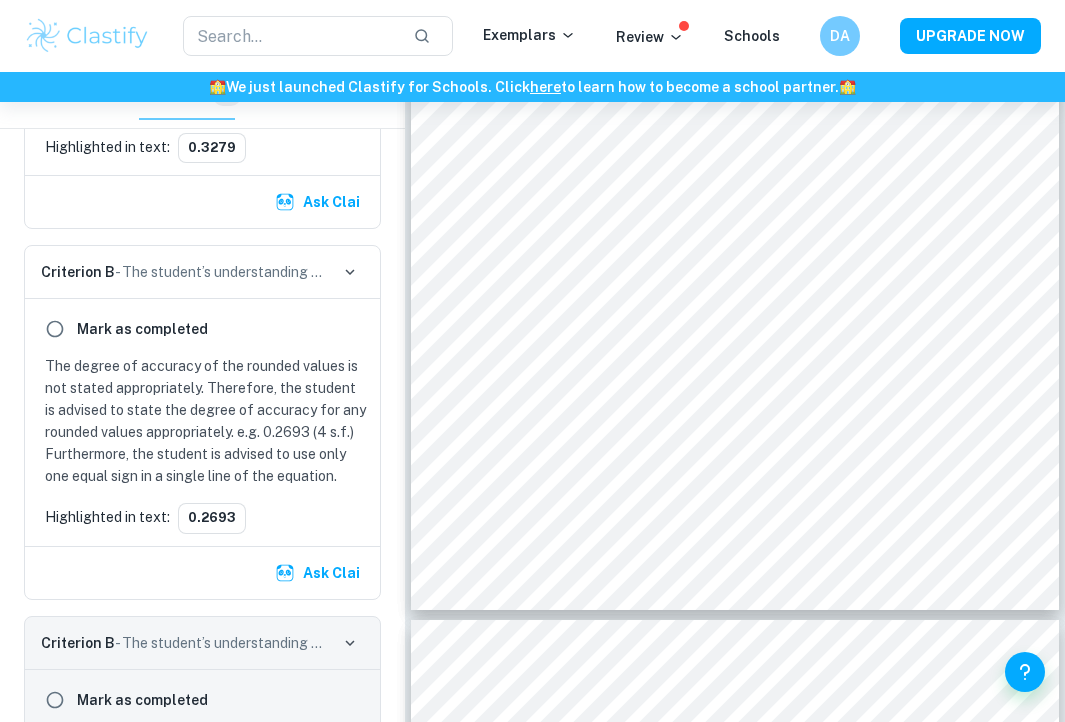 click on "The degree of accuracy of the rounded values is not stated appropriately. Therefore, the student is advised to state the degree of accuracy for any rounded values appropriately. e.g. 0.2693 (4 s.f.)
Furthermore, the student is advised to use only one equal sign in a single line of the equation." at bounding box center (206, 421) 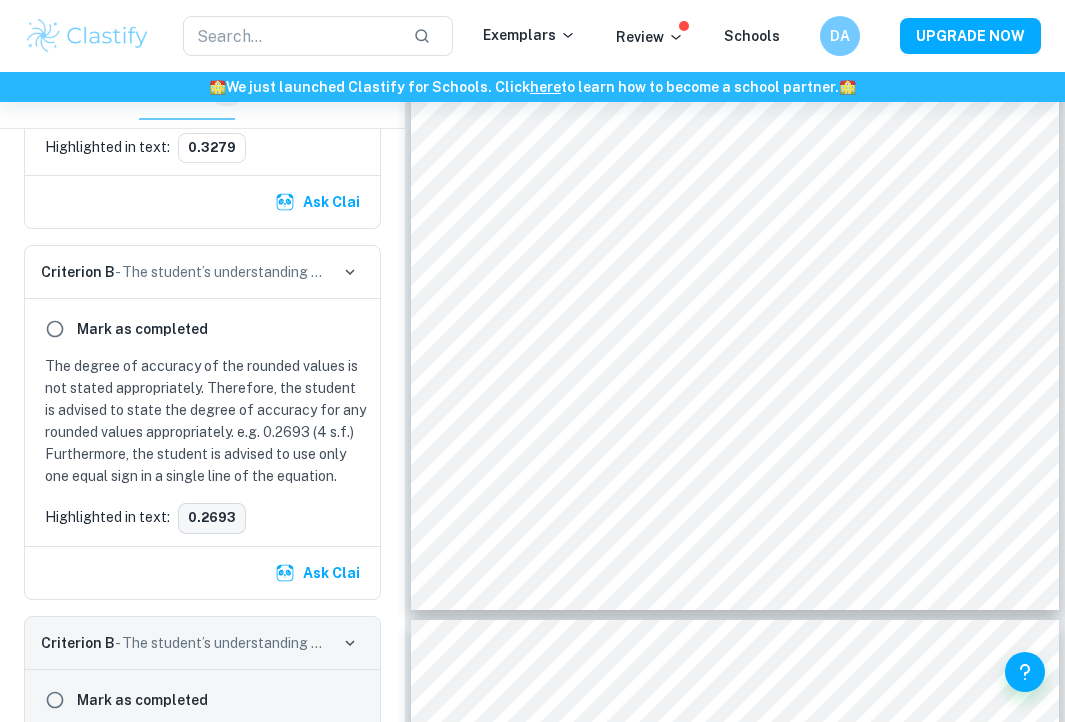 click on "0.2693" at bounding box center [212, 518] 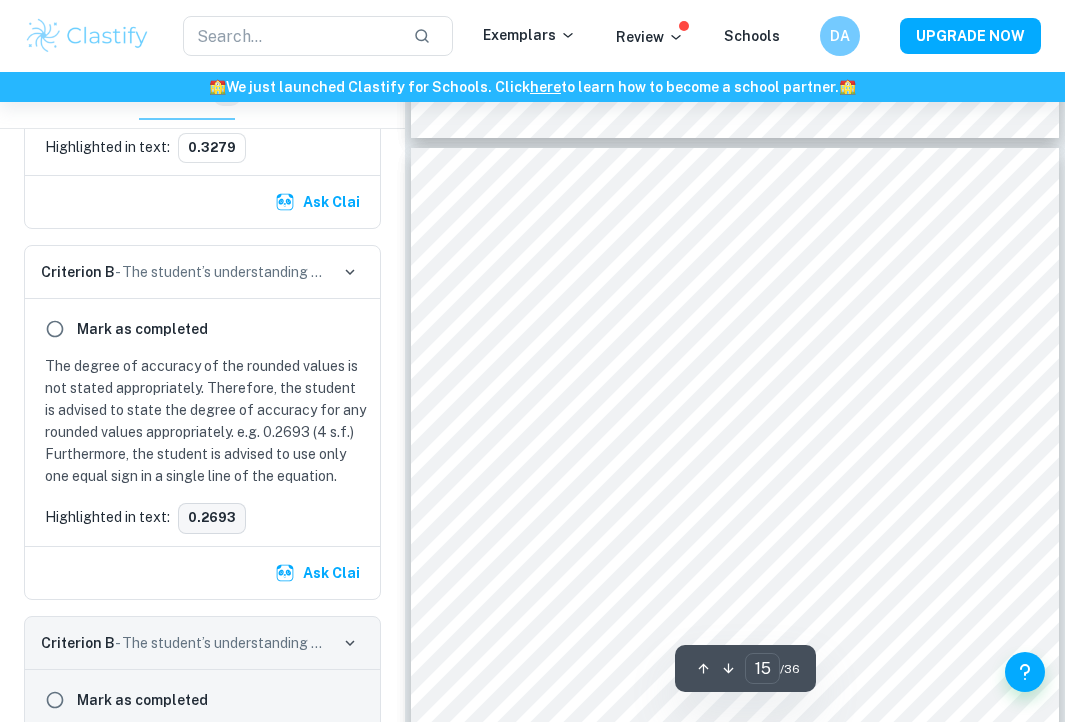 scroll, scrollTop: 11881, scrollLeft: 0, axis: vertical 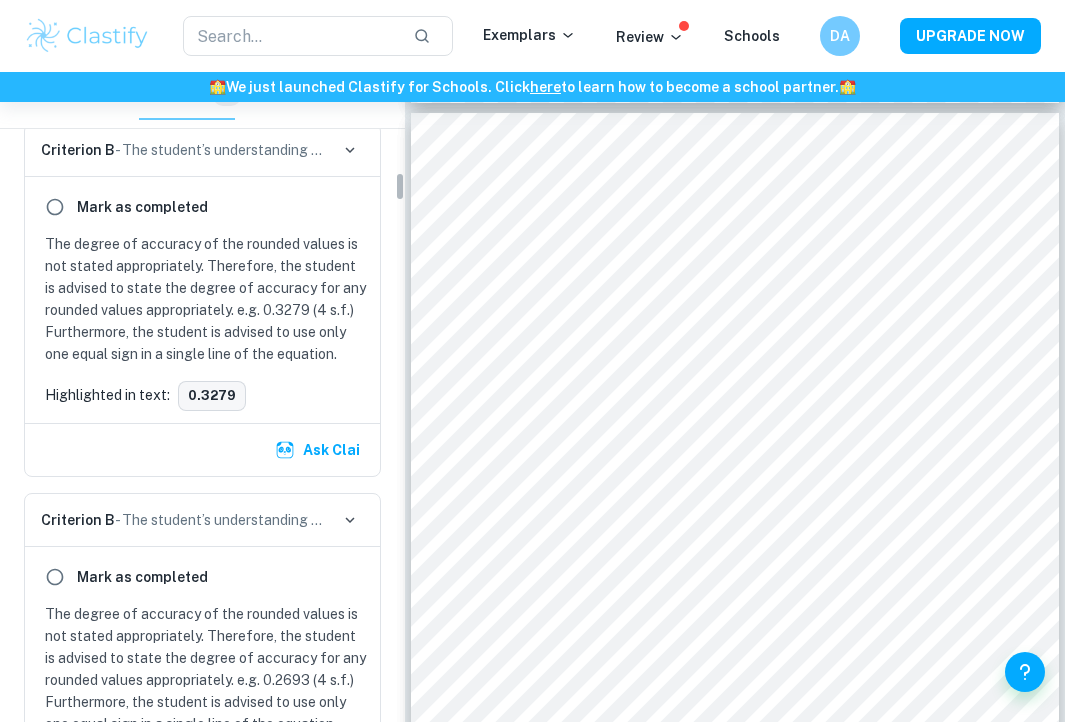 click on "0.3279" at bounding box center [212, 396] 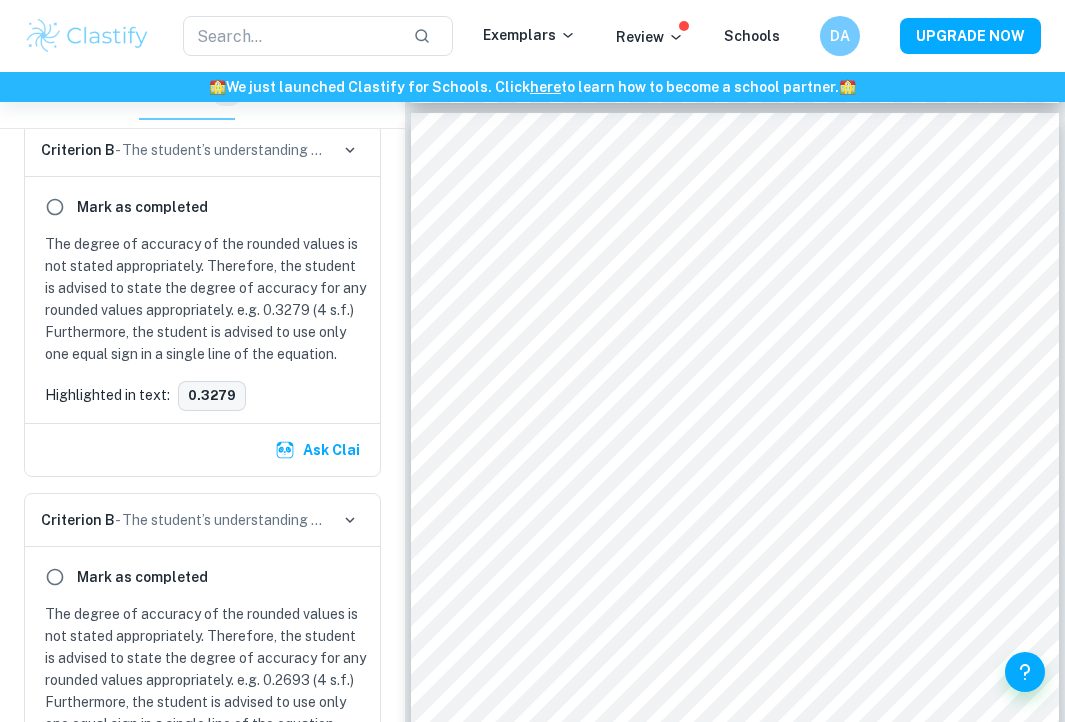 click on "0.3279" at bounding box center [212, 396] 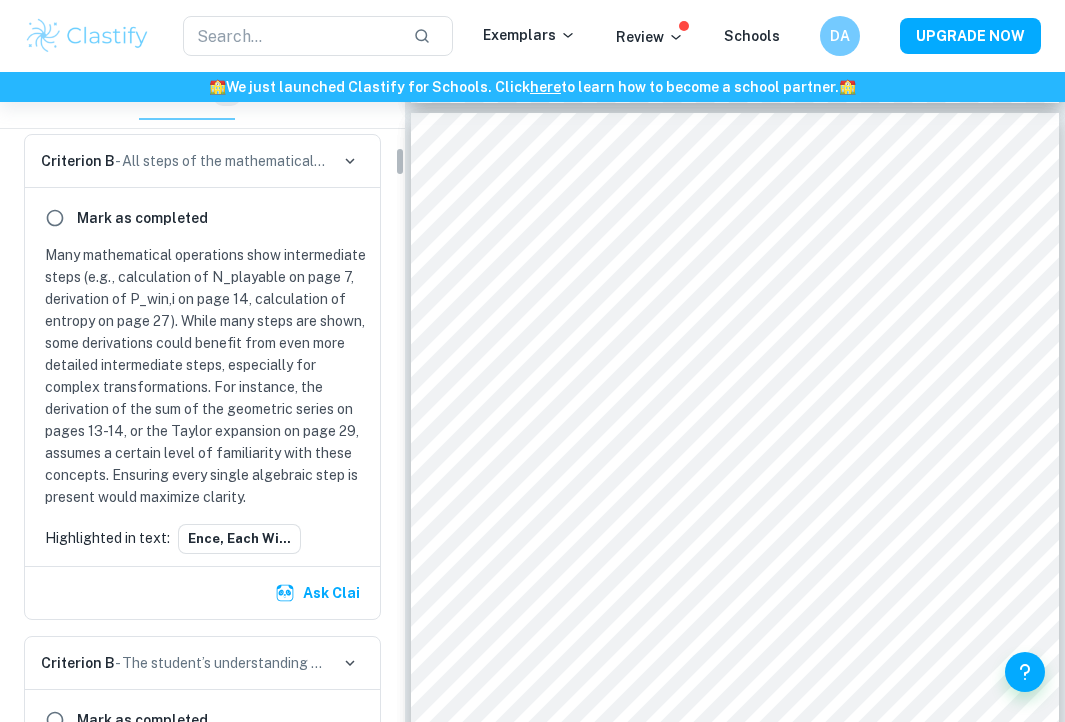 scroll, scrollTop: 1640, scrollLeft: 0, axis: vertical 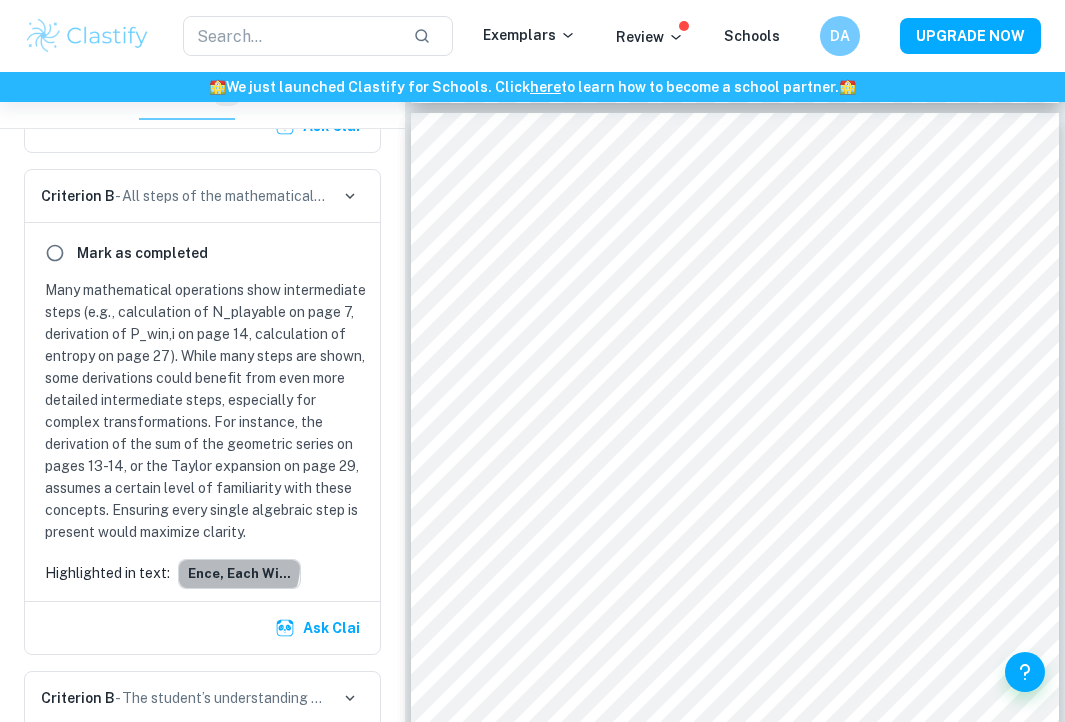 click on "ence, each wi..." at bounding box center (239, 574) 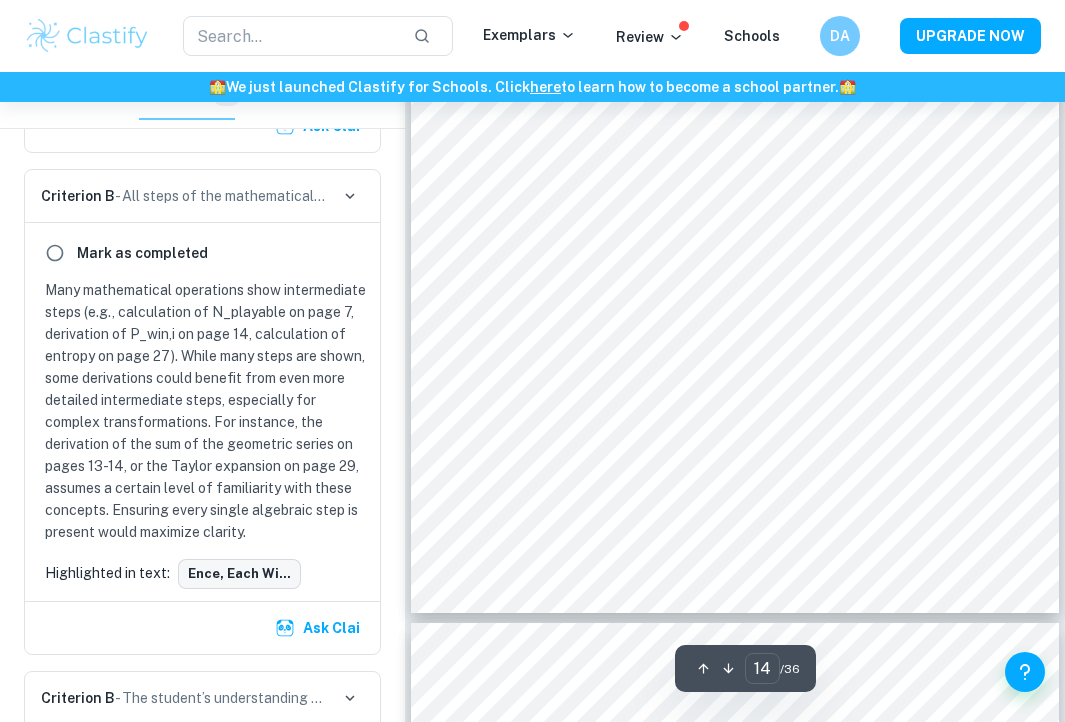 scroll, scrollTop: 11307, scrollLeft: 0, axis: vertical 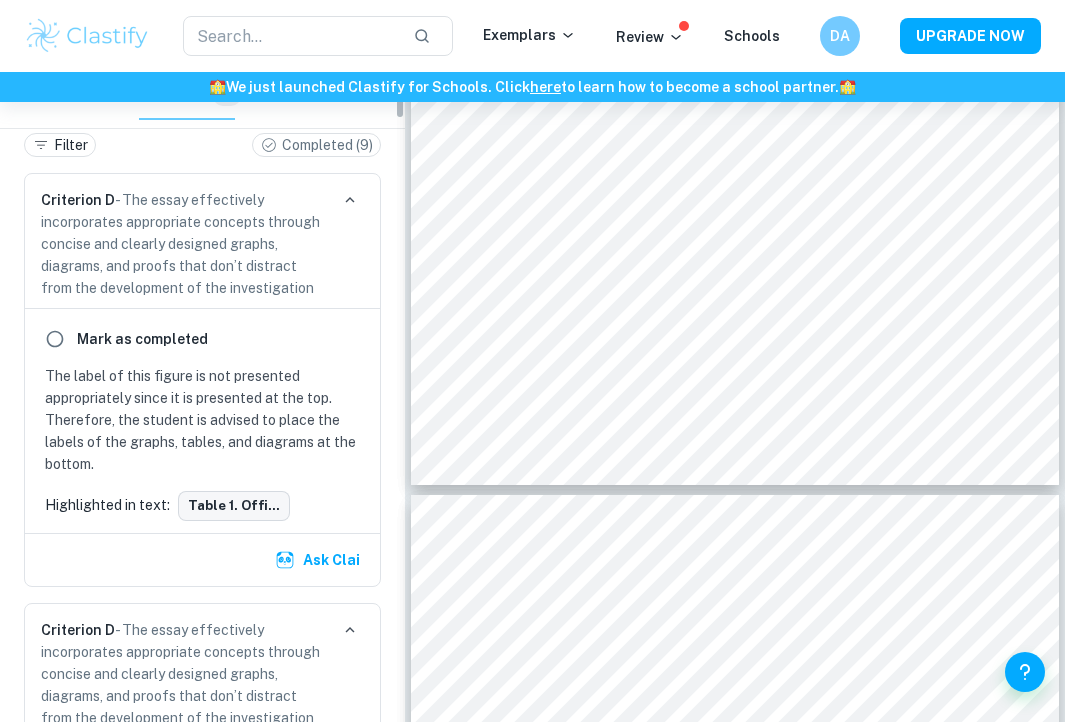 click on "Table 1. Offi..." at bounding box center [234, 506] 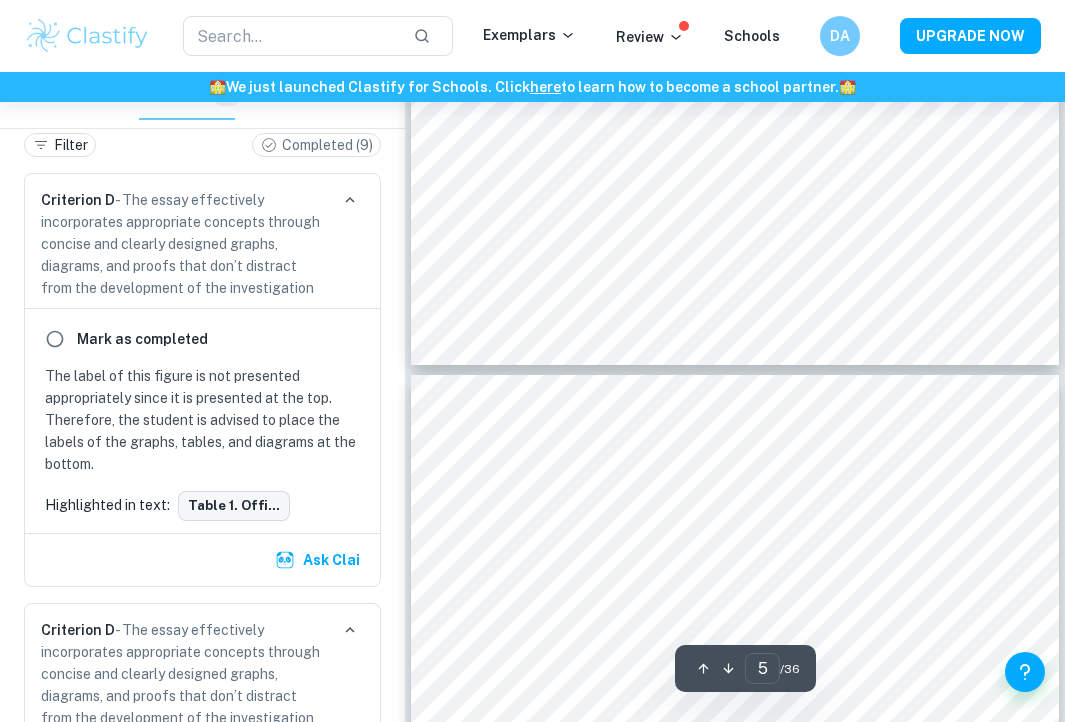 scroll, scrollTop: 3540, scrollLeft: 0, axis: vertical 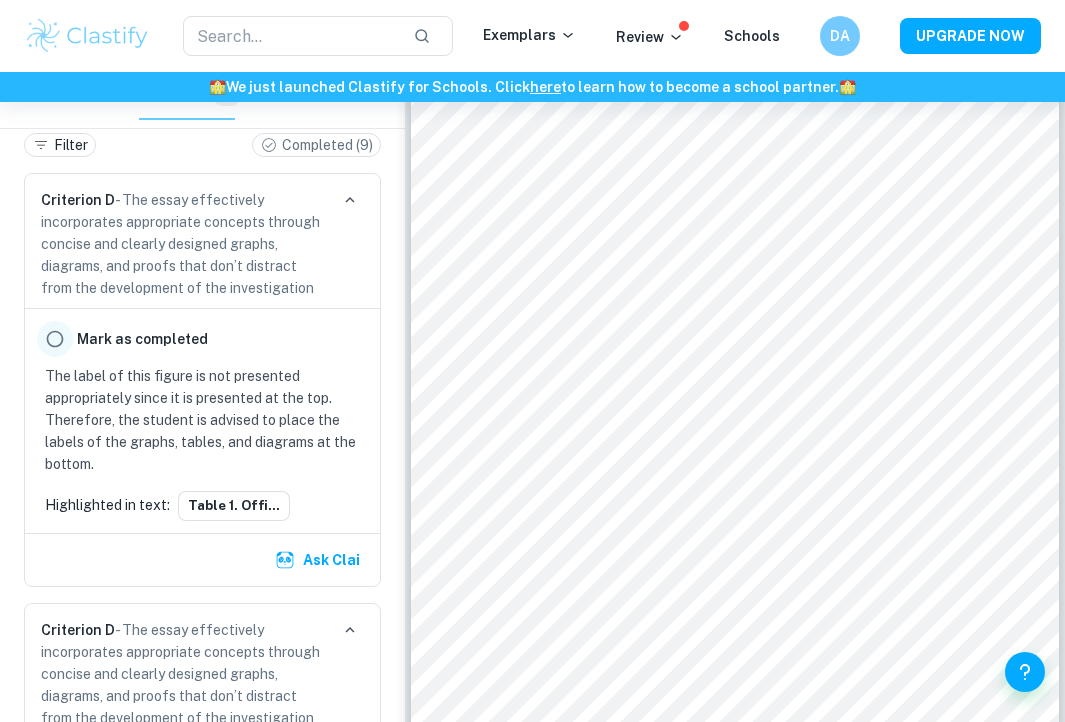 click at bounding box center [55, 339] 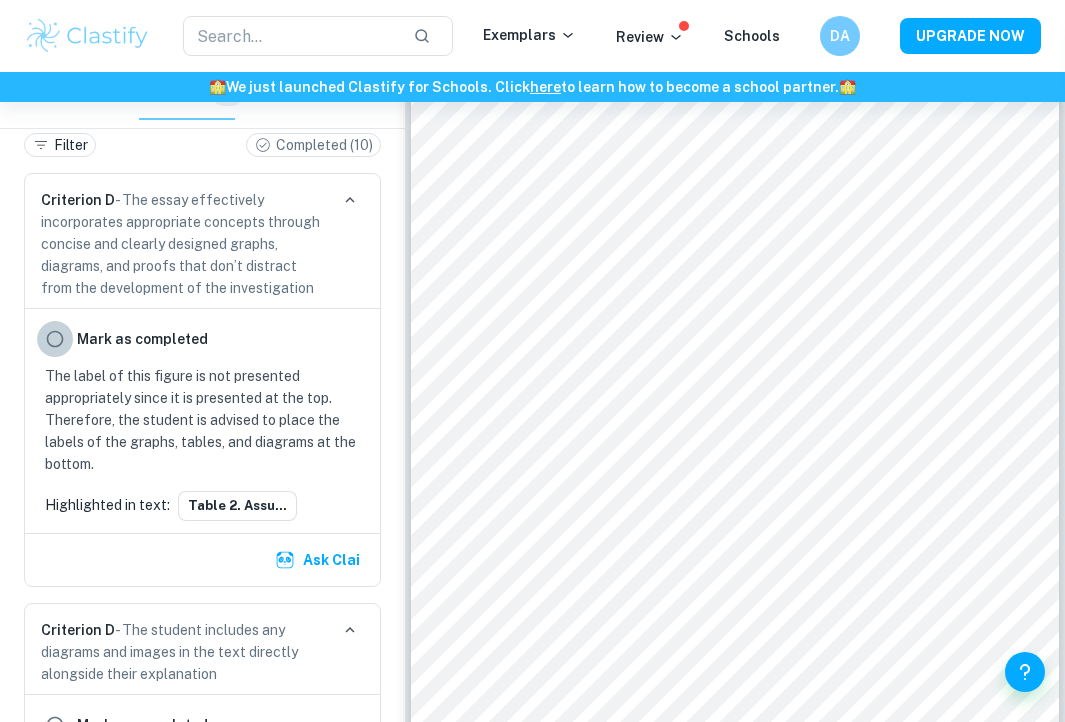 click at bounding box center (55, 339) 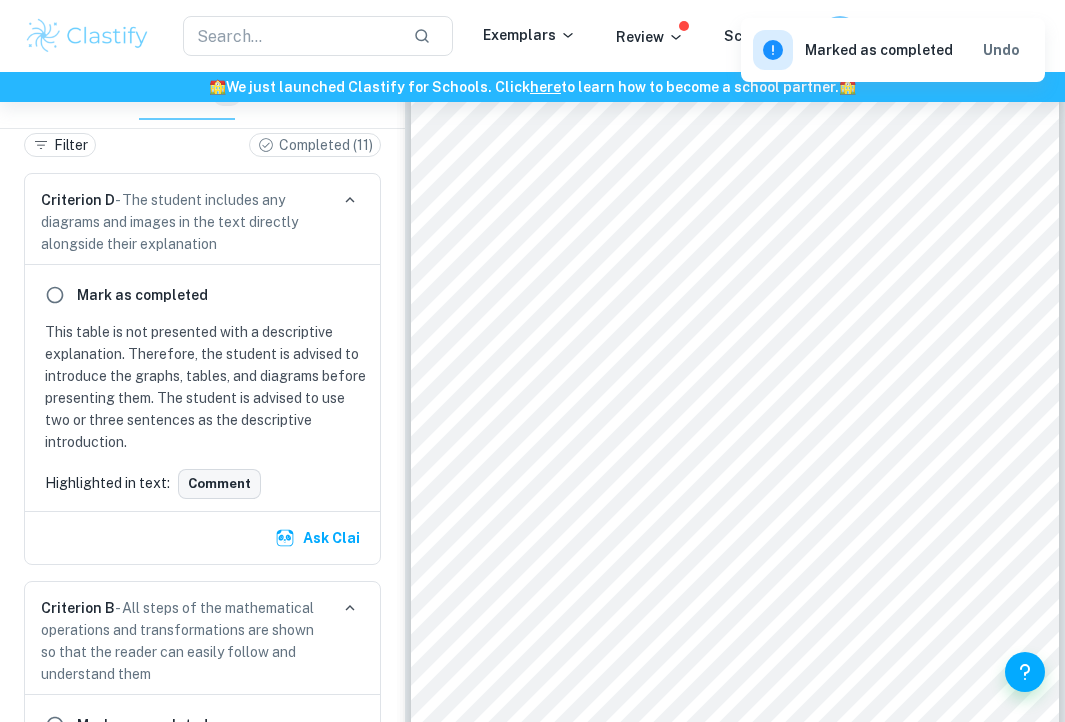 click on "Comment" at bounding box center [219, 484] 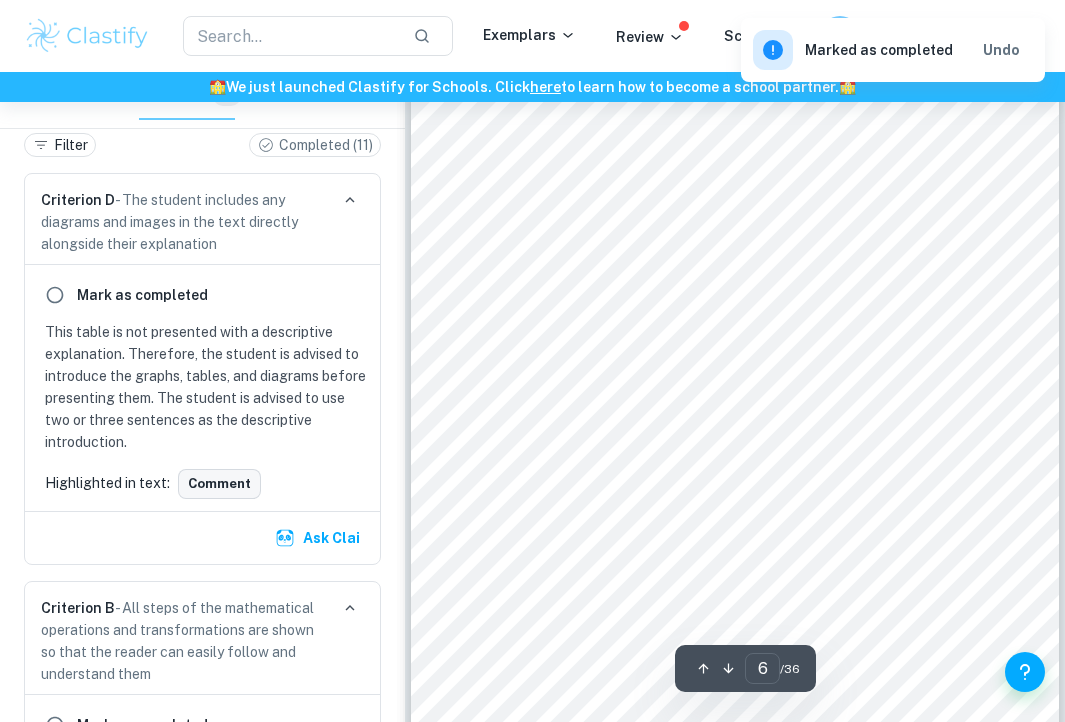 scroll, scrollTop: 4442, scrollLeft: 0, axis: vertical 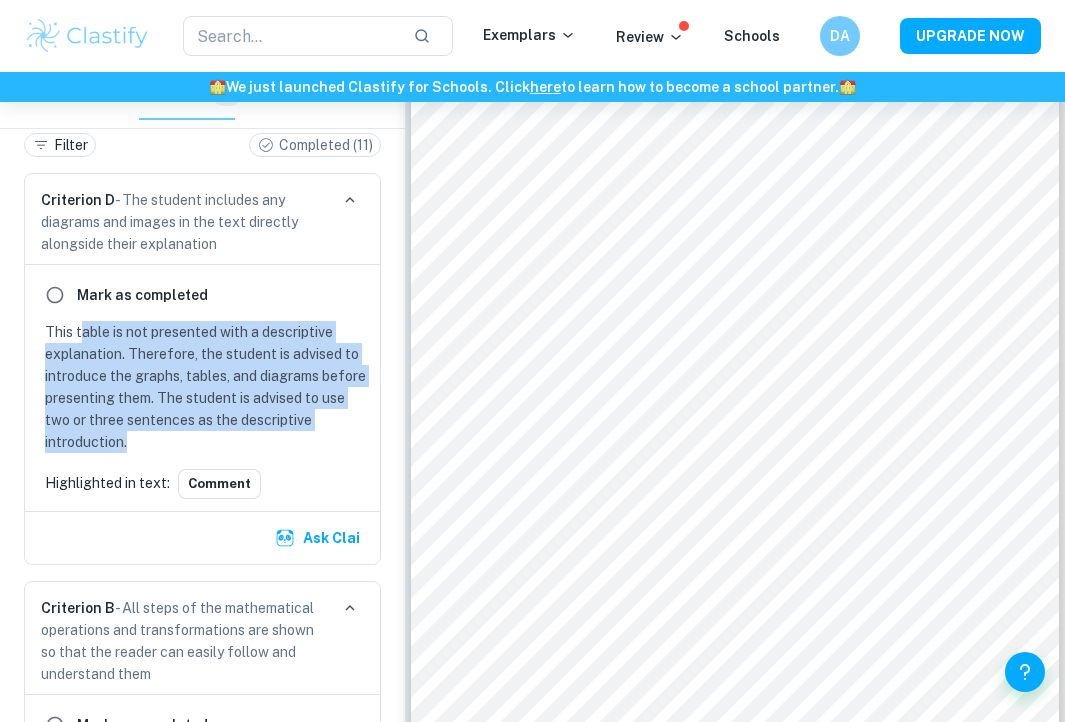 drag, startPoint x: 79, startPoint y: 326, endPoint x: 178, endPoint y: 452, distance: 160.24045 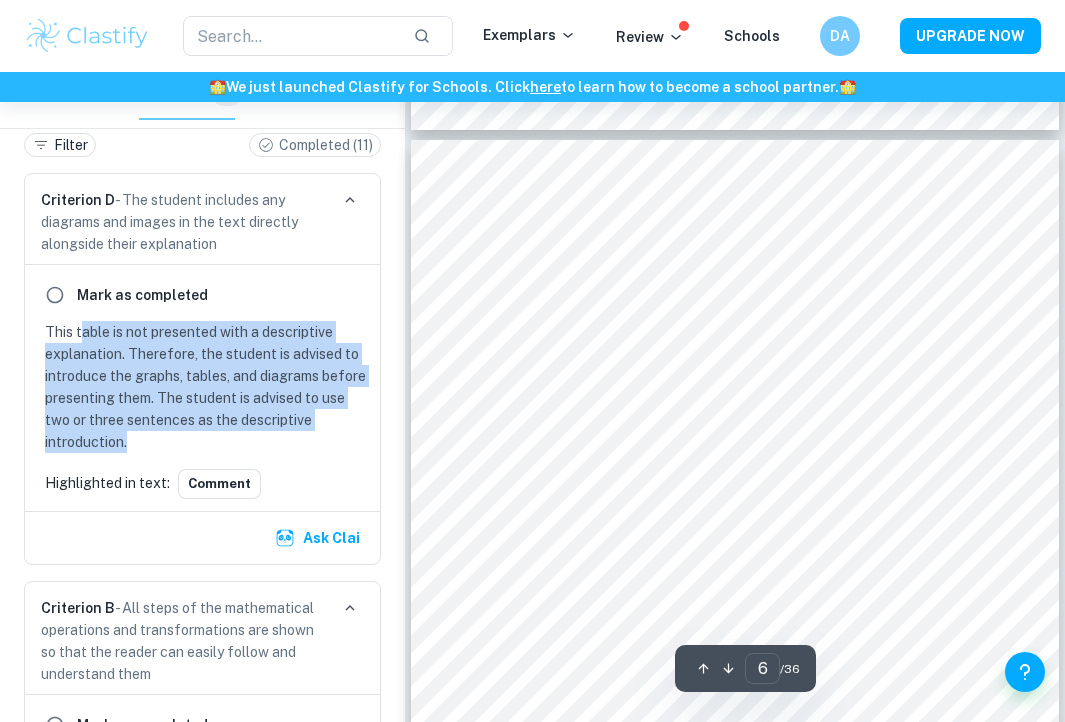 scroll, scrollTop: 4231, scrollLeft: 0, axis: vertical 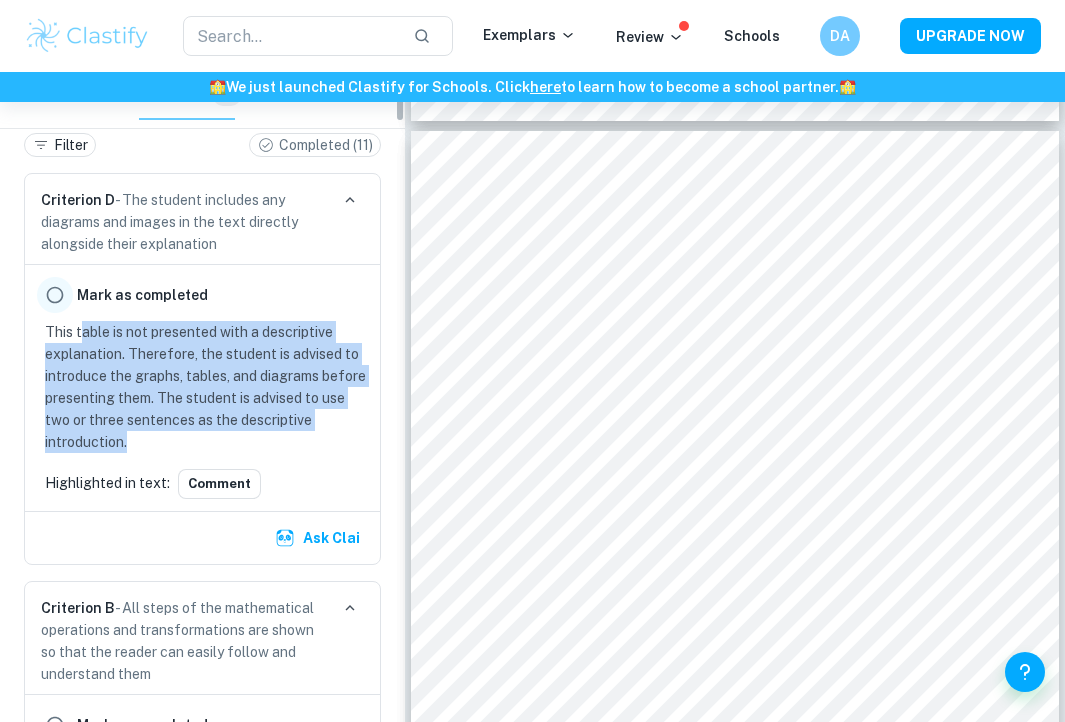 click at bounding box center [55, 295] 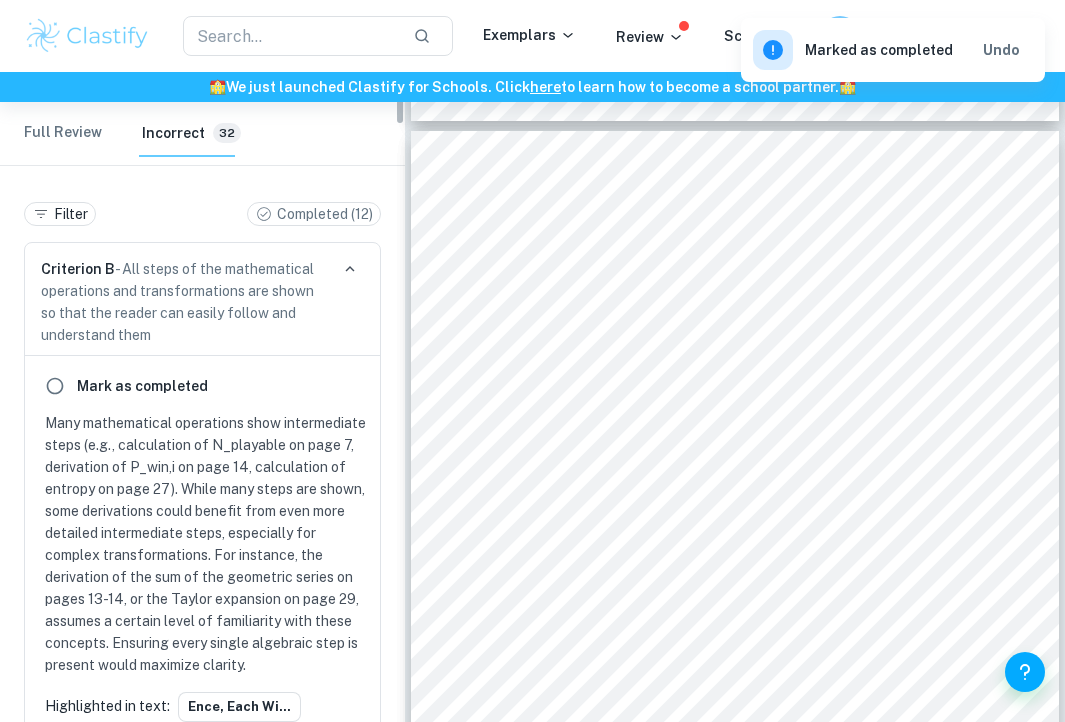 scroll, scrollTop: 489, scrollLeft: 0, axis: vertical 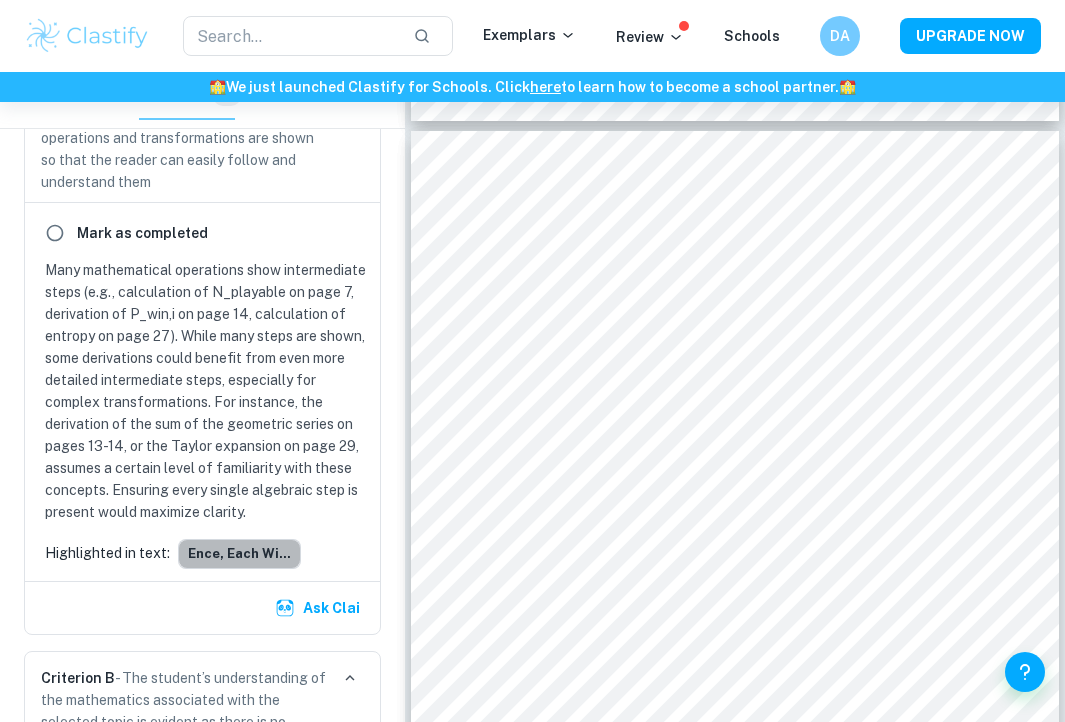 click on "ence, each wi..." at bounding box center (239, 554) 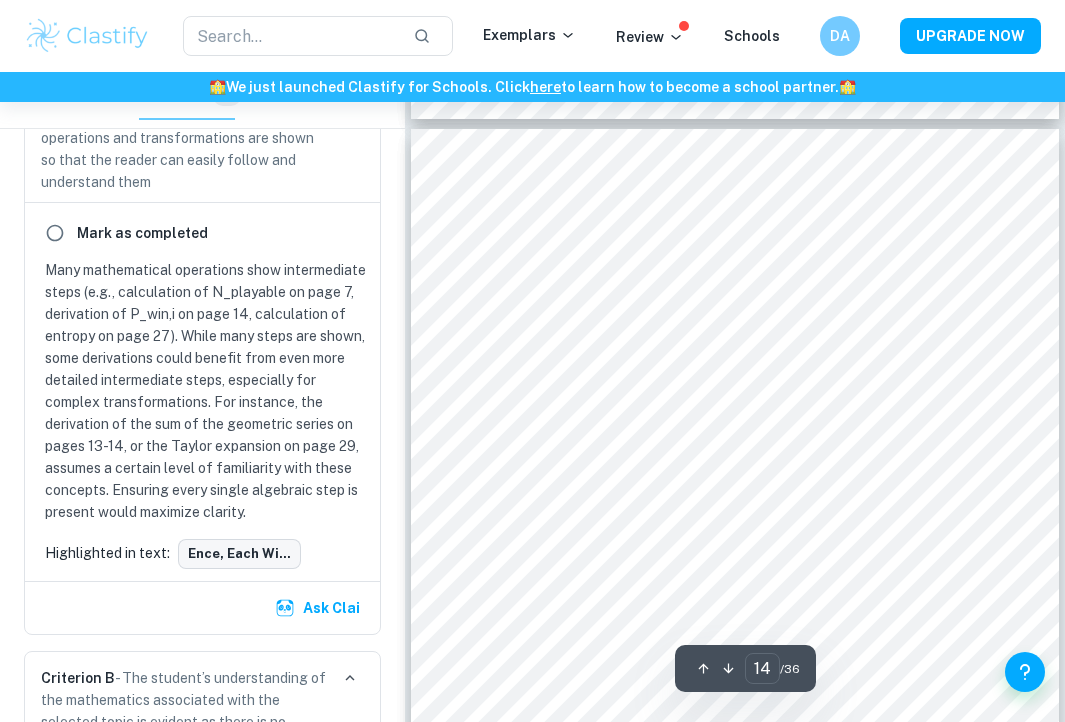 scroll, scrollTop: 11307, scrollLeft: 0, axis: vertical 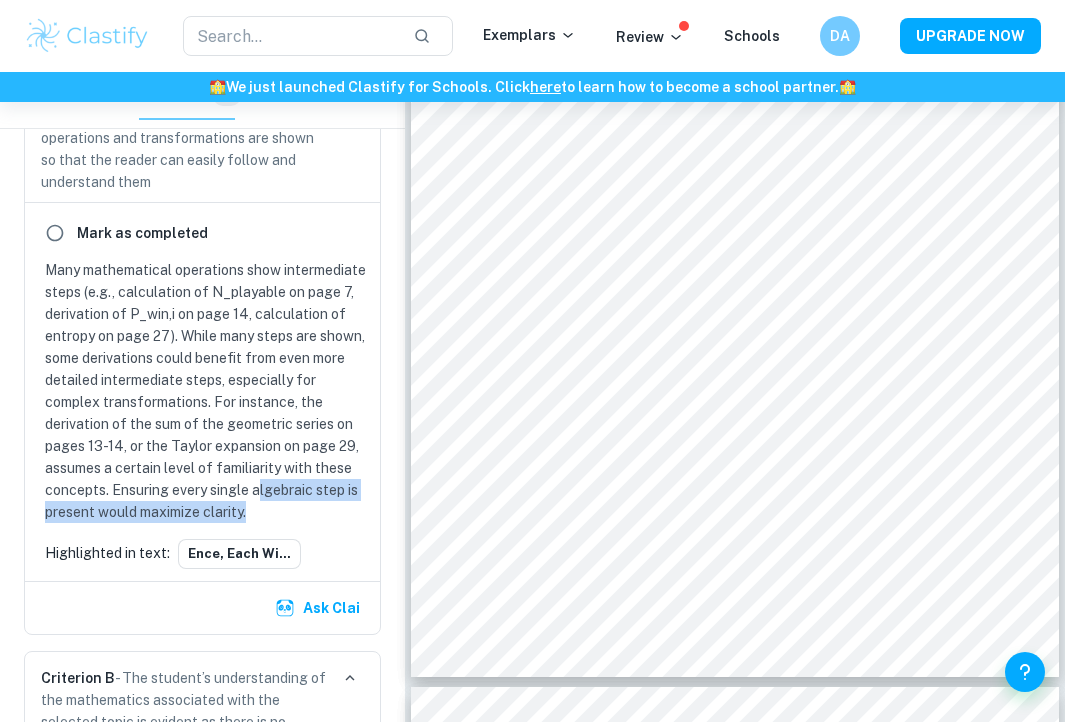 drag, startPoint x: 110, startPoint y: 532, endPoint x: 92, endPoint y: 504, distance: 33.286633 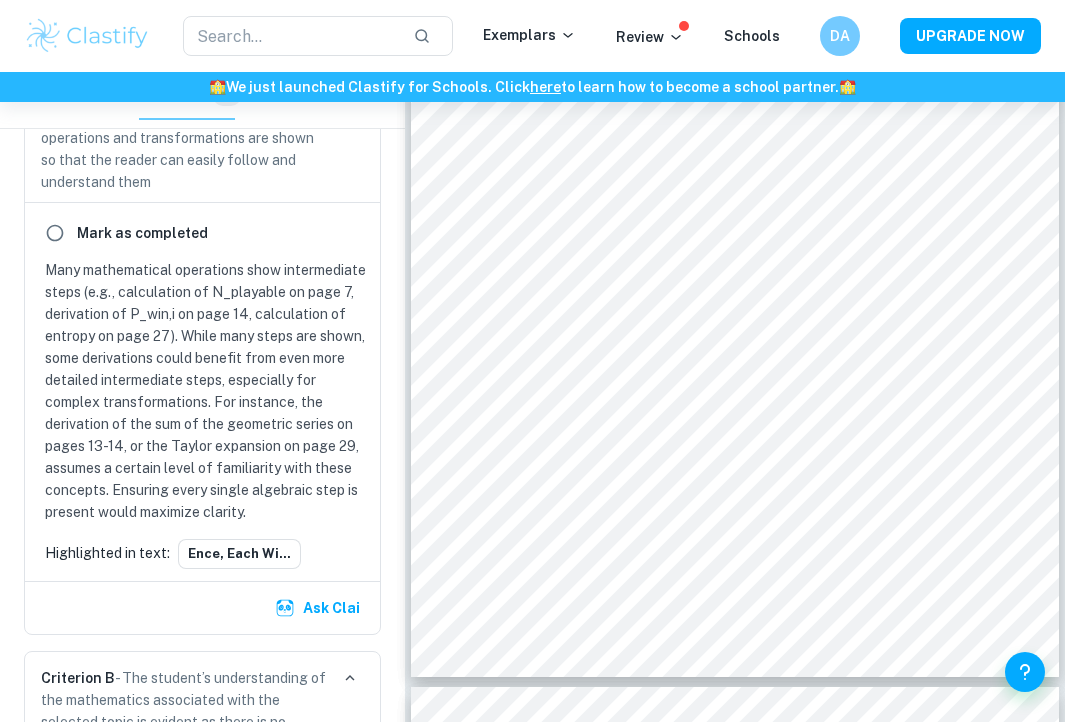 click on "Many mathematical operations show intermediate steps (e.g., calculation of N_playable on page 7, derivation of P_win,i on page 14, calculation of entropy on page 27). While many steps are shown, some derivations could benefit from even more detailed intermediate steps, especially for complex transformations. For instance, the derivation of the sum of the geometric series on pages 13-14, or the Taylor expansion on page 29, assumes a certain level of familiarity with these concepts. Ensuring every single algebraic step is present would maximize clarity." at bounding box center (206, 391) 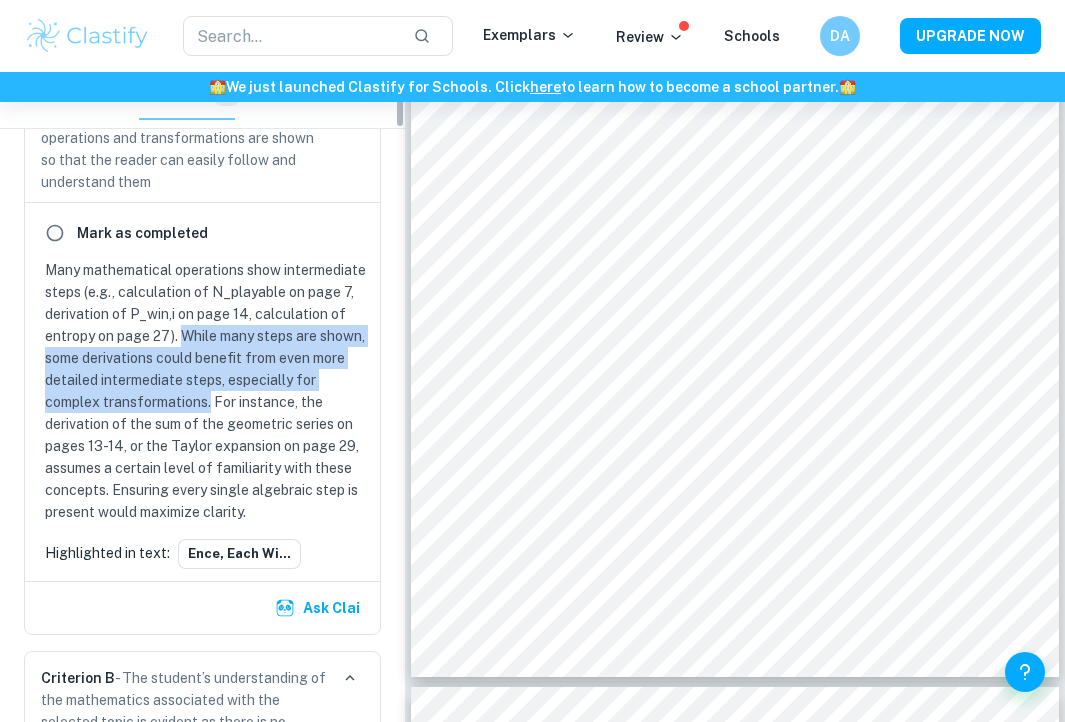 drag, startPoint x: 329, startPoint y: 338, endPoint x: 403, endPoint y: 404, distance: 99.15644 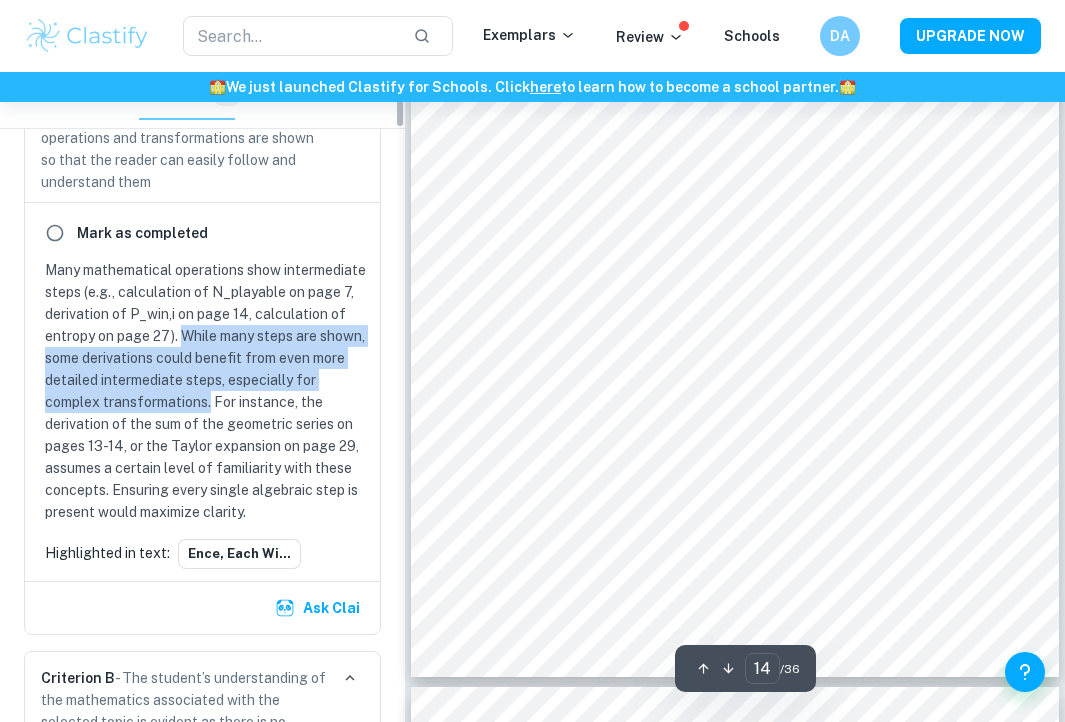 click on "Many mathematical operations show intermediate steps (e.g., calculation of N_playable on page 7, derivation of P_win,i on page 14, calculation of entropy on page 27). While many steps are shown, some derivations could benefit from even more detailed intermediate steps, especially for complex transformations. For instance, the derivation of the sum of the geometric series on pages 13-14, or the Taylor expansion on page 29, assumes a certain level of familiarity with these concepts. Ensuring every single algebraic step is present would maximize clarity." at bounding box center [206, 391] 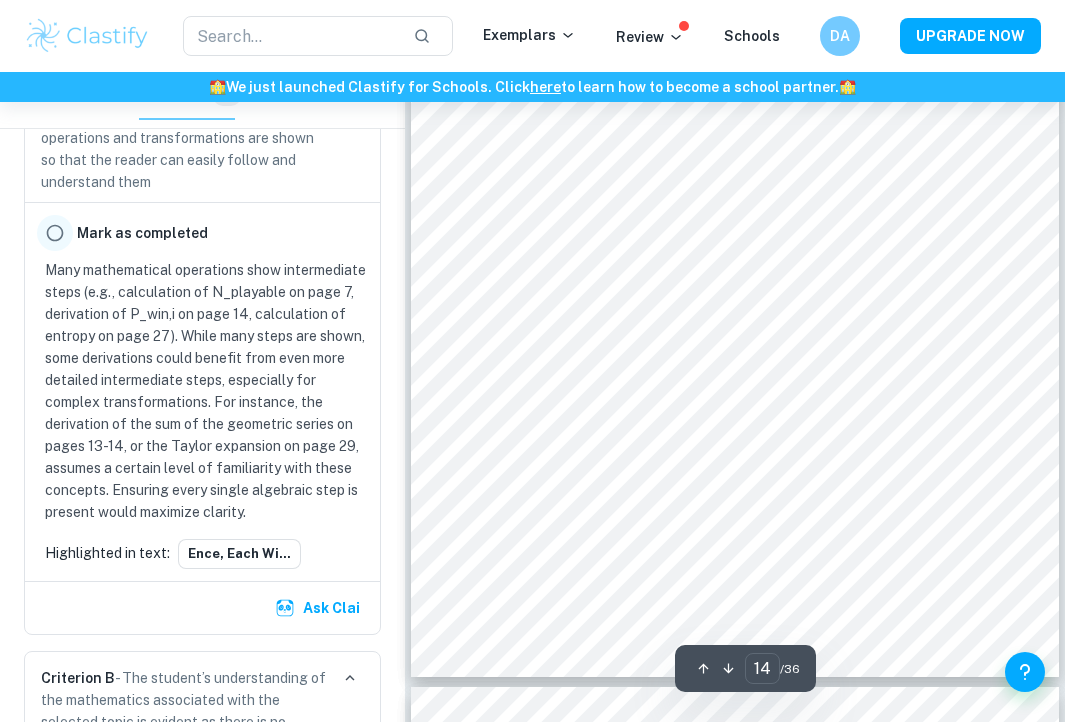 click at bounding box center (55, 233) 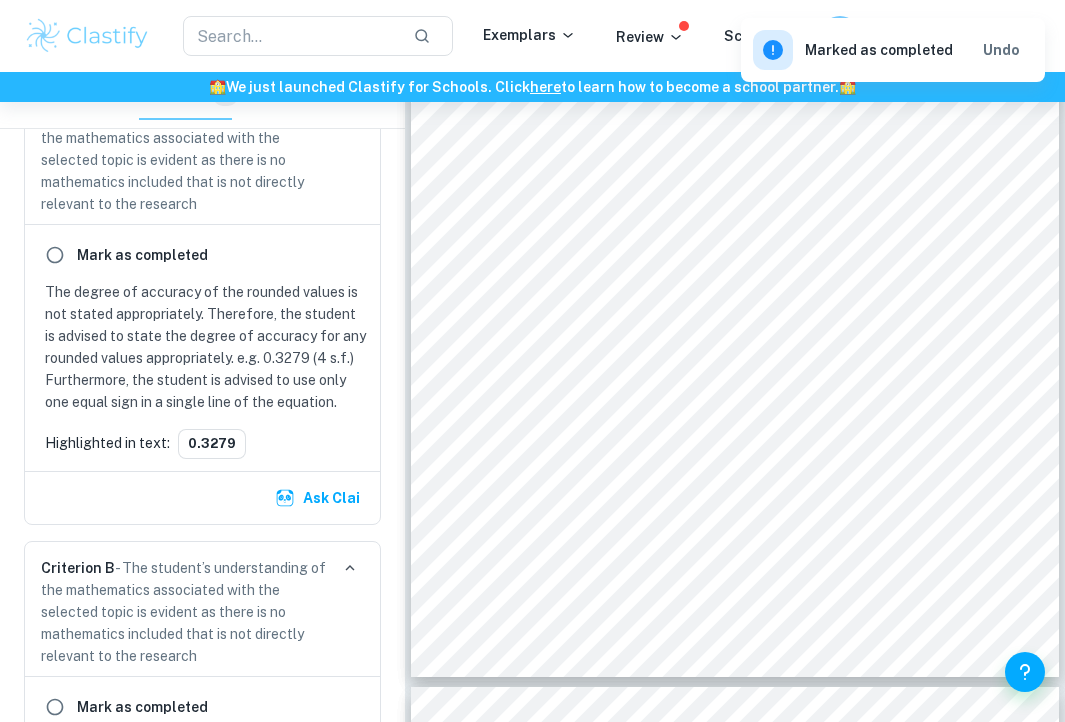 scroll, scrollTop: 465, scrollLeft: 0, axis: vertical 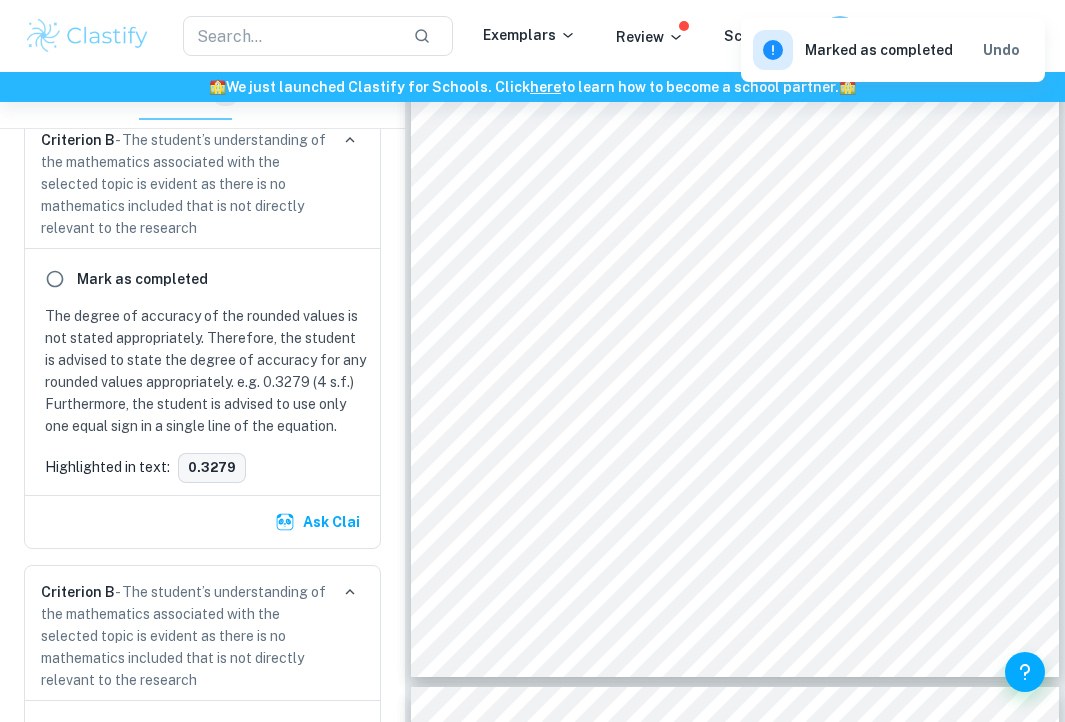 click on "0.3279" at bounding box center [212, 468] 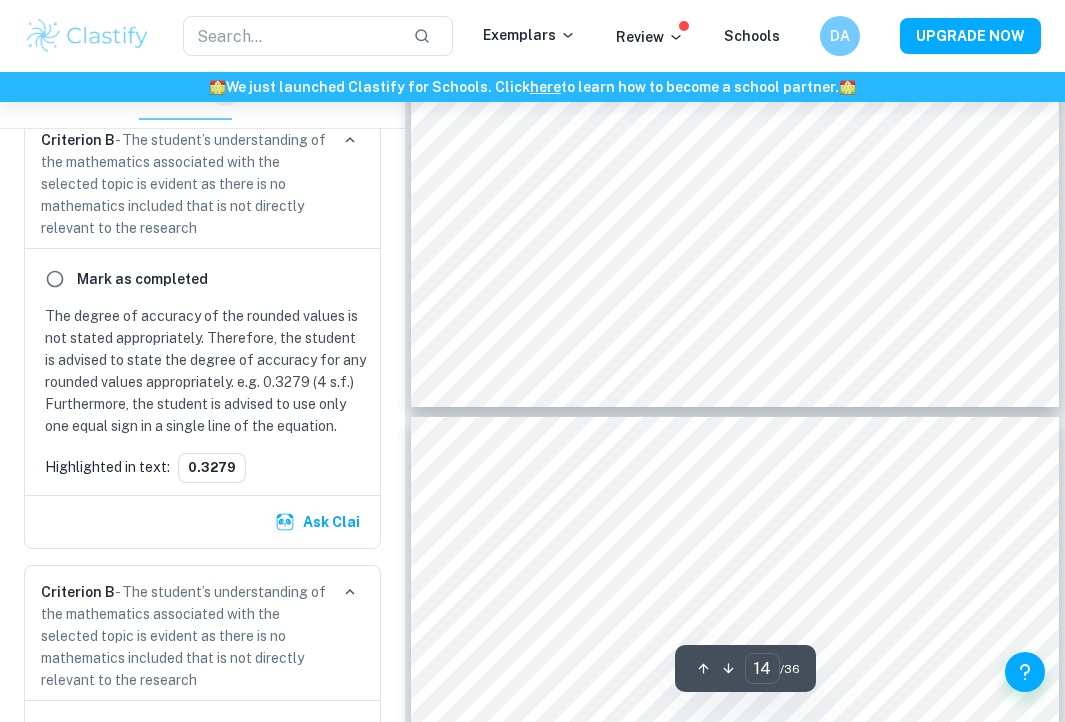 scroll, scrollTop: 11409, scrollLeft: 0, axis: vertical 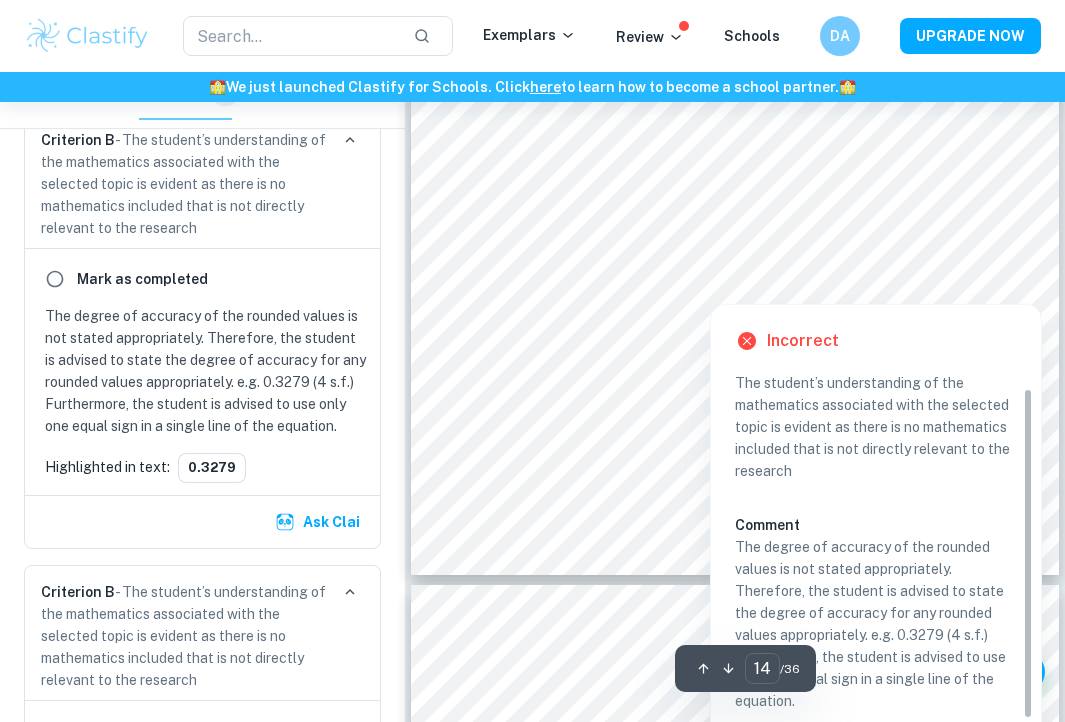 click at bounding box center [745, 292] 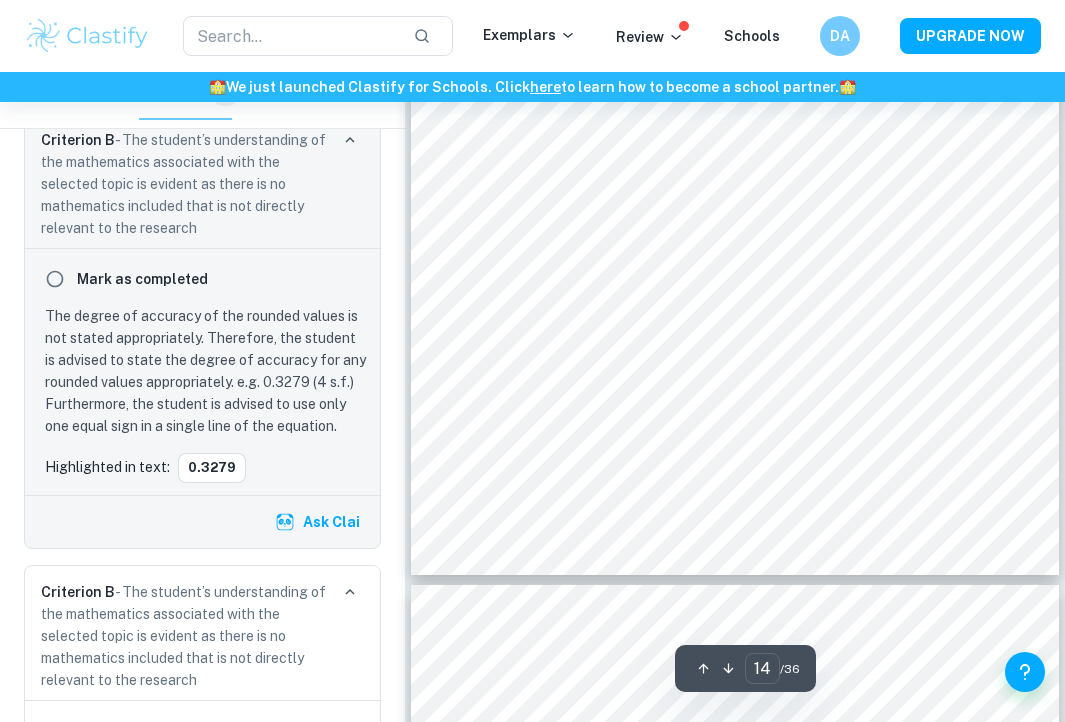scroll, scrollTop: 440, scrollLeft: 0, axis: vertical 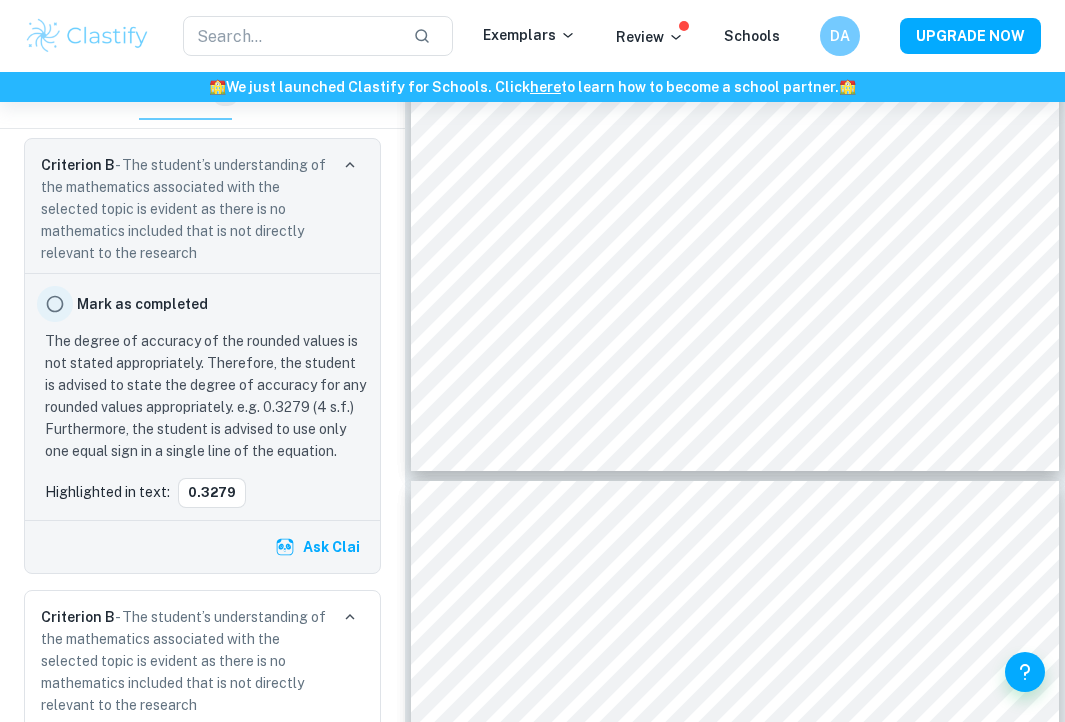 click at bounding box center [55, 304] 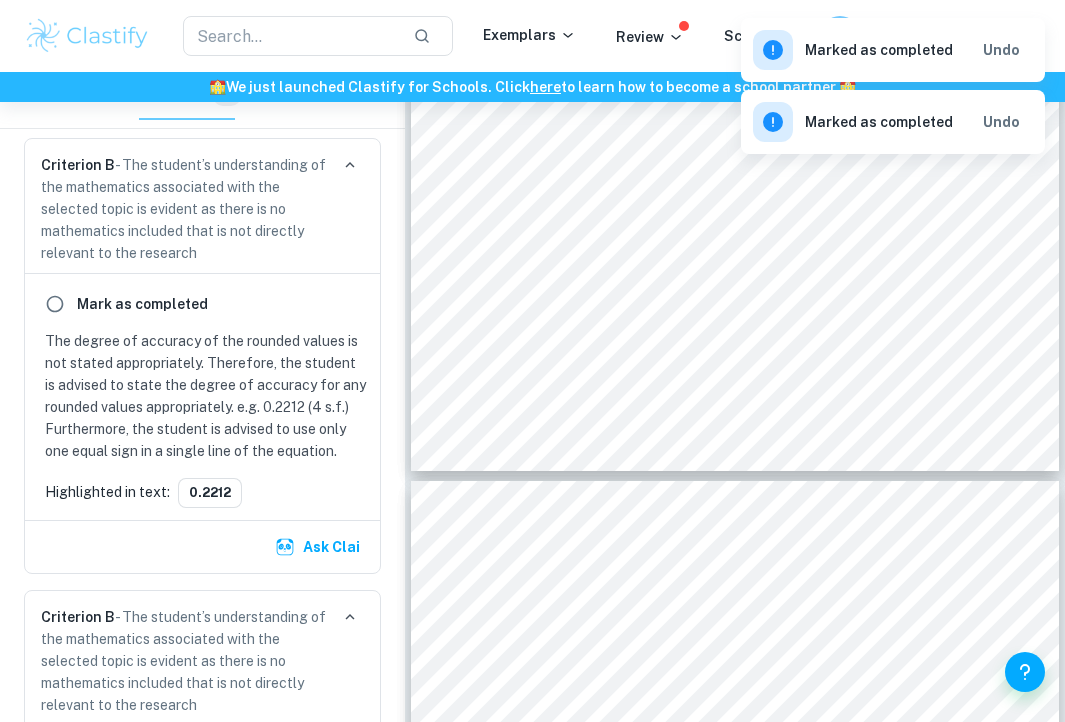 click at bounding box center [55, 304] 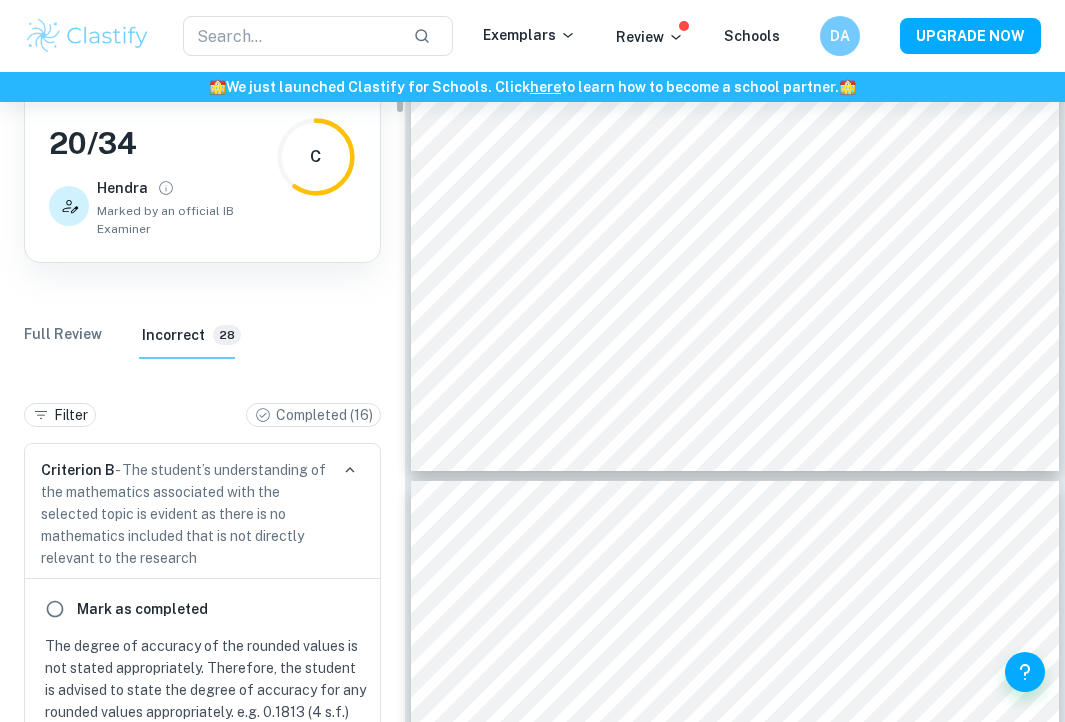 scroll, scrollTop: 90, scrollLeft: 0, axis: vertical 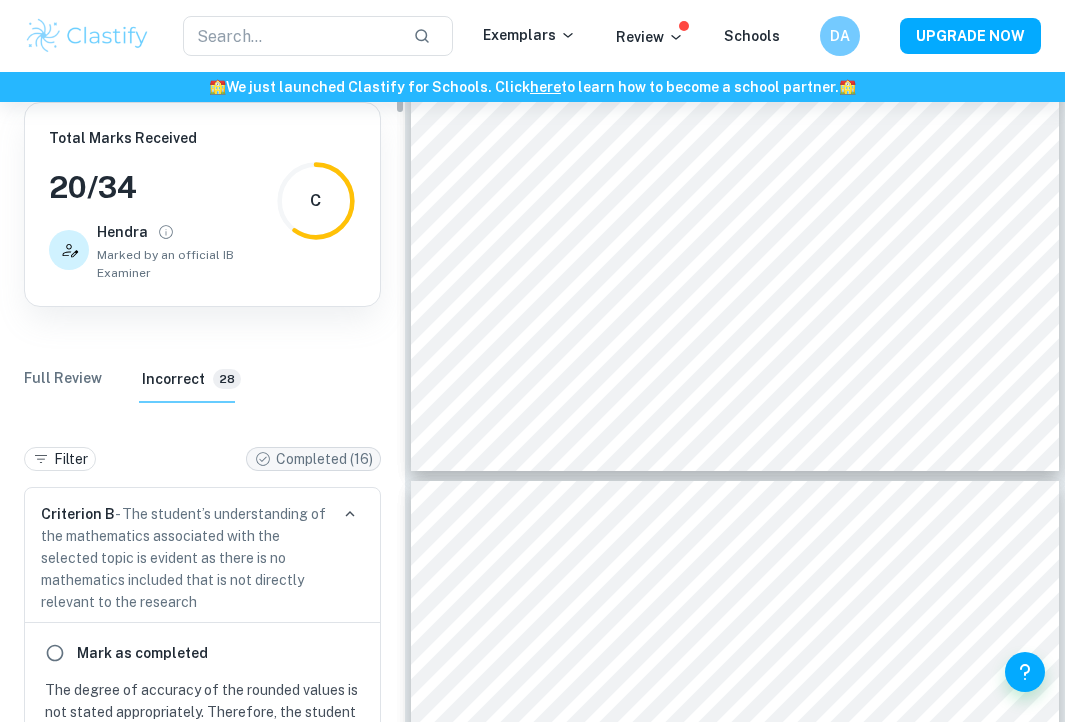 click on "Completed ( 16 )" at bounding box center (324, 459) 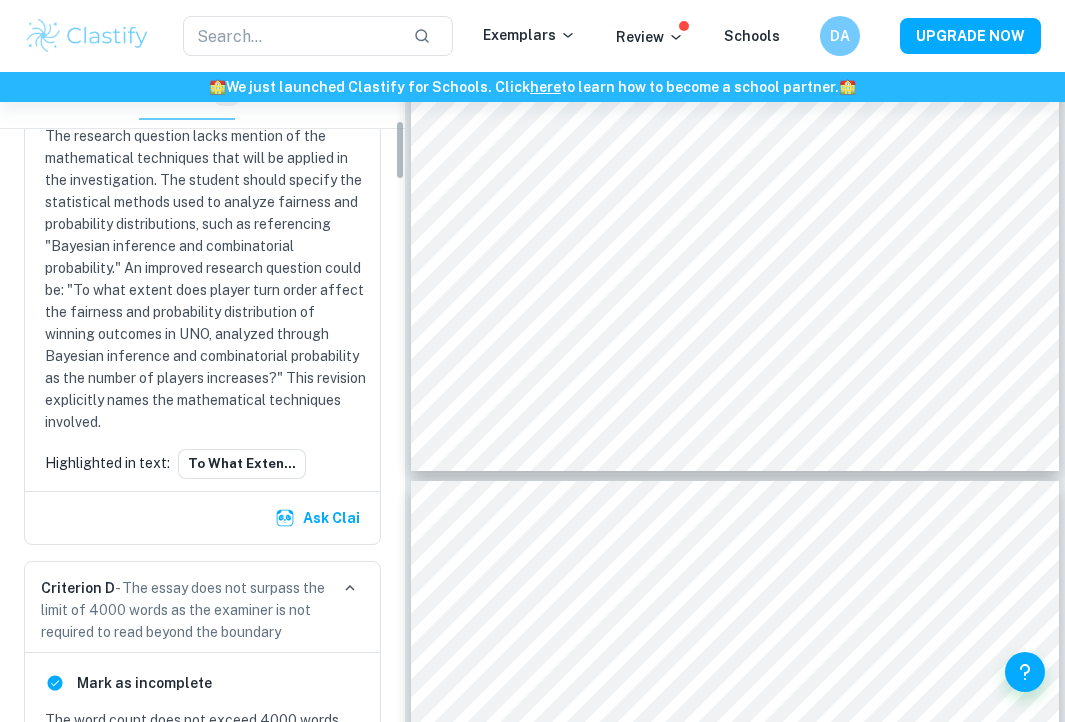 scroll, scrollTop: 0, scrollLeft: 0, axis: both 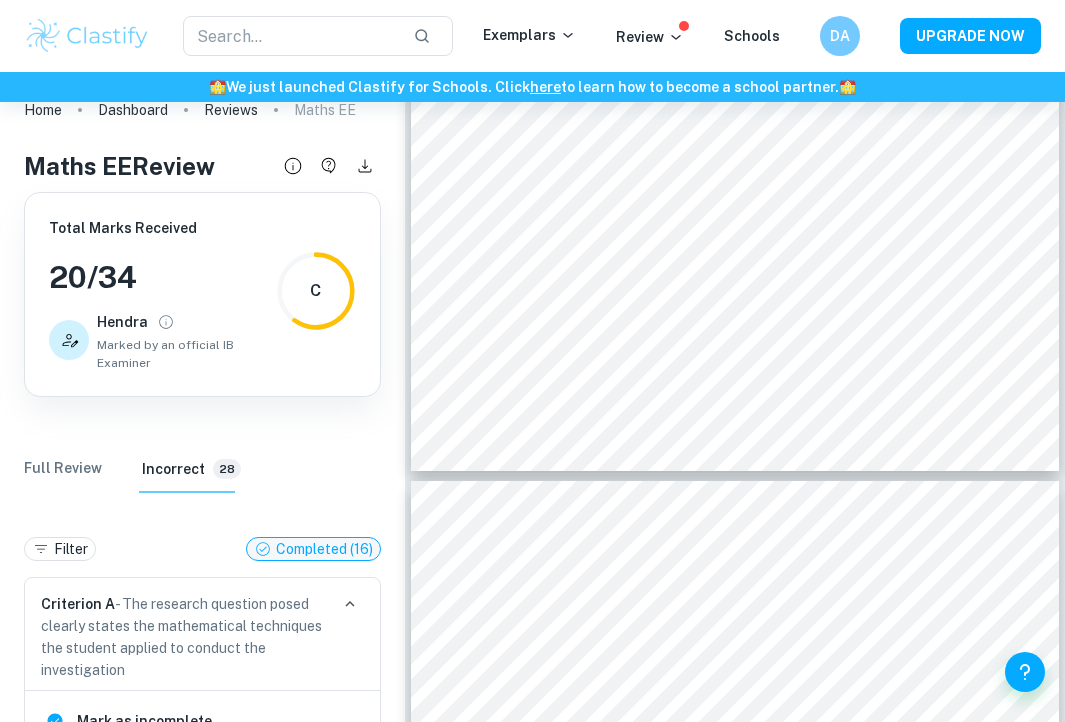 click on "Completed ( 16 )" at bounding box center (324, 549) 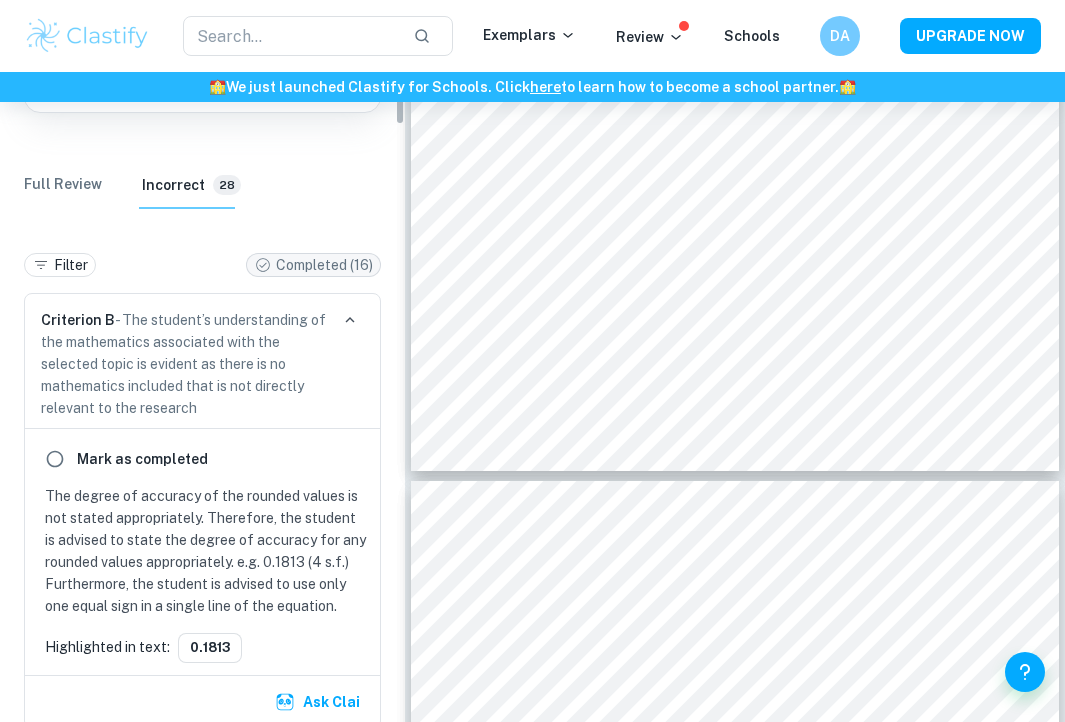 scroll, scrollTop: 288, scrollLeft: 0, axis: vertical 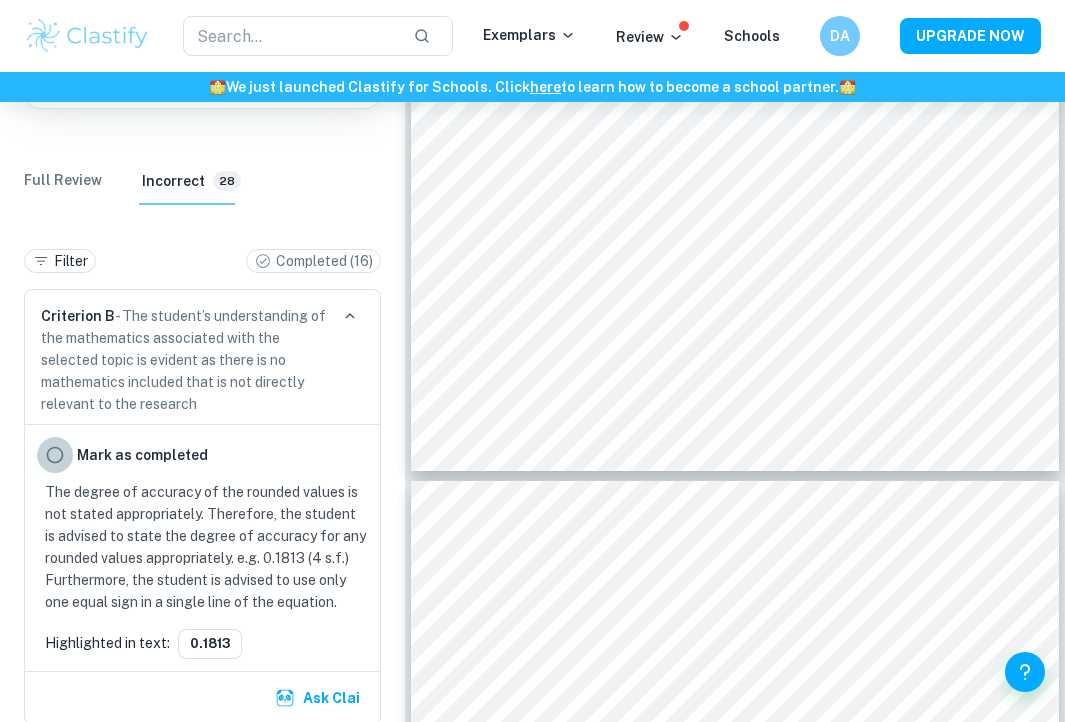 click at bounding box center (55, 455) 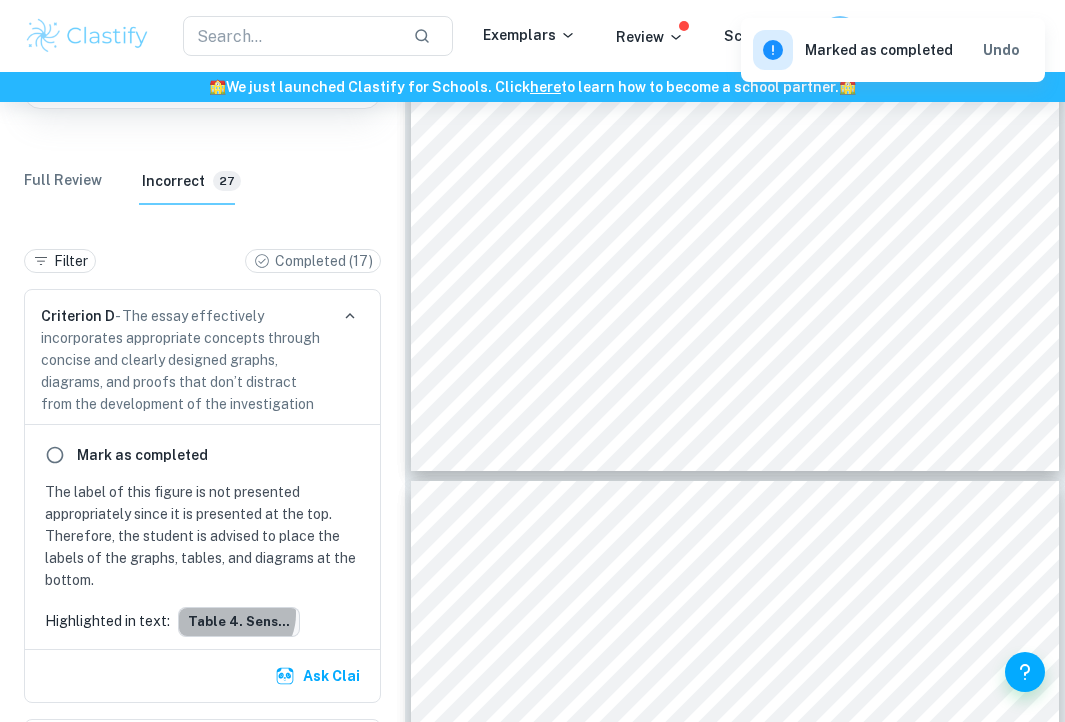 click on "Table 4. Sens..." at bounding box center (239, 622) 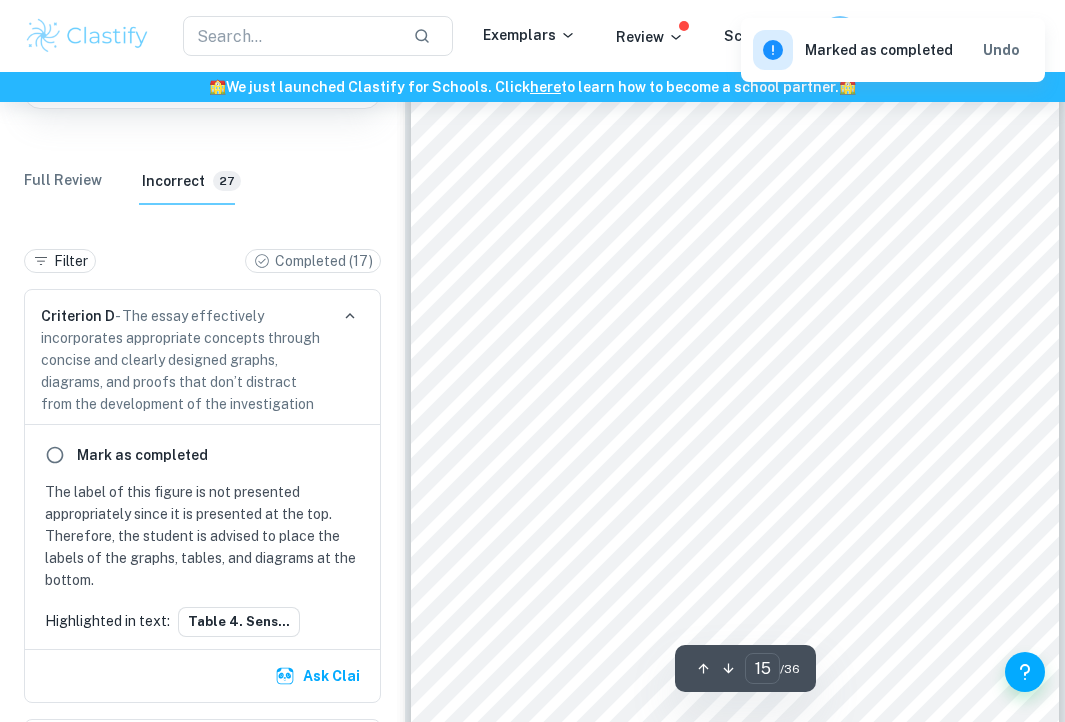 scroll, scrollTop: 12273, scrollLeft: 0, axis: vertical 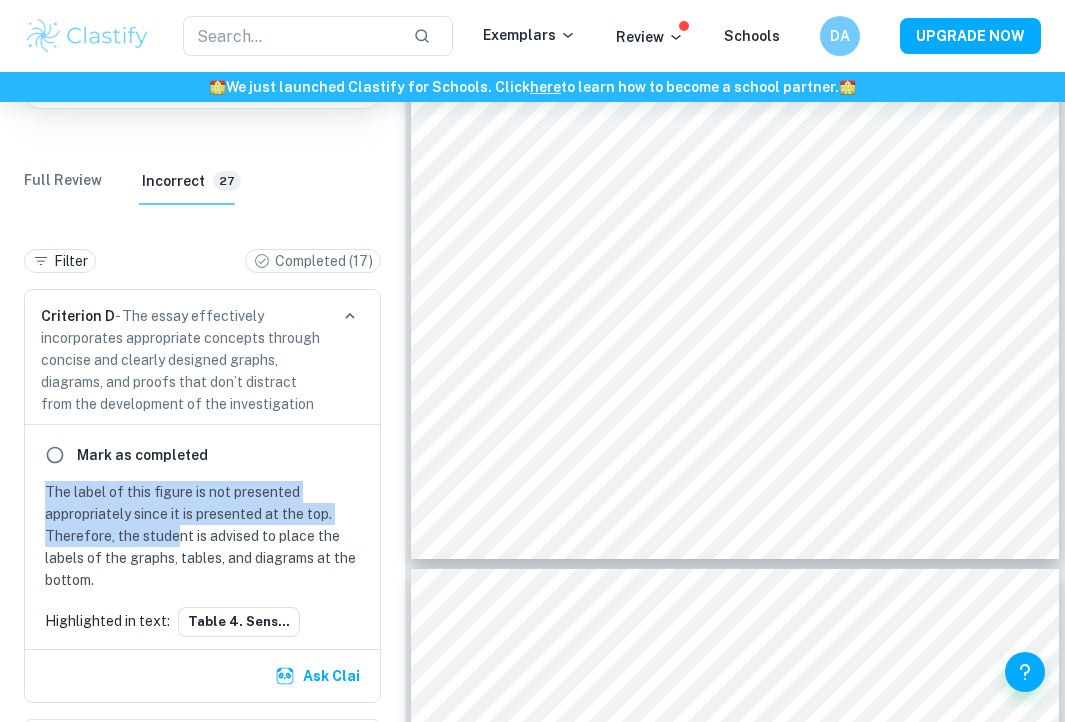 drag, startPoint x: 110, startPoint y: 471, endPoint x: 176, endPoint y: 530, distance: 88.52683 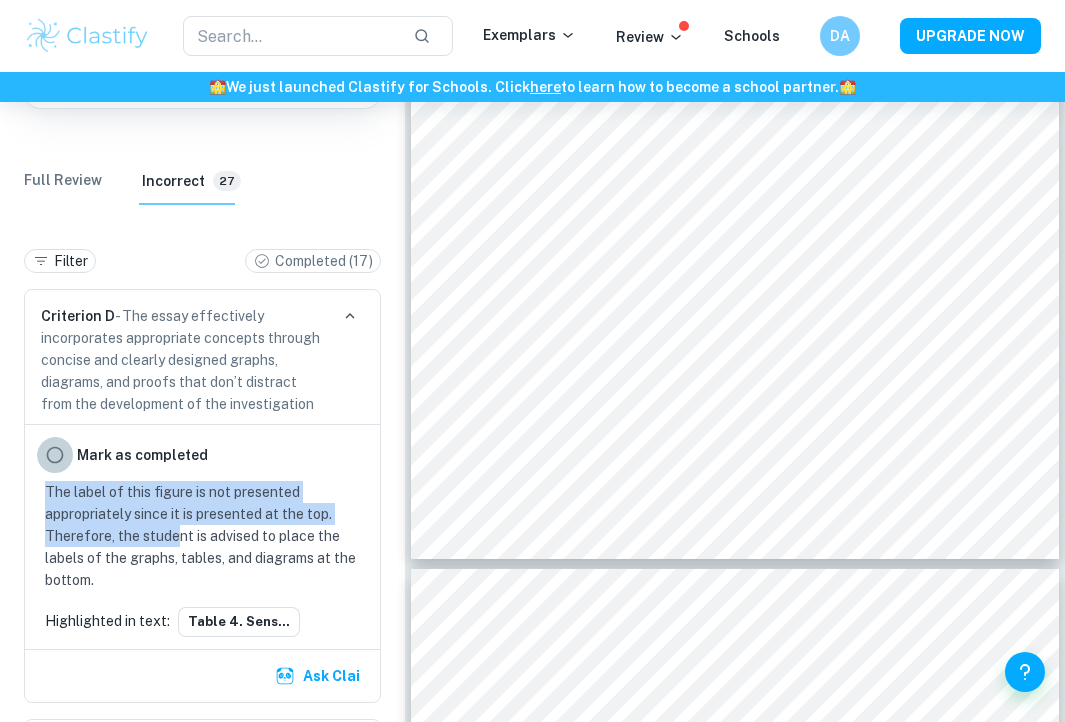 click at bounding box center (55, 455) 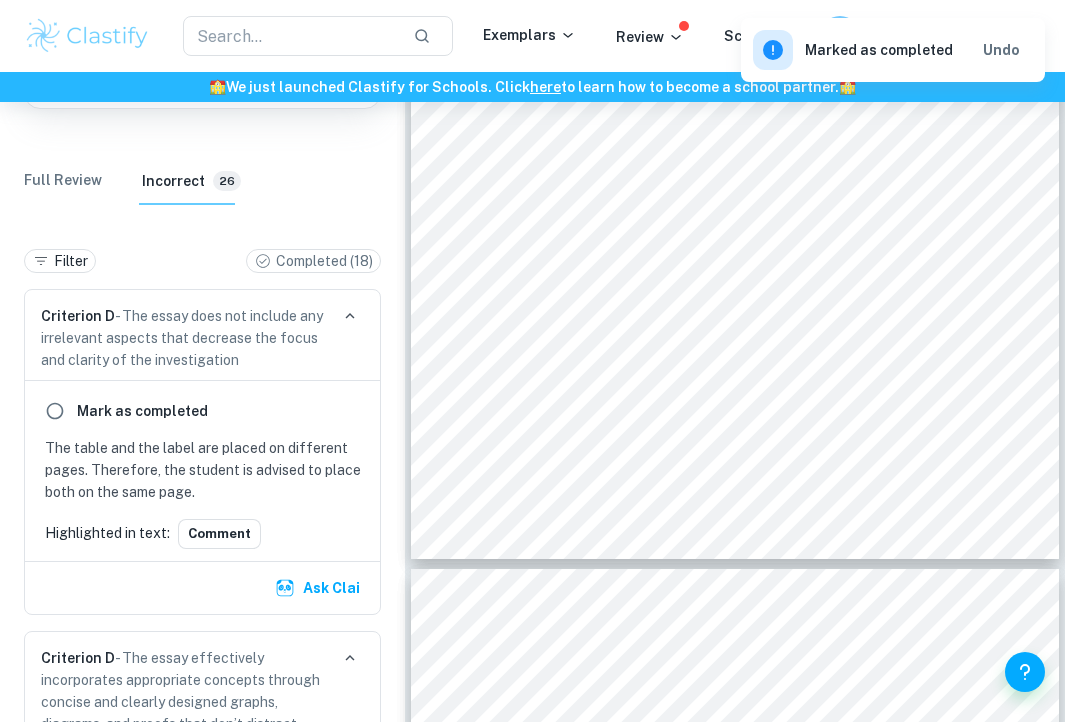click on "The table and the label are placed on different pages. Therefore, the student is advised to place both on the same page." at bounding box center (206, 470) 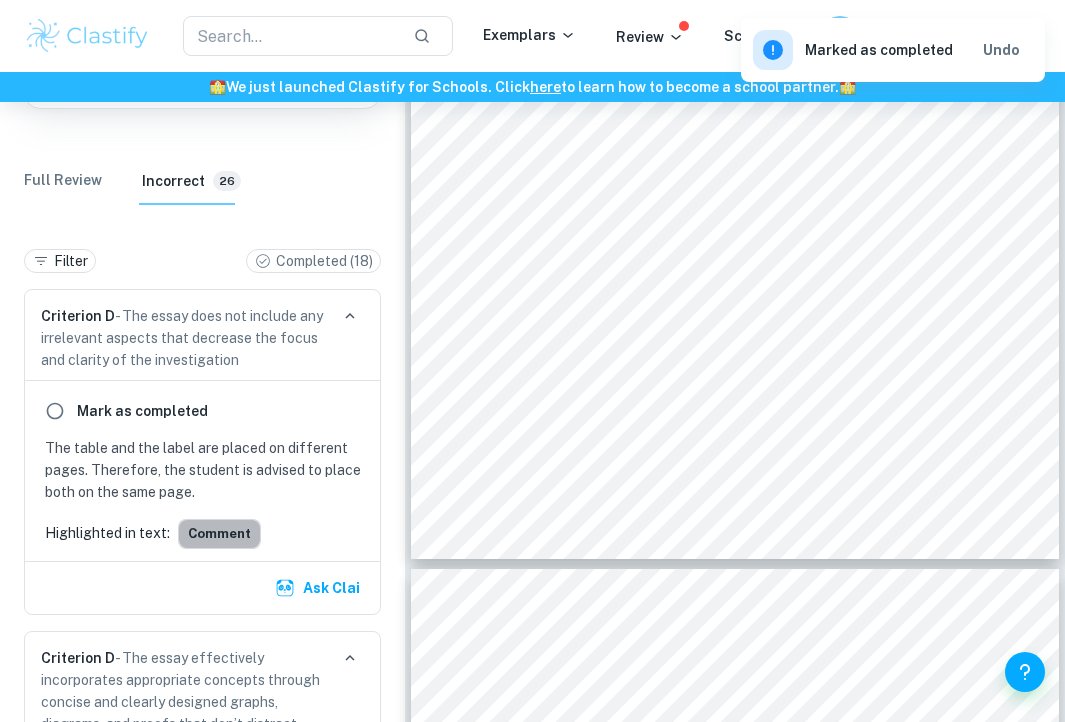 click on "Comment" at bounding box center (219, 534) 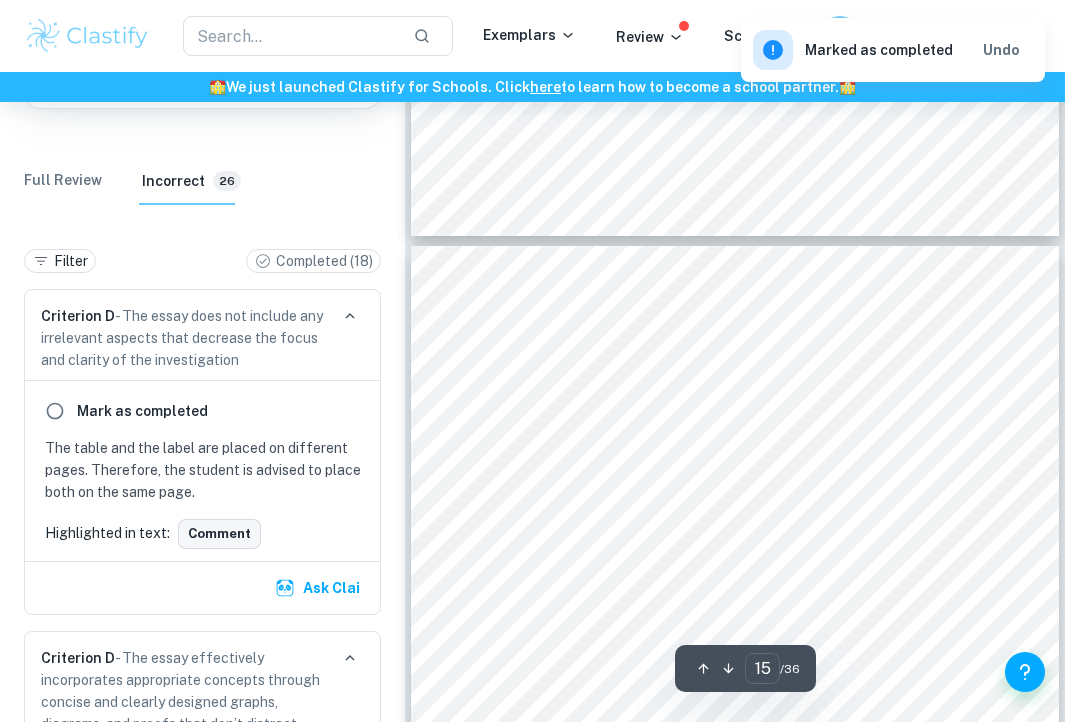scroll, scrollTop: 11721, scrollLeft: 0, axis: vertical 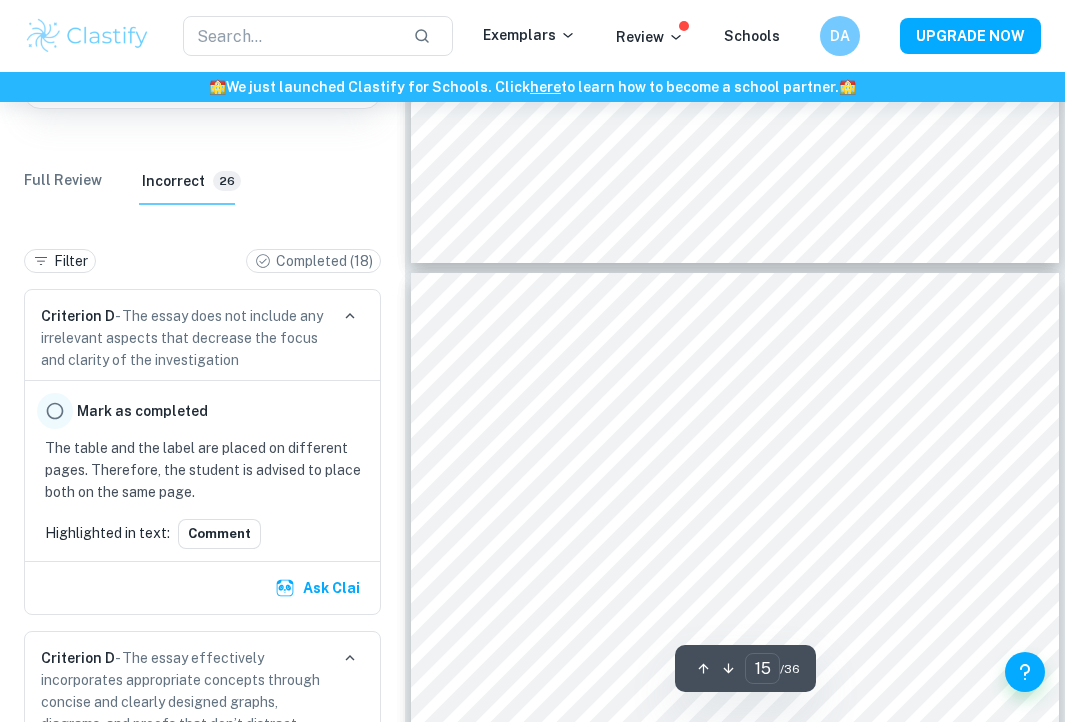 click at bounding box center [55, 411] 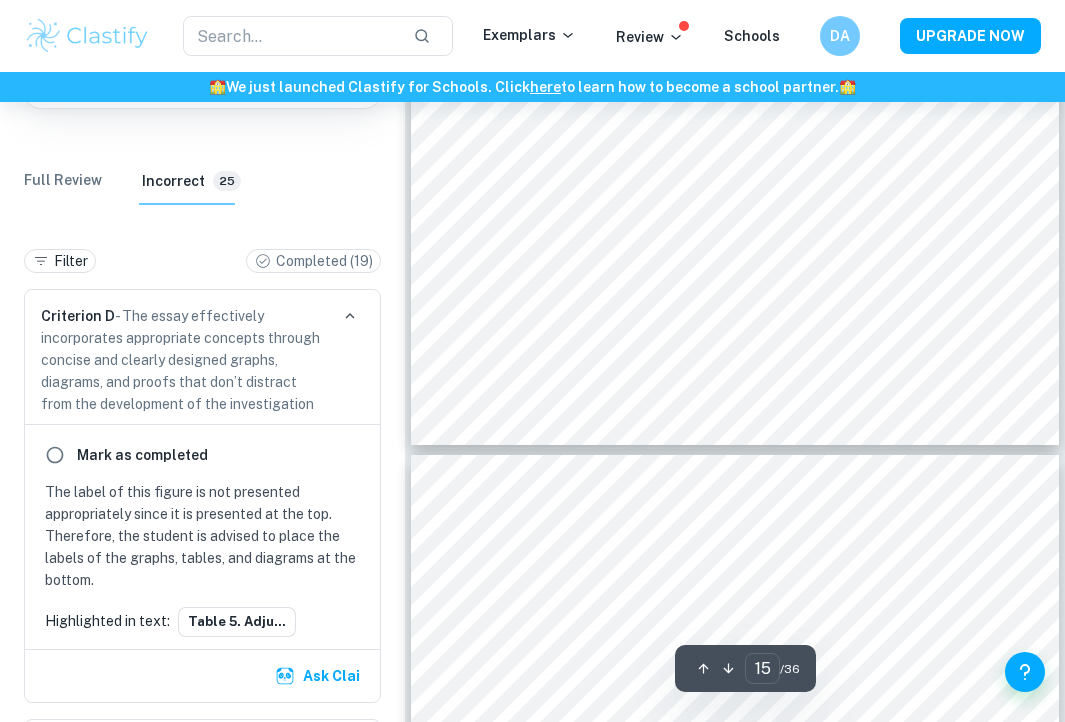 scroll, scrollTop: 12392, scrollLeft: 0, axis: vertical 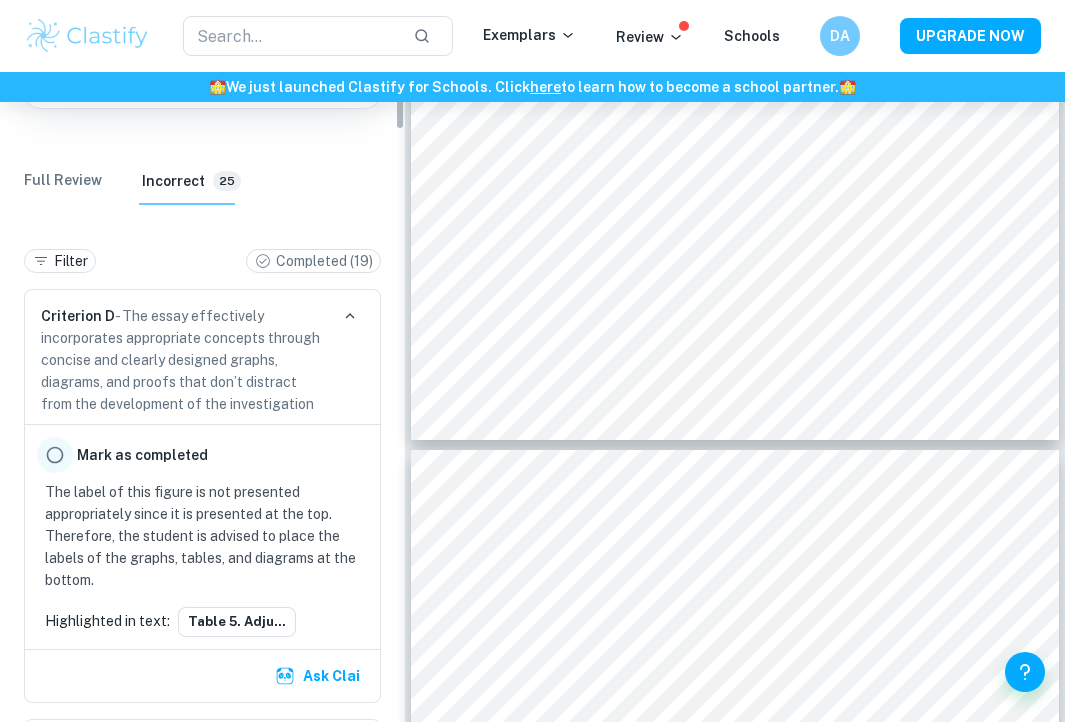 click at bounding box center (55, 455) 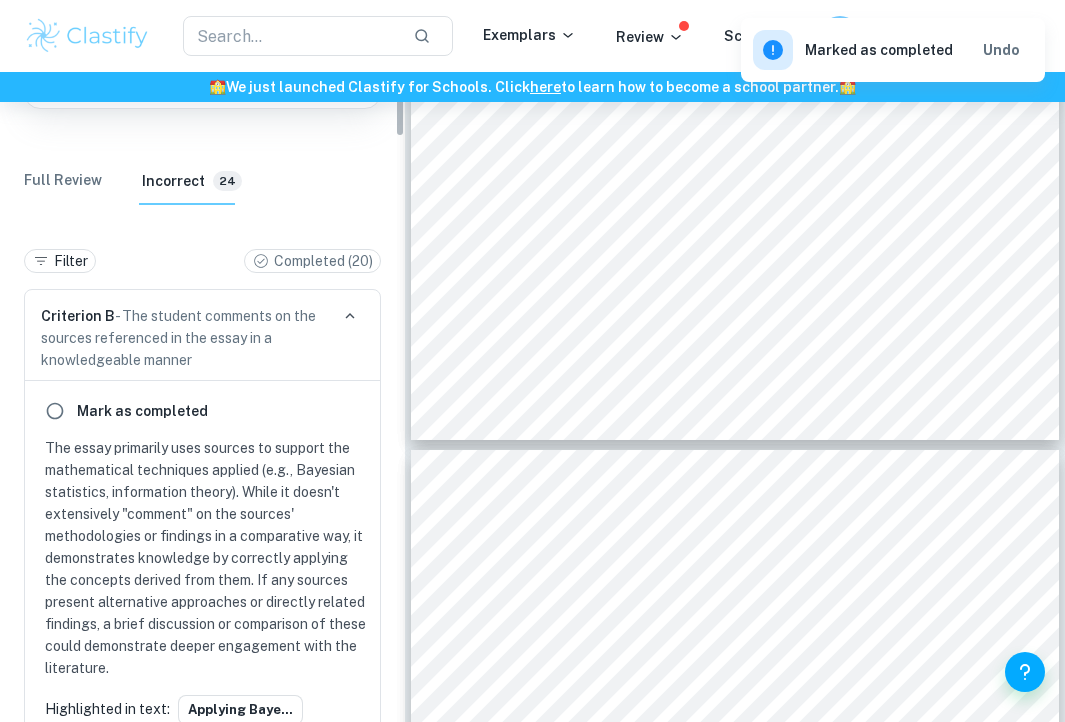 scroll, scrollTop: 387, scrollLeft: 0, axis: vertical 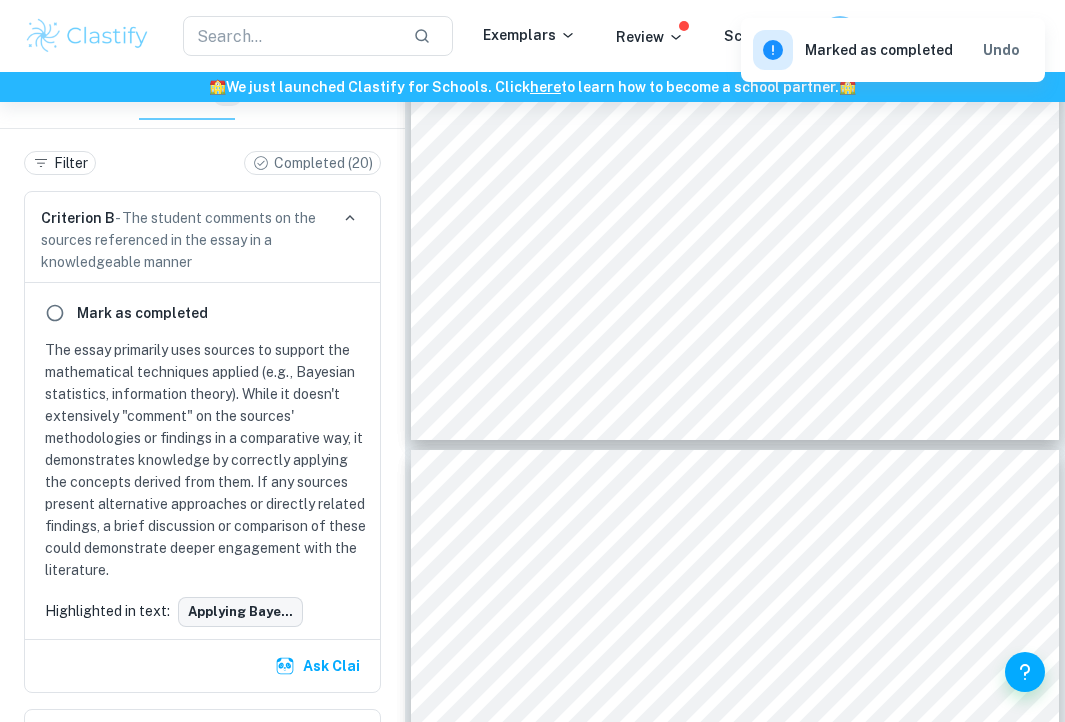 click on "applying Baye..." at bounding box center [240, 612] 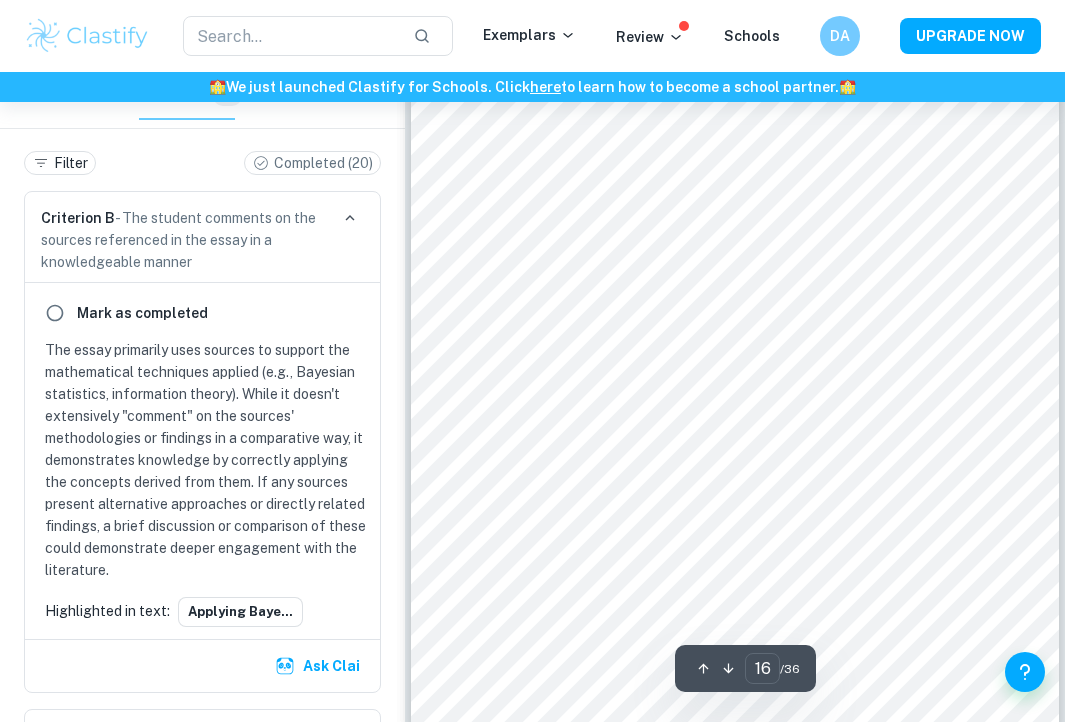 scroll, scrollTop: 12941, scrollLeft: 0, axis: vertical 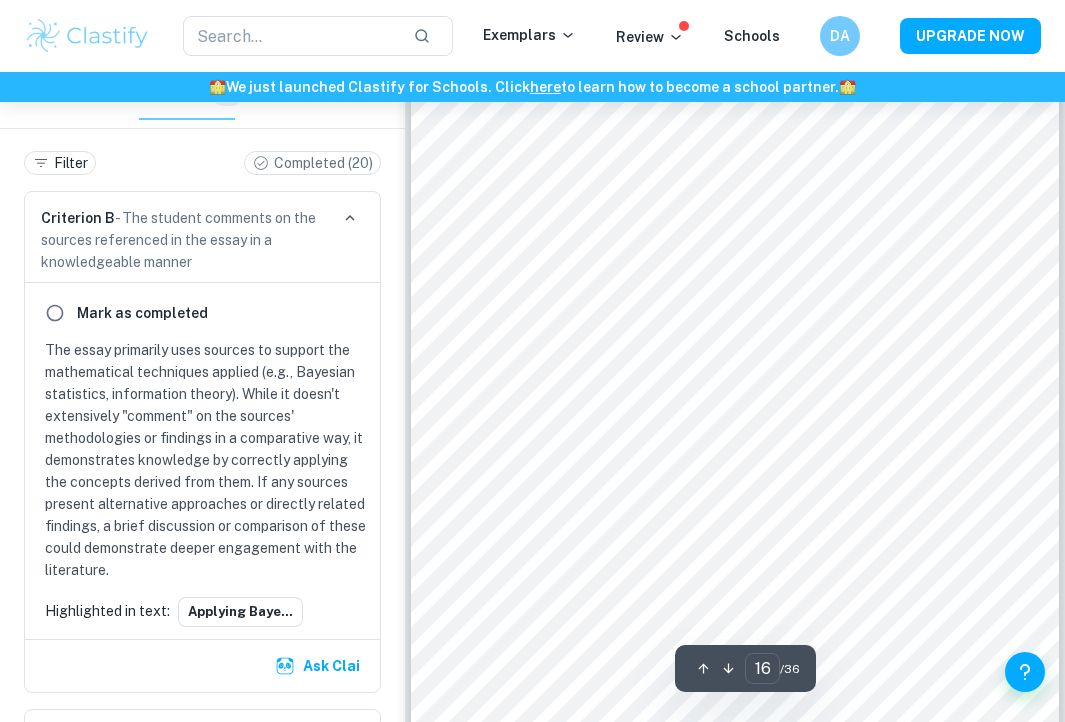 click on "applying Bayesian statistics and information theory to estimate and evaluate fairness using win" at bounding box center [734, 292] 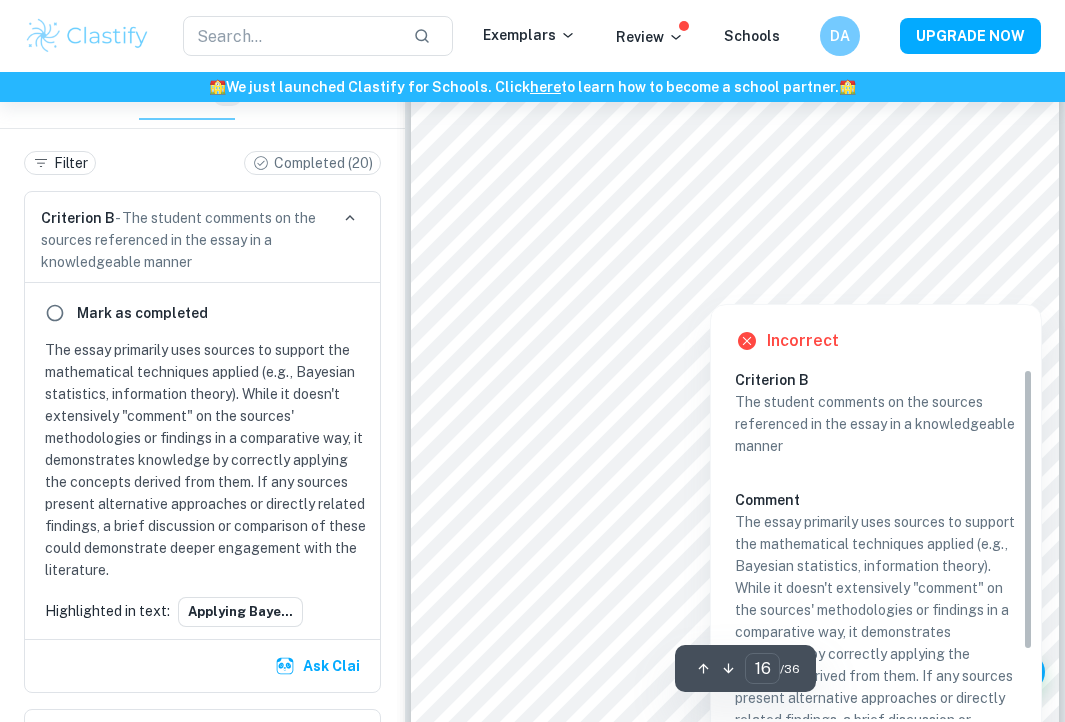 click at bounding box center [735, 292] 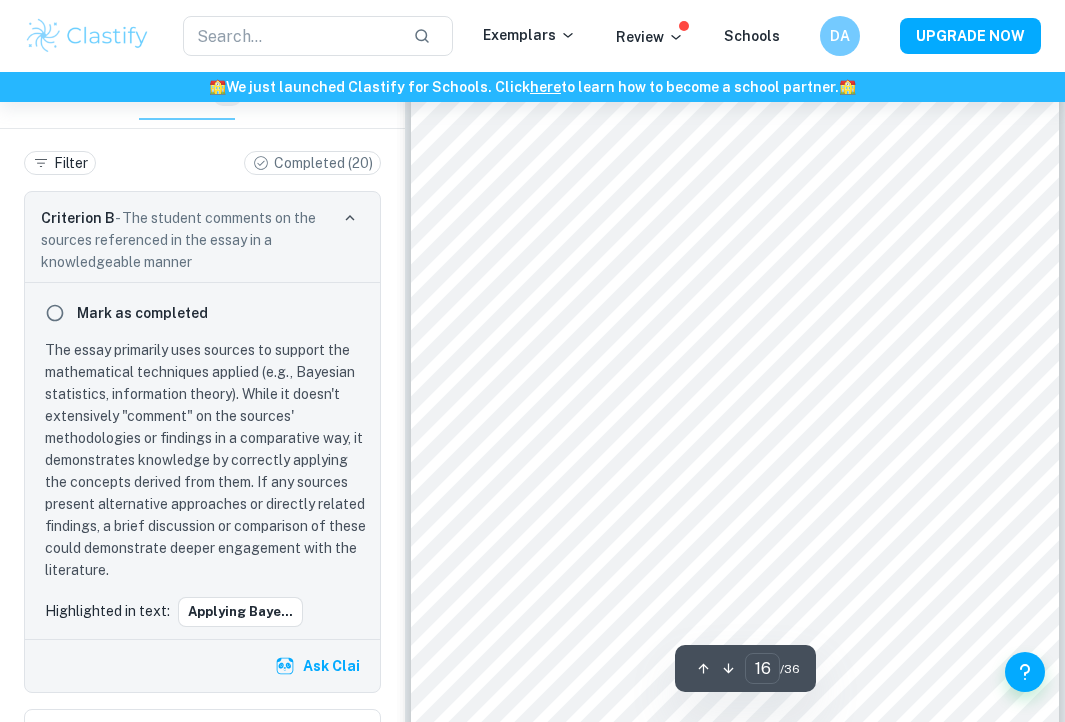 scroll, scrollTop: 451, scrollLeft: 0, axis: vertical 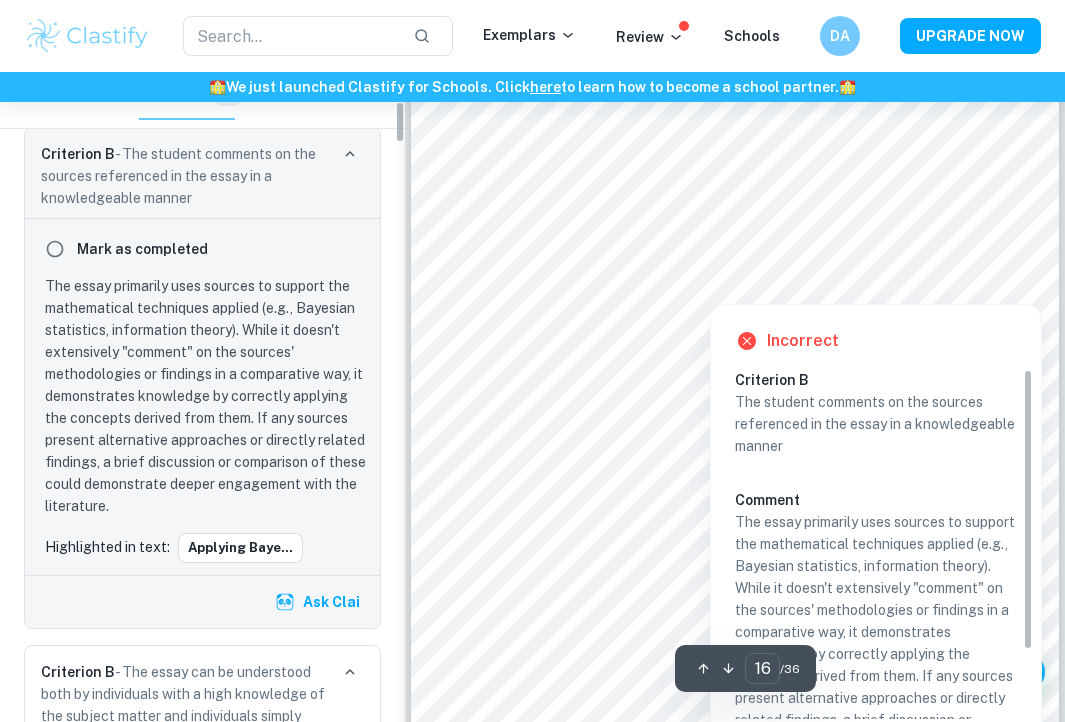 click at bounding box center [735, 292] 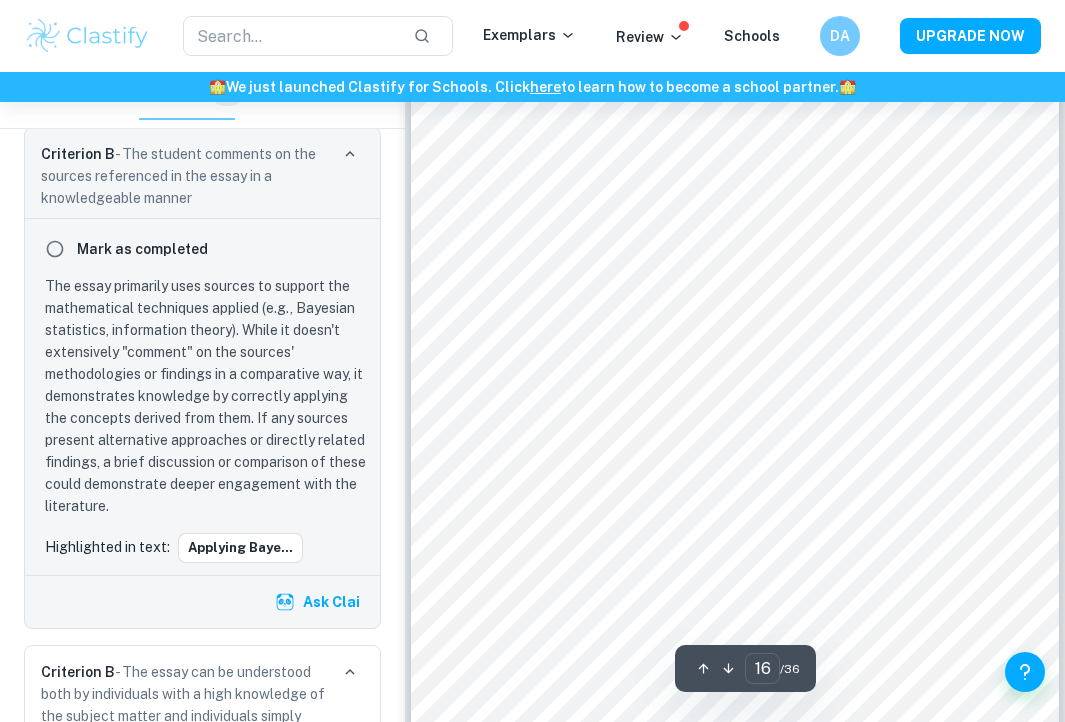 click on "applying Bayesian statistics and information theory to estimate and evaluate fairness using win" at bounding box center [734, 292] 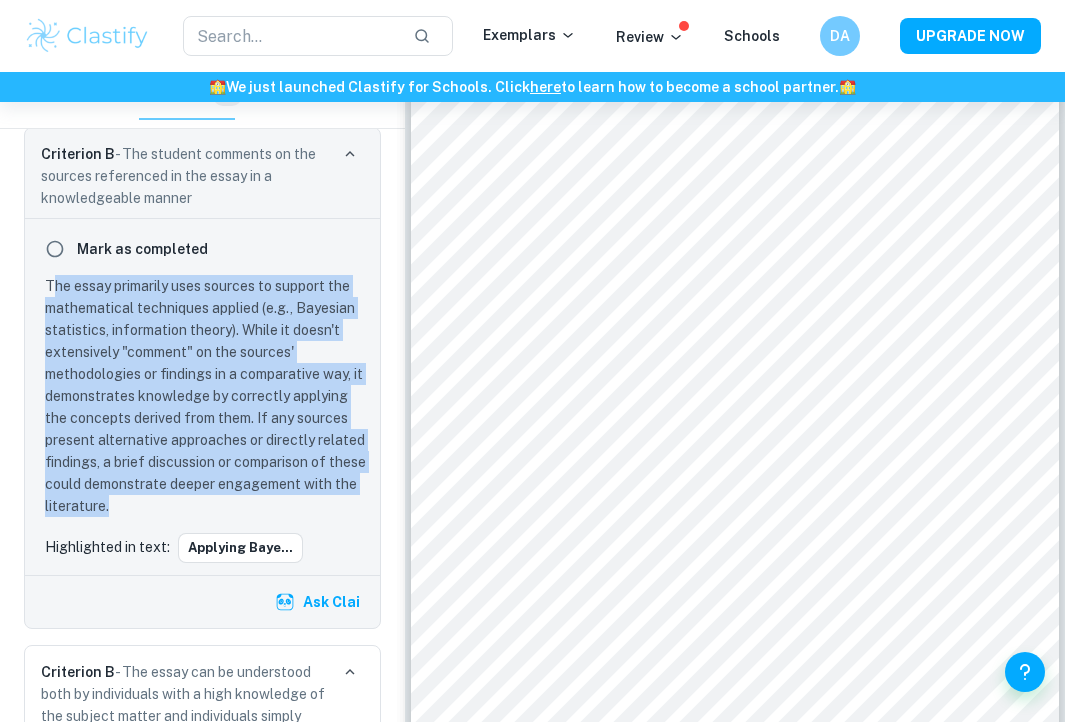 drag, startPoint x: 173, startPoint y: 498, endPoint x: 52, endPoint y: 291, distance: 239.77072 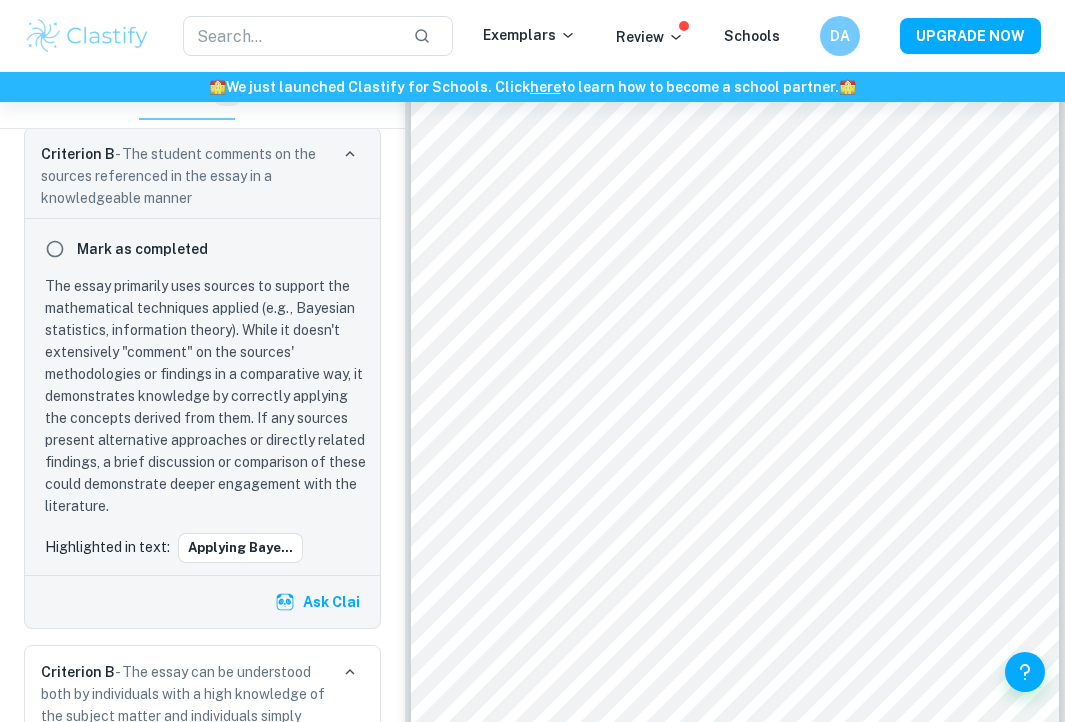 click on "The essay primarily uses sources to support the mathematical techniques applied (e.g., Bayesian statistics, information theory). While it doesn't extensively "comment" on the sources' methodologies or findings in a comparative way, it demonstrates knowledge by correctly applying the concepts derived from them. If any sources present alternative approaches or directly related findings, a brief discussion or comparison of these could demonstrate deeper engagement with the literature." at bounding box center (206, 396) 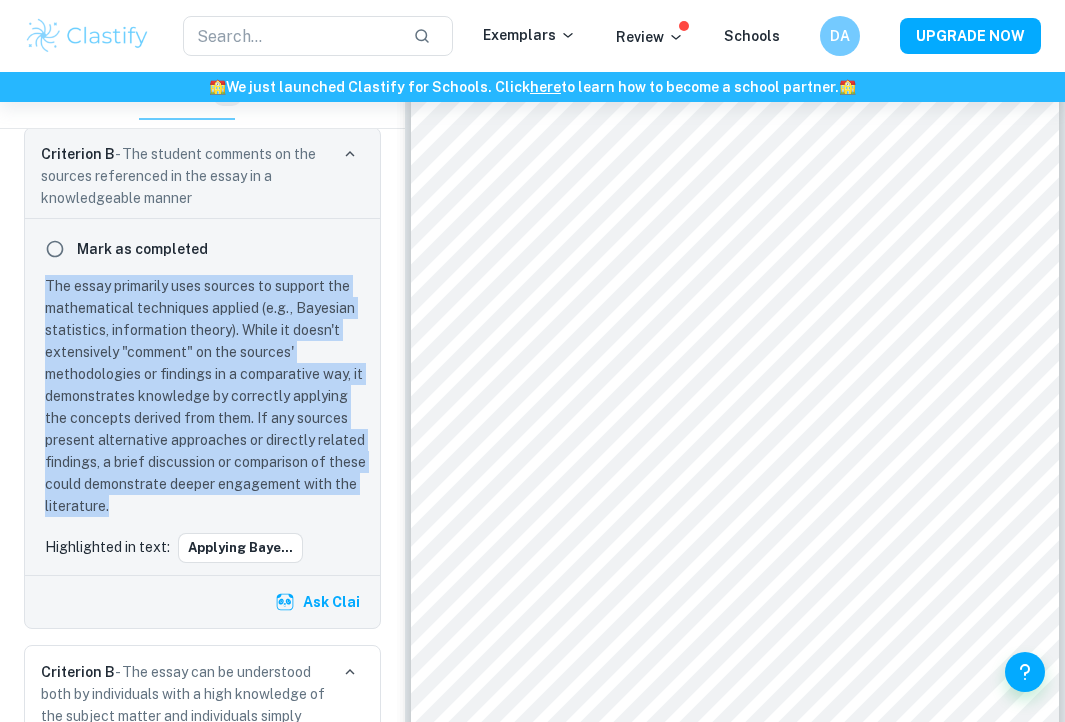 drag, startPoint x: 185, startPoint y: 509, endPoint x: 33, endPoint y: 281, distance: 274.0219 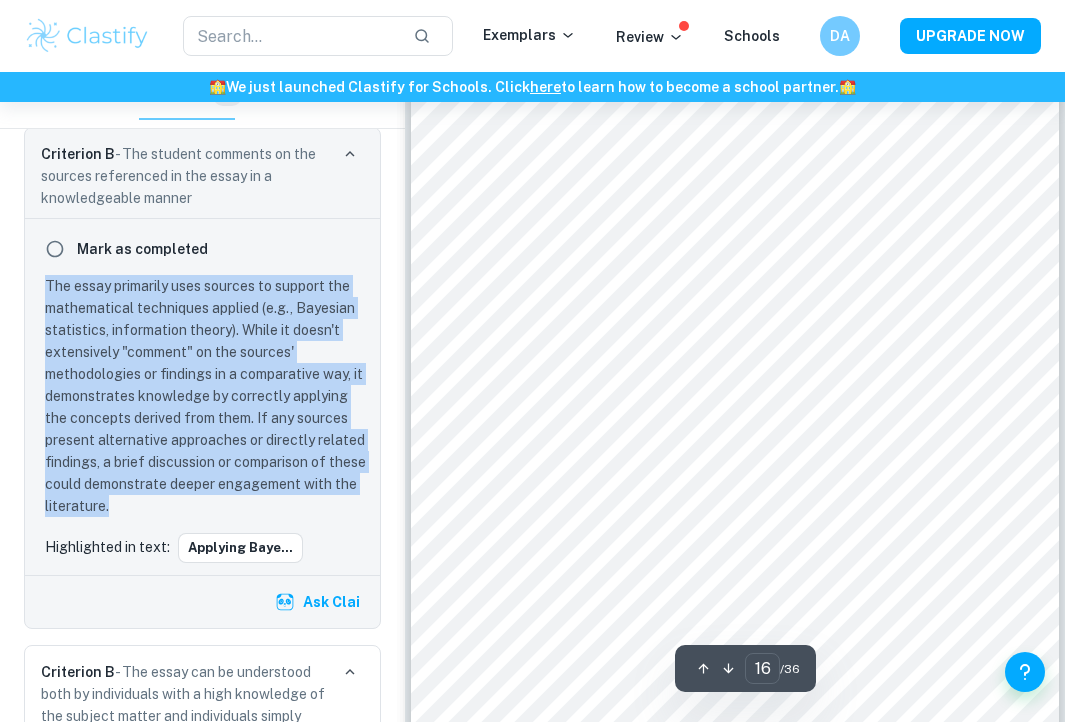 click on "The essay primarily uses sources to support the mathematical techniques applied (e.g., Bayesian statistics, information theory). While it doesn't extensively "comment" on the sources' methodologies or findings in a comparative way, it demonstrates knowledge by correctly applying the concepts derived from them. If any sources present alternative approaches or directly related findings, a brief discussion or comparison of these could demonstrate deeper engagement with the literature." at bounding box center (206, 396) 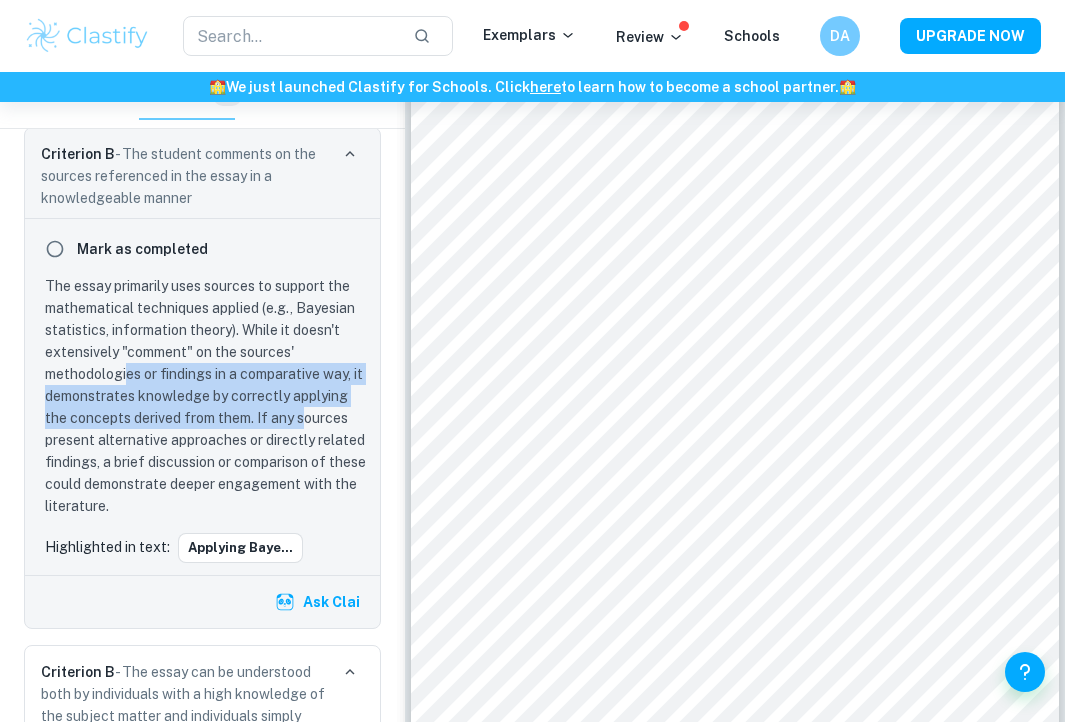 drag, startPoint x: 126, startPoint y: 374, endPoint x: 307, endPoint y: 412, distance: 184.94594 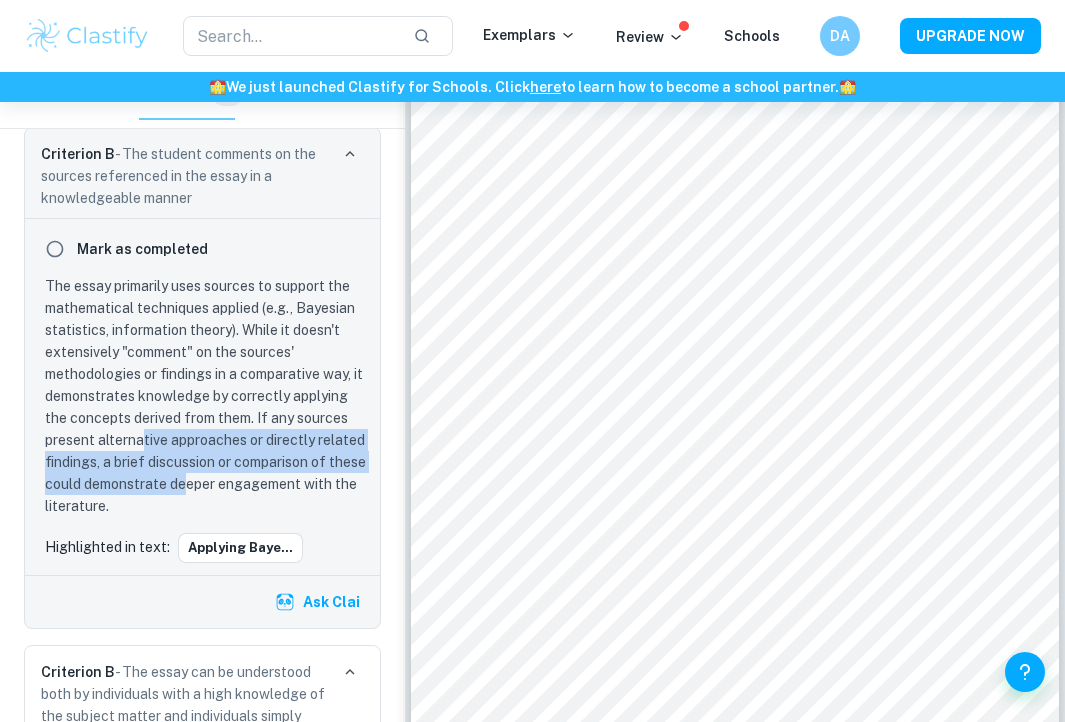 drag, startPoint x: 146, startPoint y: 437, endPoint x: 225, endPoint y: 483, distance: 91.416626 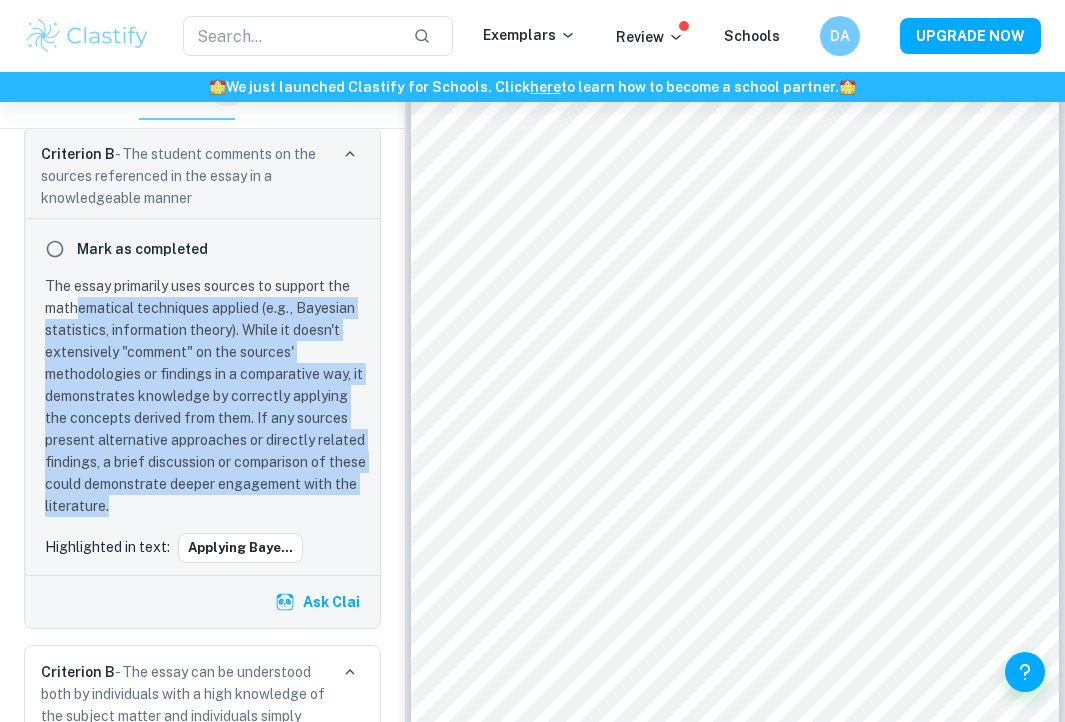 drag, startPoint x: 171, startPoint y: 506, endPoint x: 72, endPoint y: 296, distance: 232.1659 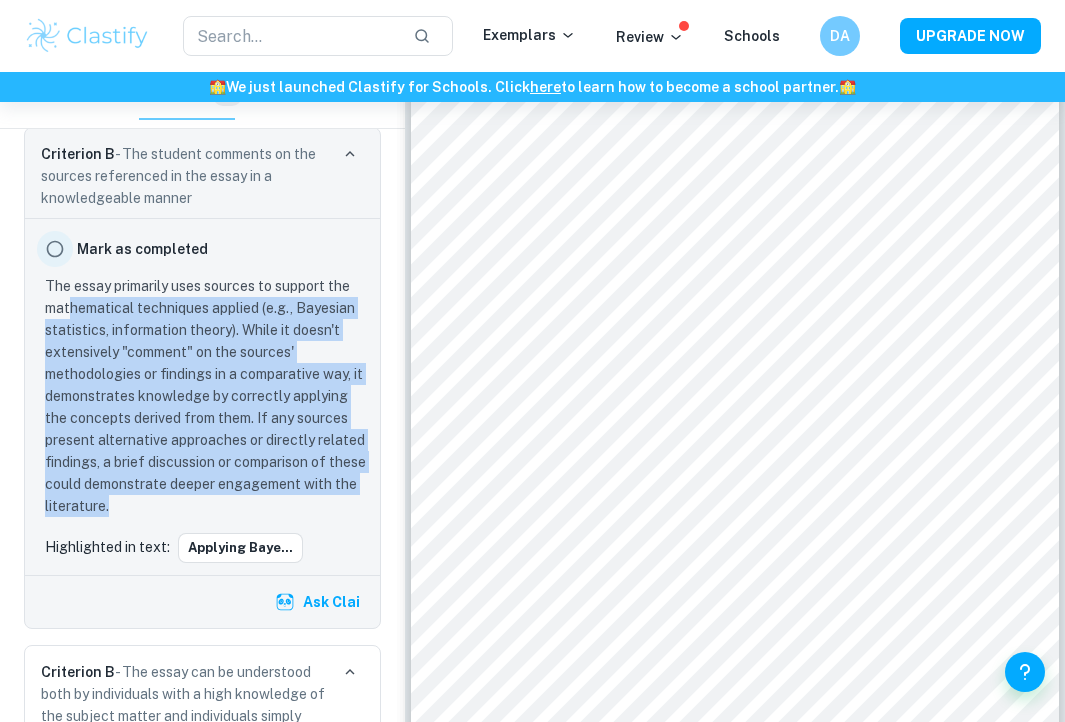 click at bounding box center [55, 249] 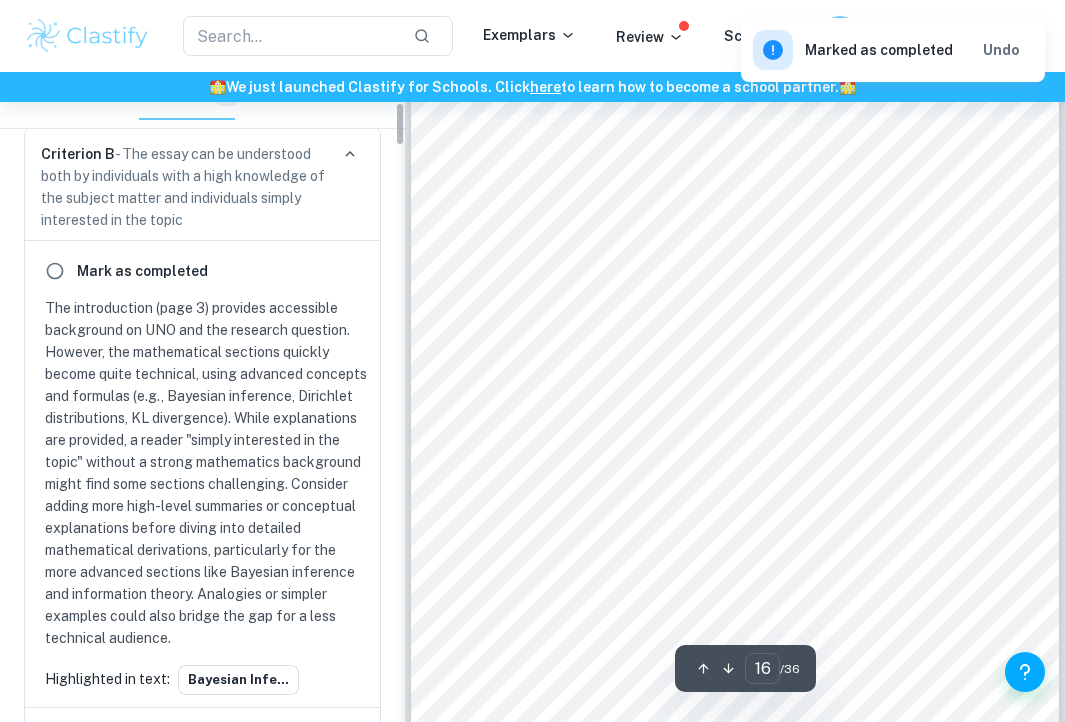 click on "The introduction (page 3) provides accessible background on UNO and the research question. However, the mathematical sections quickly become quite technical, using advanced concepts and formulas (e.g., Bayesian inference, Dirichlet distributions, KL divergence). While explanations are provided, a reader "simply interested in the topic" without a strong mathematics background might find some sections challenging. Consider adding more high-level summaries or conceptual explanations before diving into detailed mathematical derivations, particularly for the more advanced sections like Bayesian inference and information theory. Analogies or simpler examples could also bridge the gap for a less technical audience." at bounding box center [206, 473] 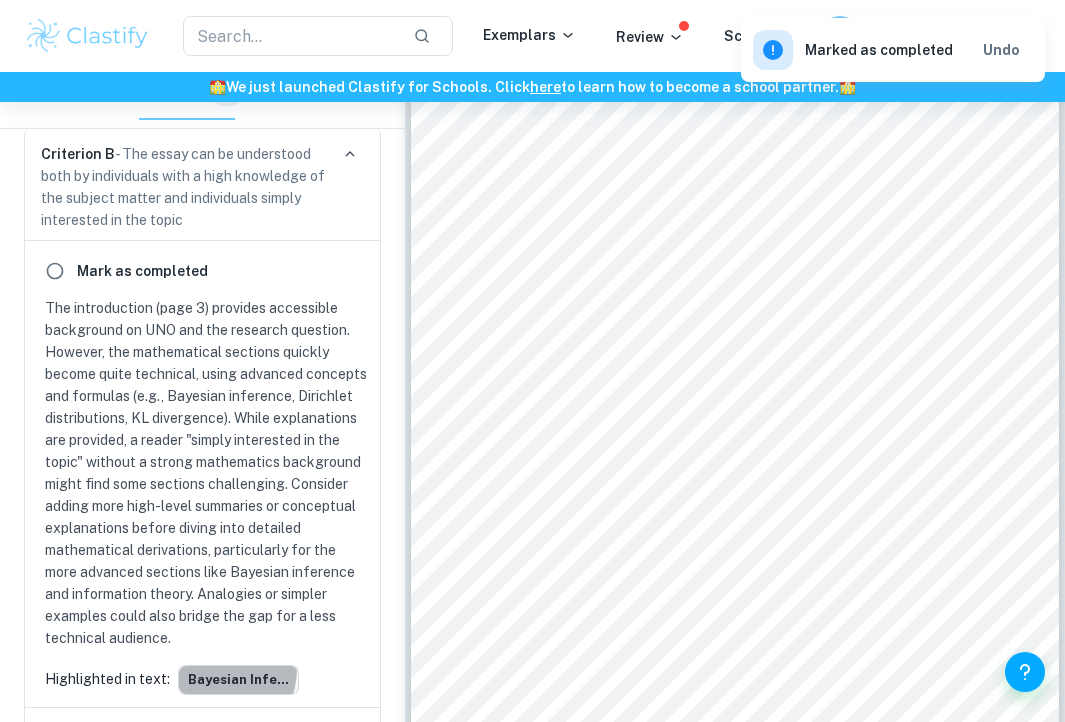 click on "Bayesian Infe..." at bounding box center (238, 680) 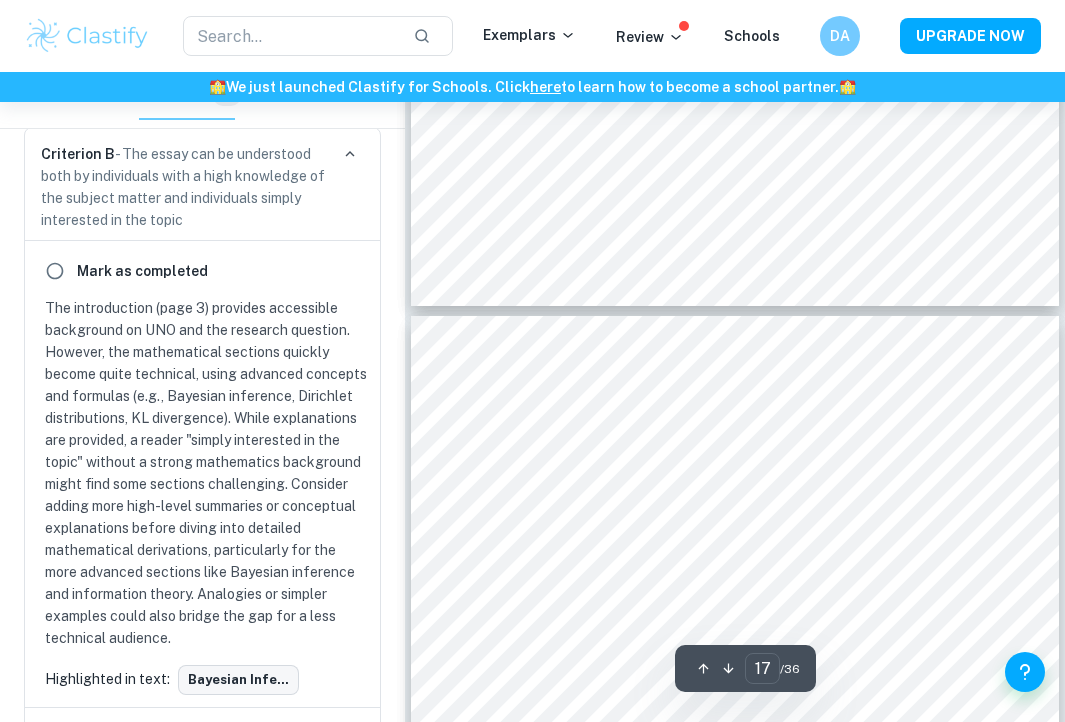 scroll, scrollTop: 13403, scrollLeft: 0, axis: vertical 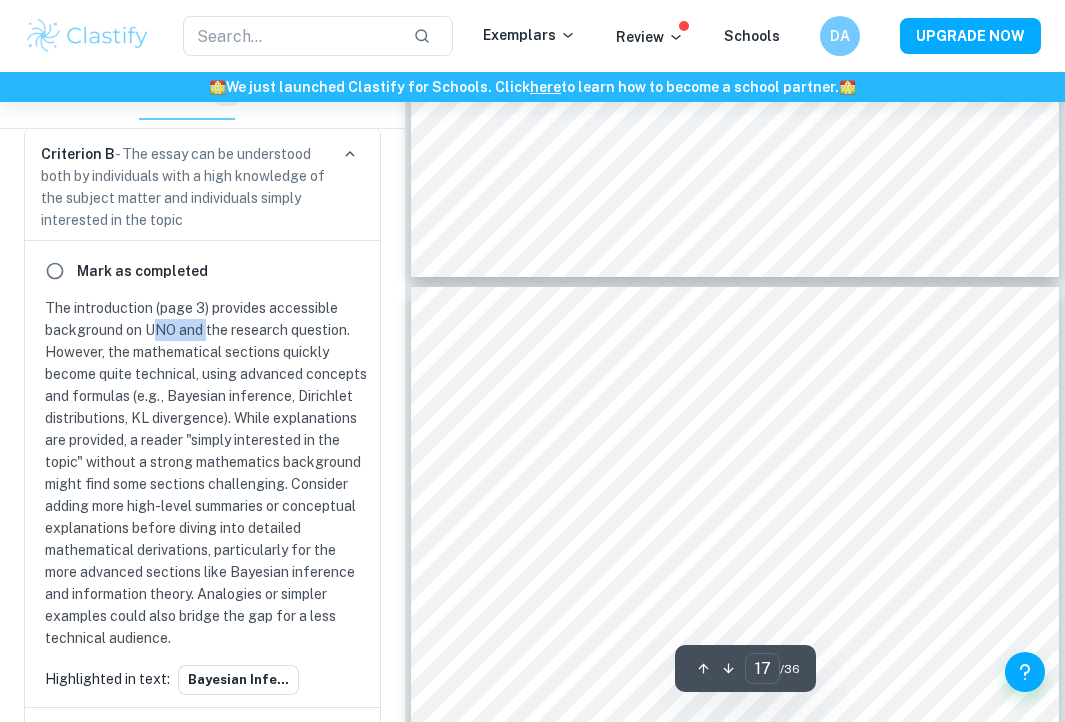 drag, startPoint x: 160, startPoint y: 325, endPoint x: 214, endPoint y: 339, distance: 55.7853 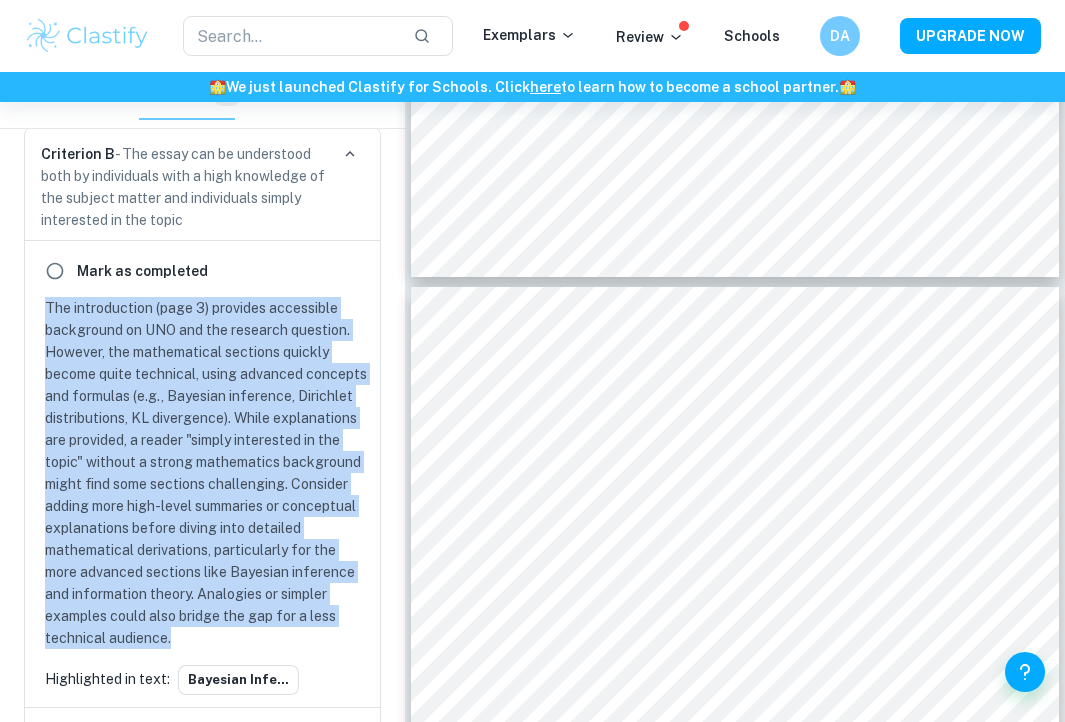 drag, startPoint x: 174, startPoint y: 632, endPoint x: 14, endPoint y: 316, distance: 354.1977 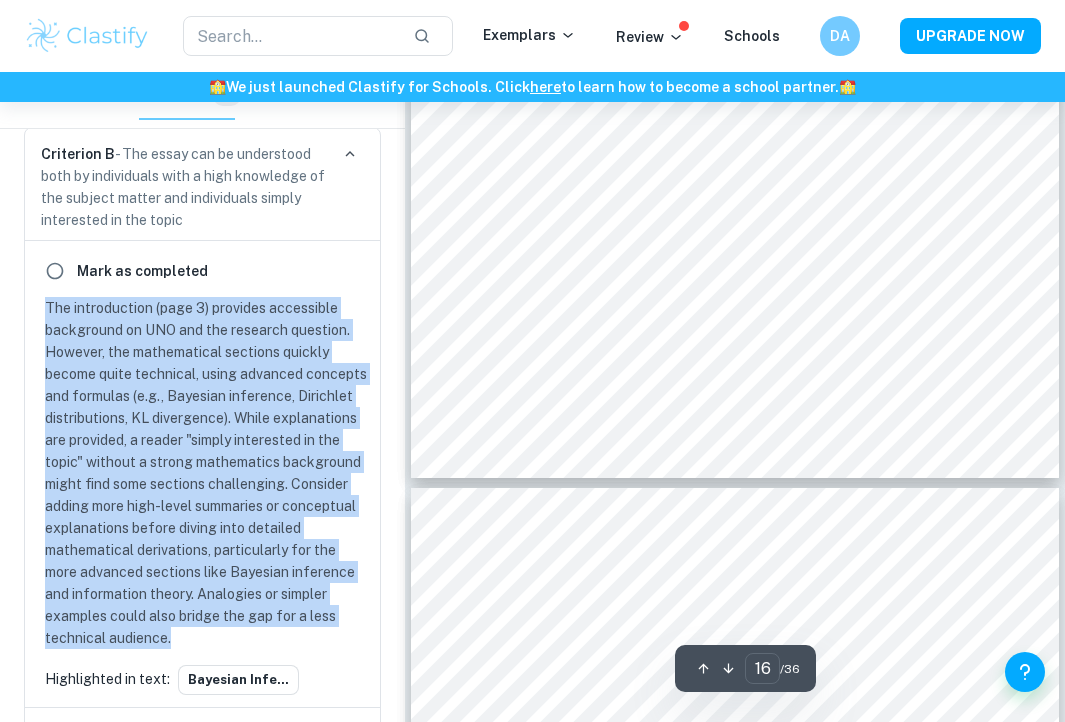 scroll, scrollTop: 13181, scrollLeft: 0, axis: vertical 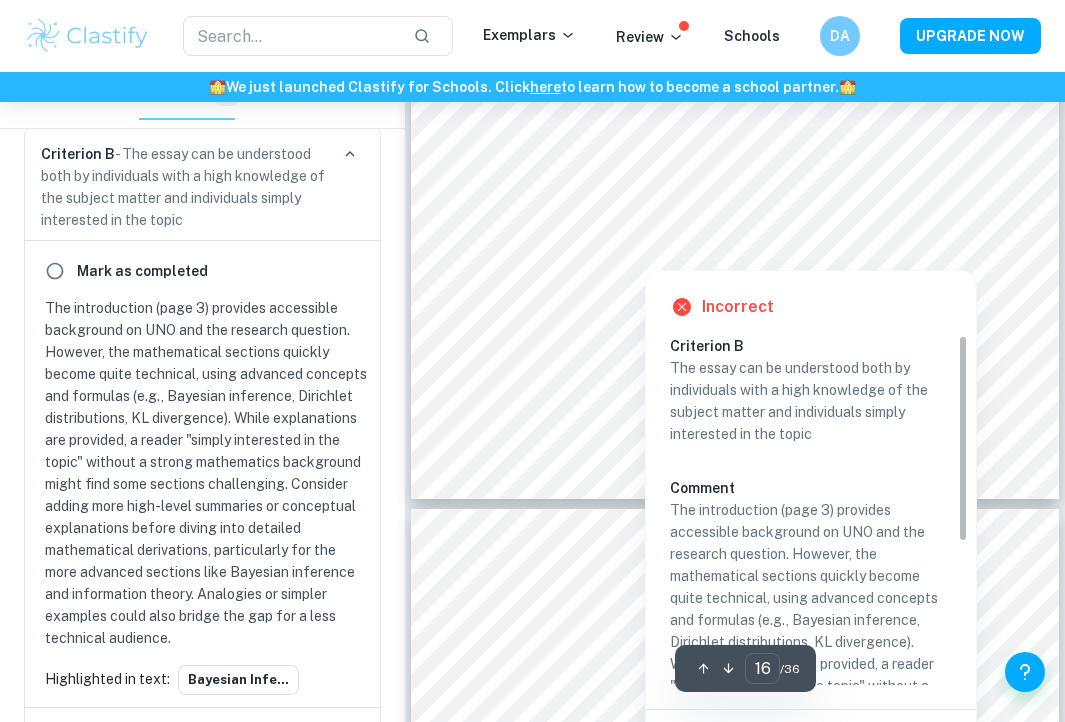 click at bounding box center [734, 228] 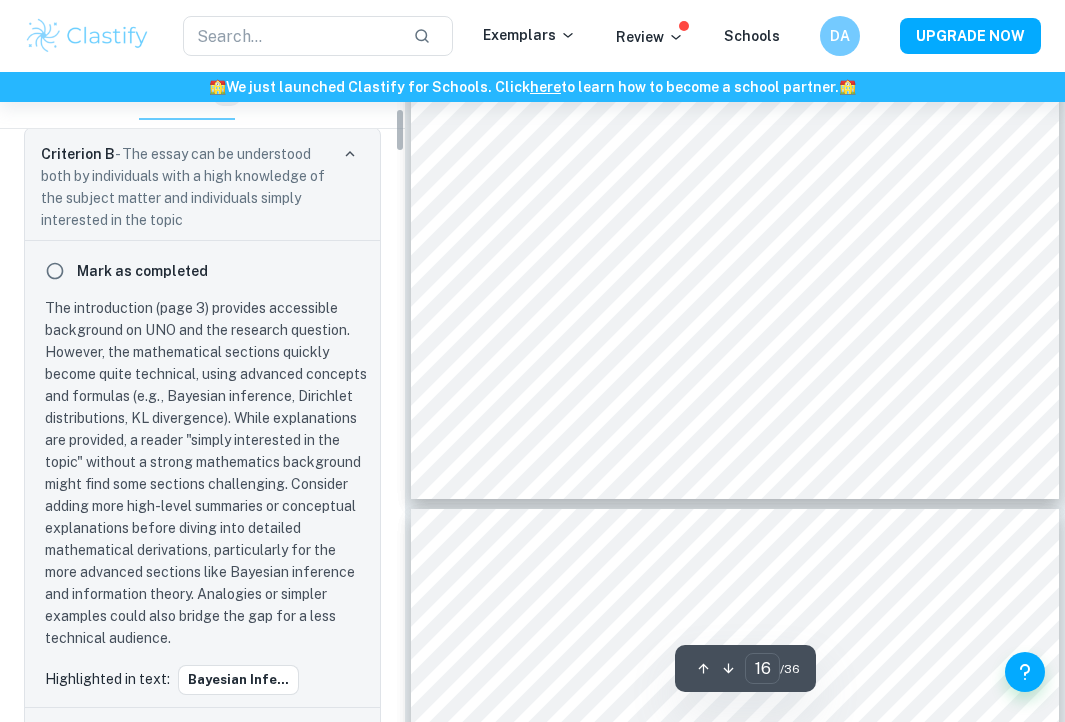 scroll, scrollTop: 528, scrollLeft: 0, axis: vertical 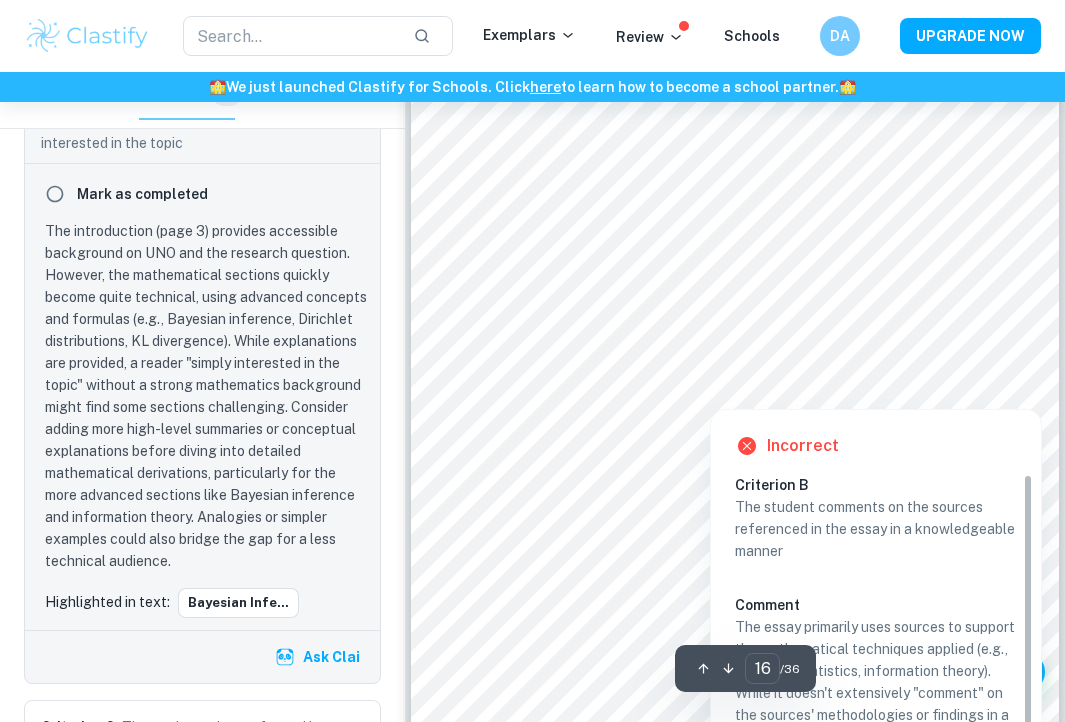 click at bounding box center [735, 397] 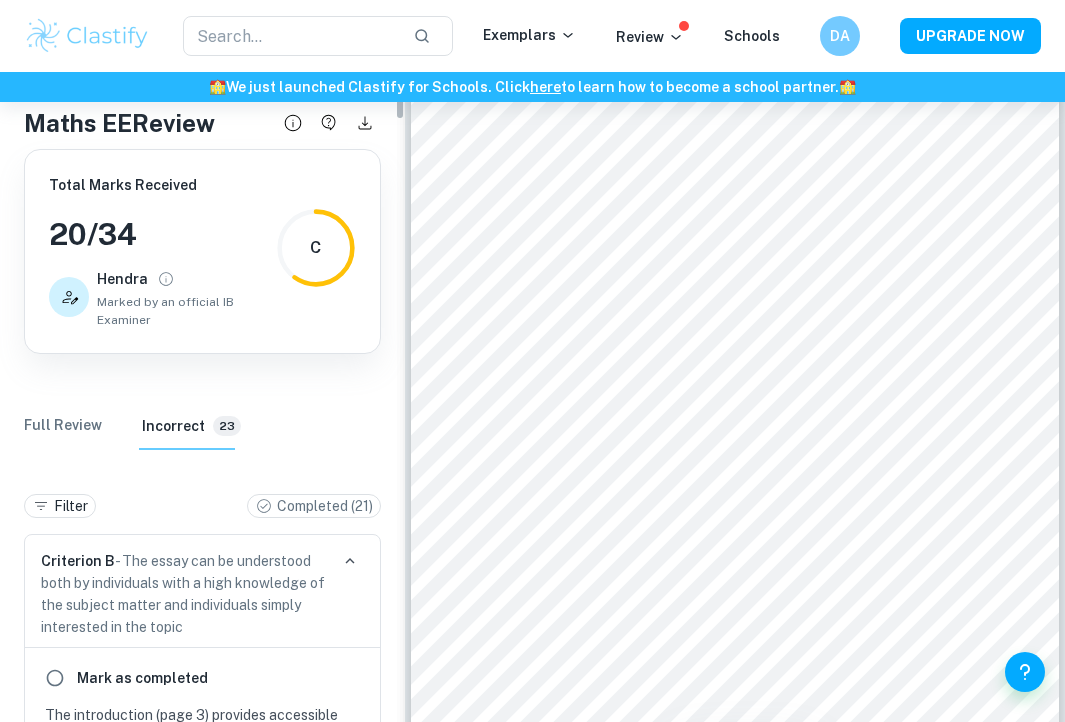 scroll, scrollTop: 78, scrollLeft: 0, axis: vertical 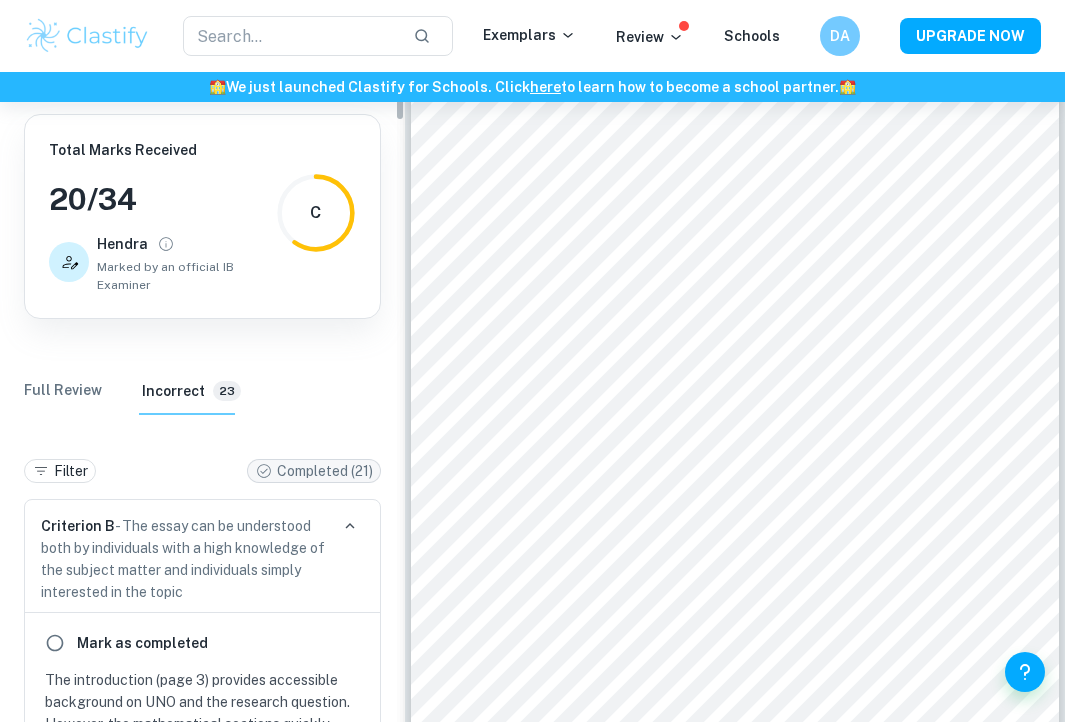 click on "Completed ( 21 )" at bounding box center (325, 471) 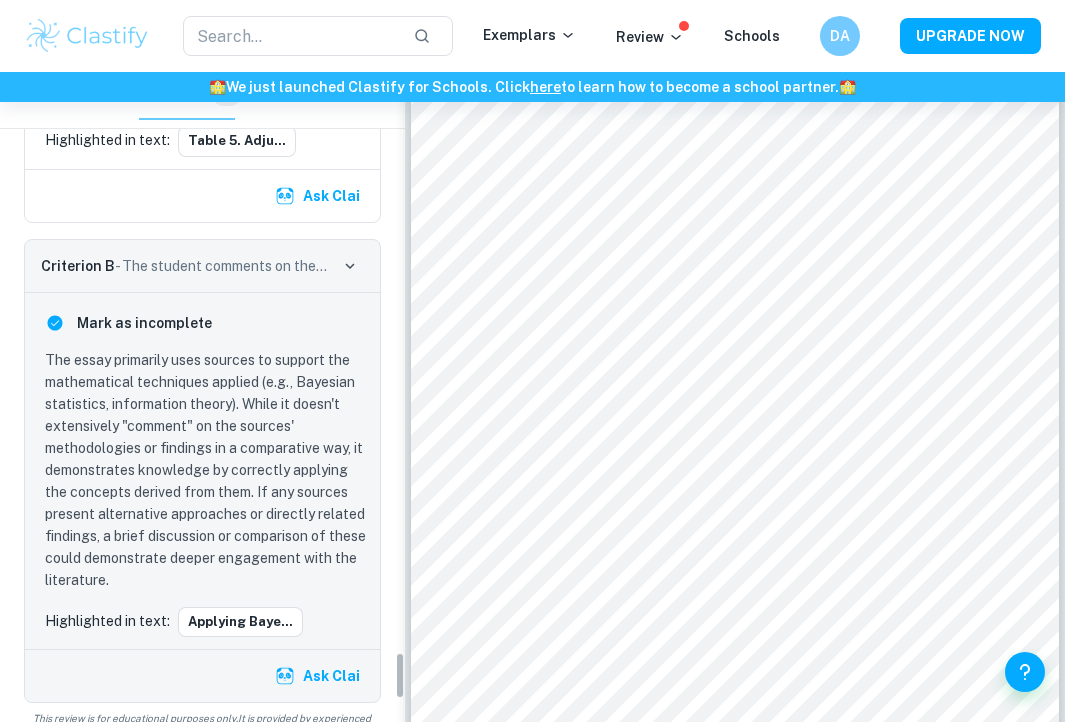 scroll, scrollTop: 8161, scrollLeft: 0, axis: vertical 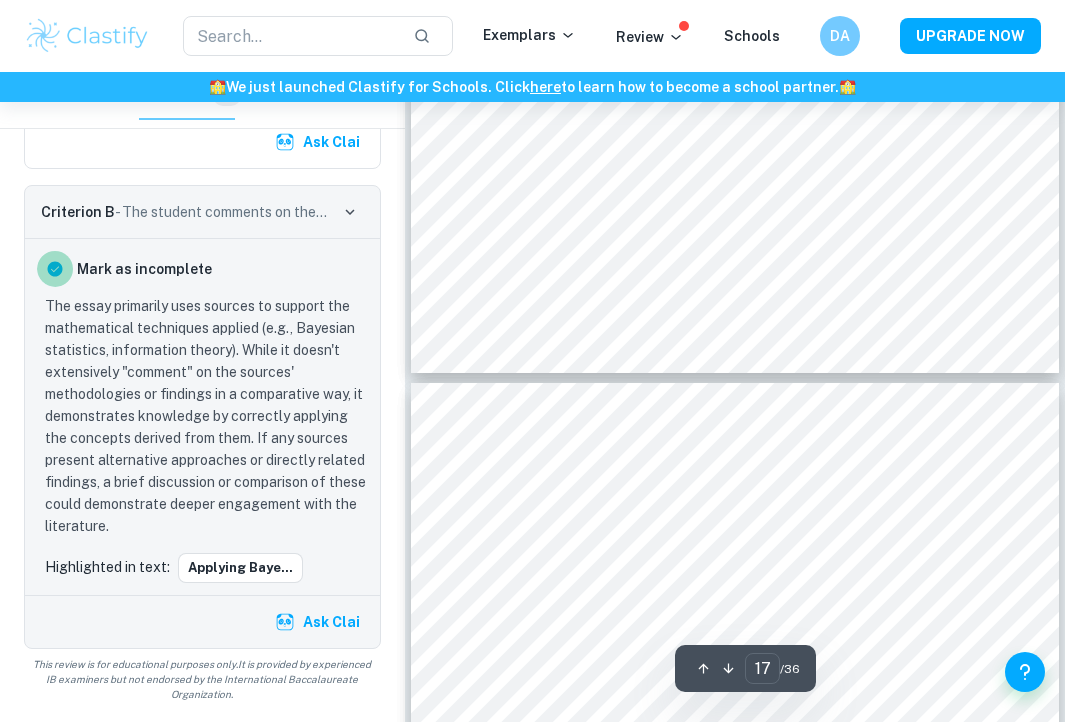 click at bounding box center (55, 269) 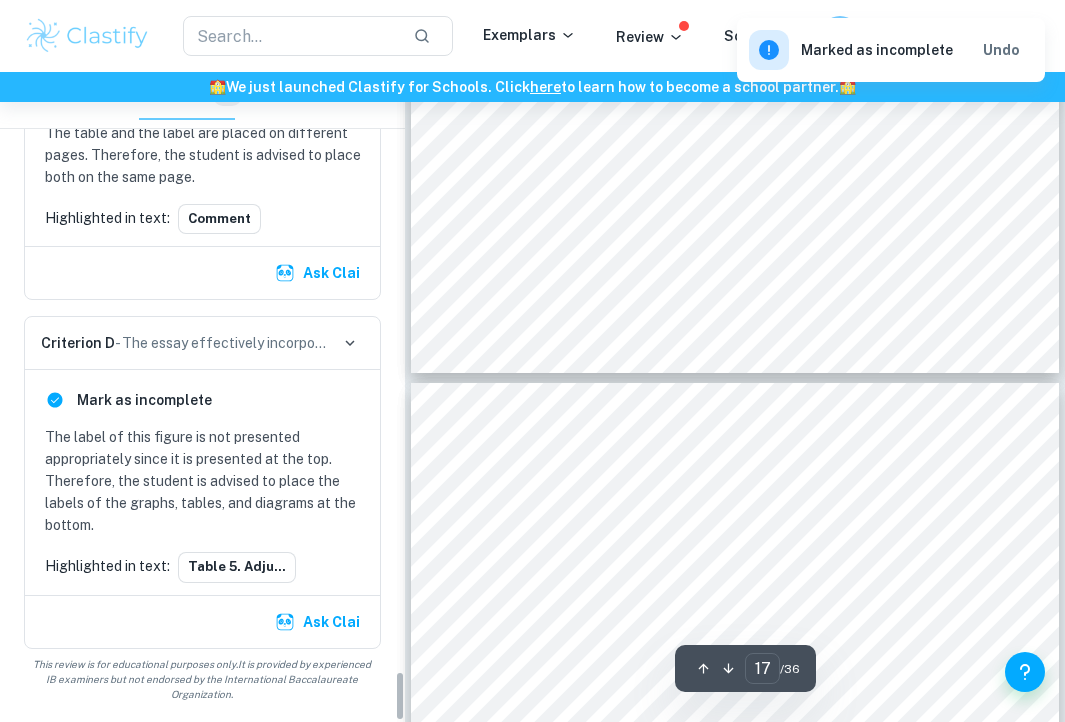 scroll, scrollTop: 7680, scrollLeft: 0, axis: vertical 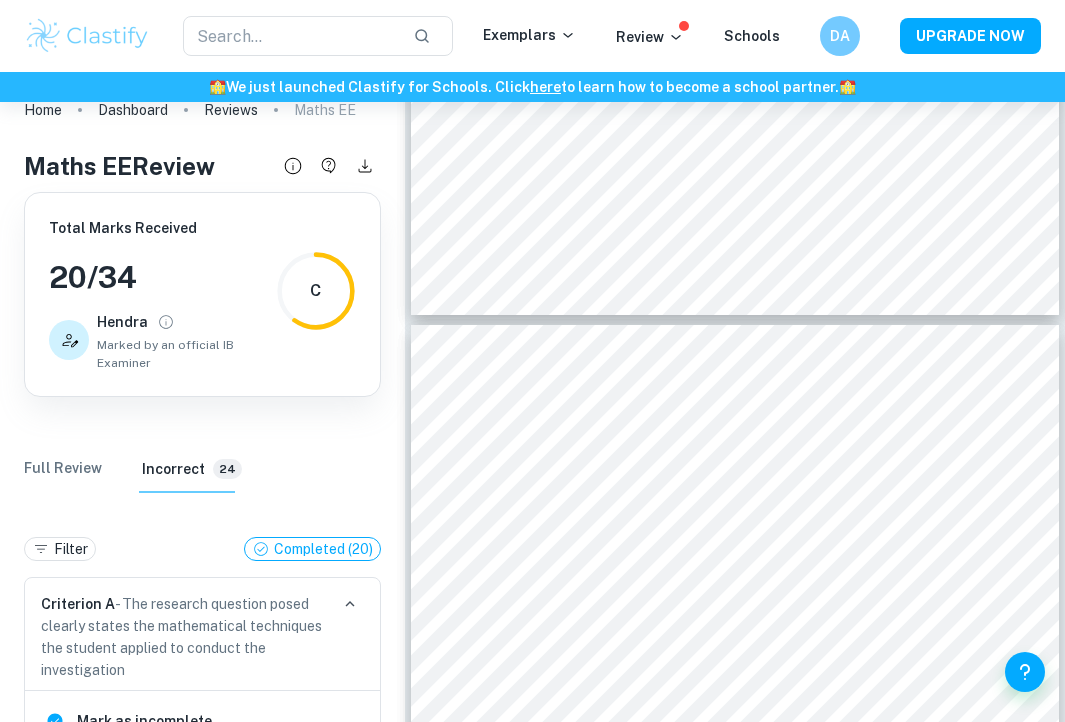 click at bounding box center (186, 492) 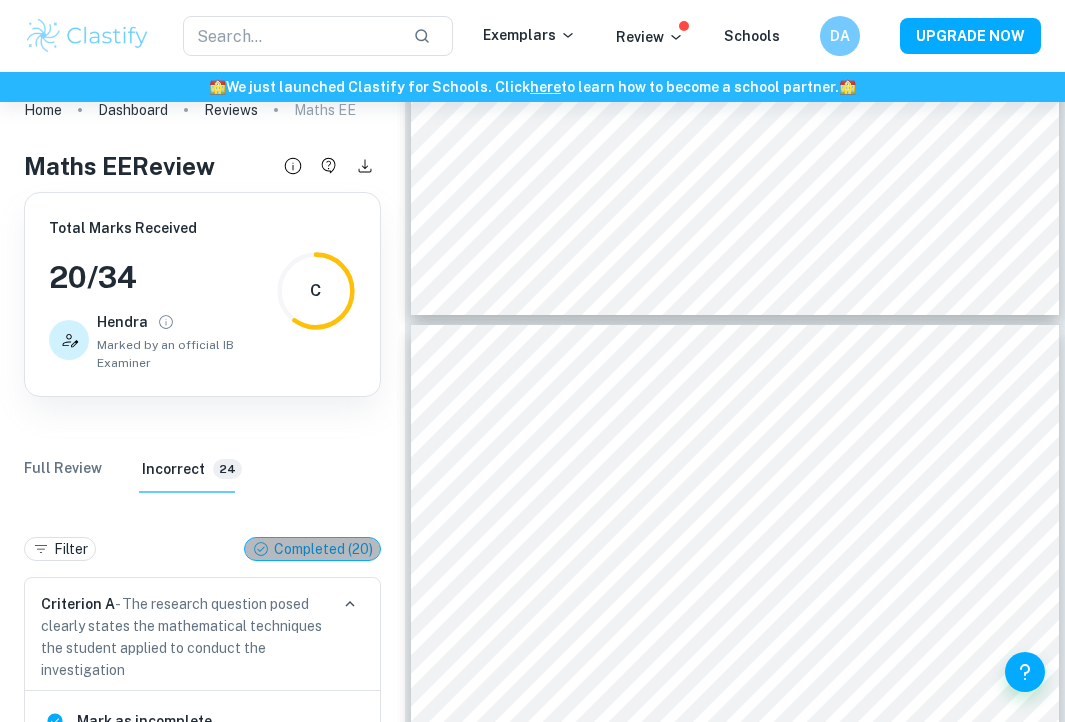 click on "Completed ( 20 )" at bounding box center [323, 549] 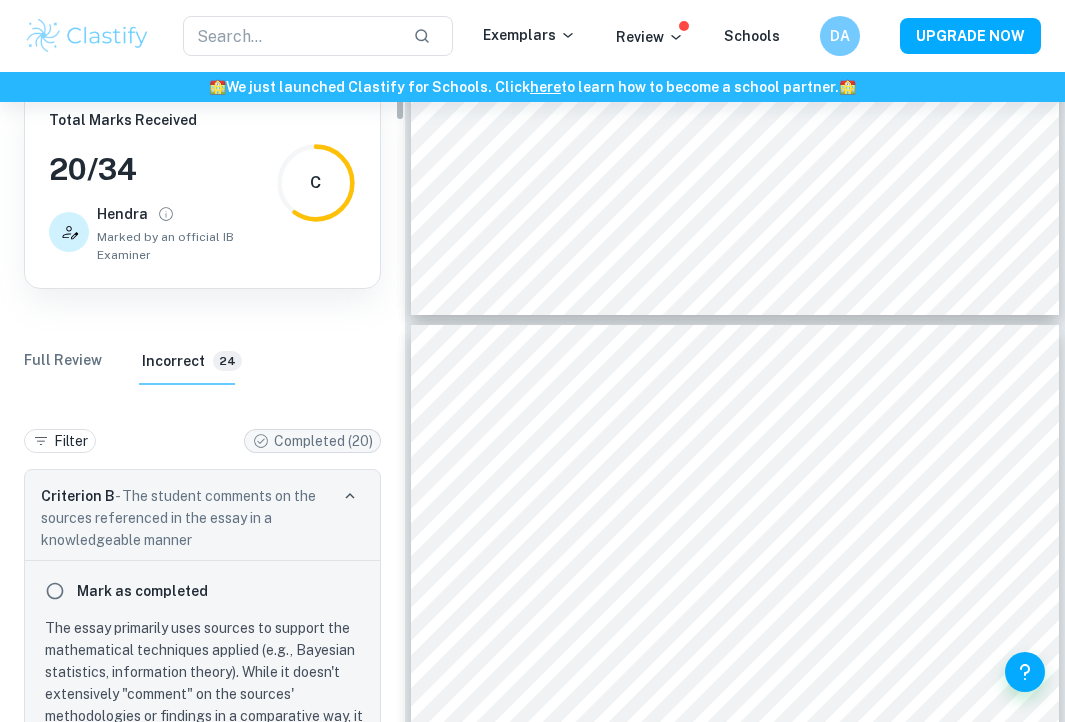 scroll, scrollTop: 140, scrollLeft: 0, axis: vertical 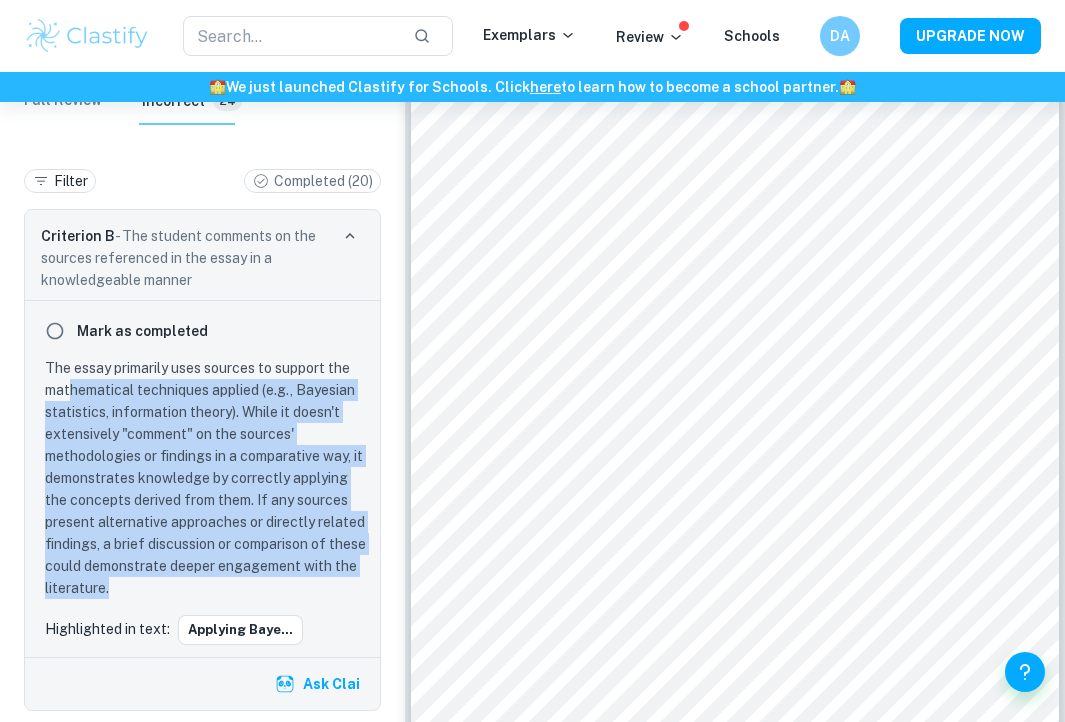 drag, startPoint x: 170, startPoint y: 587, endPoint x: 67, endPoint y: 388, distance: 224.07588 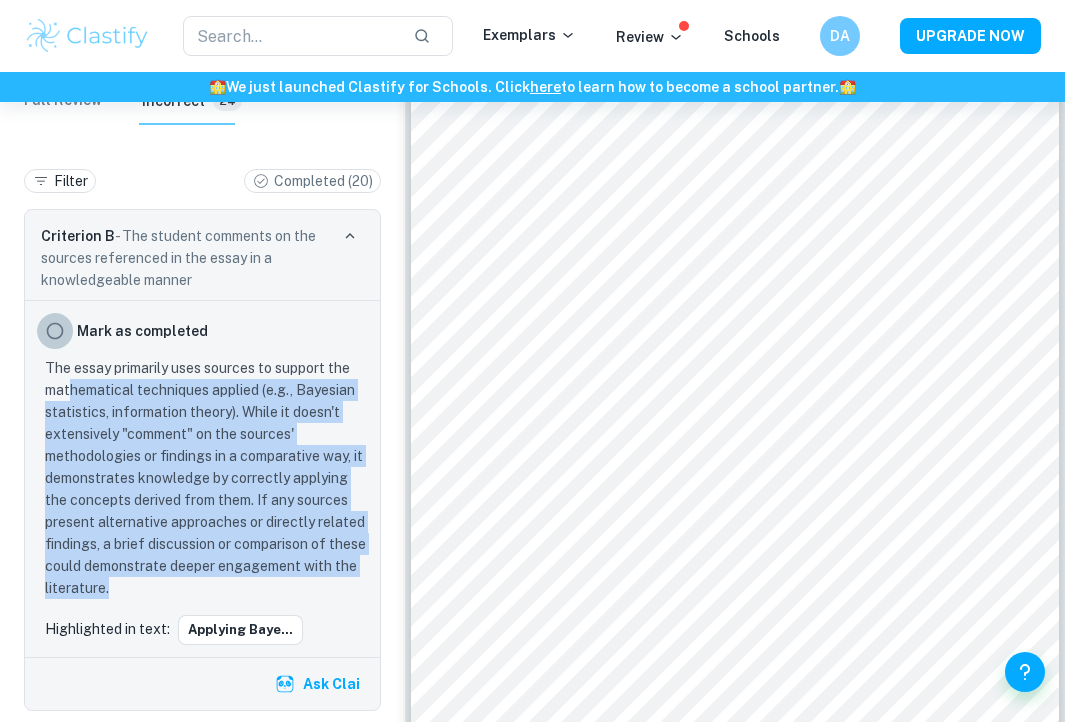 click at bounding box center [55, 331] 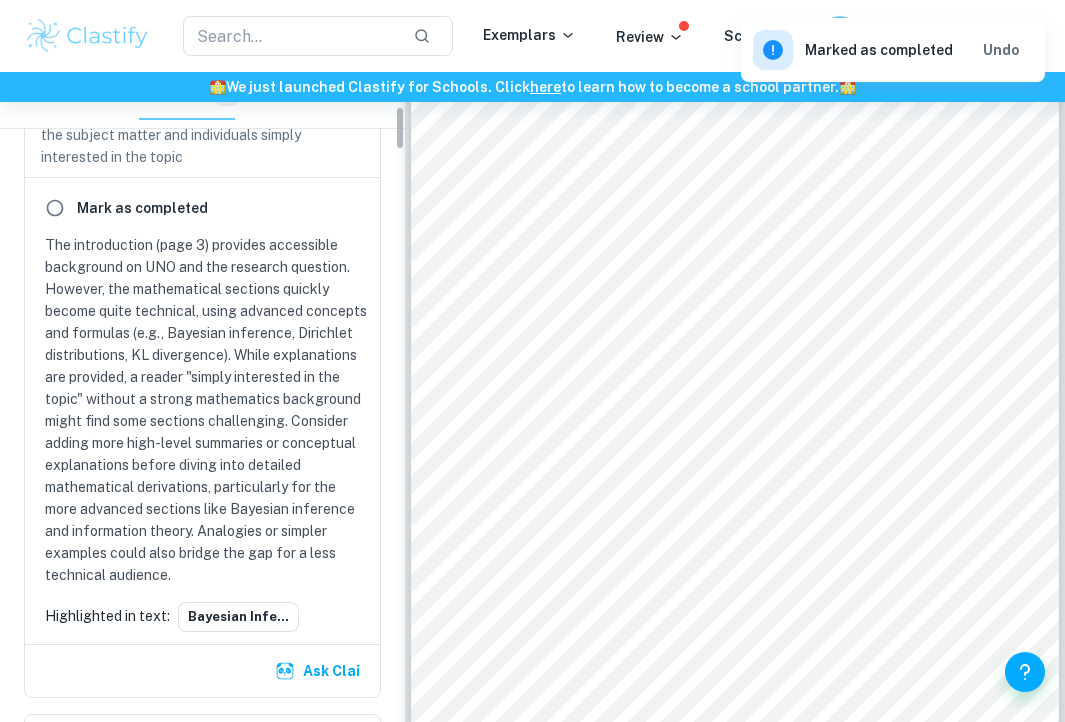 scroll, scrollTop: 537, scrollLeft: 0, axis: vertical 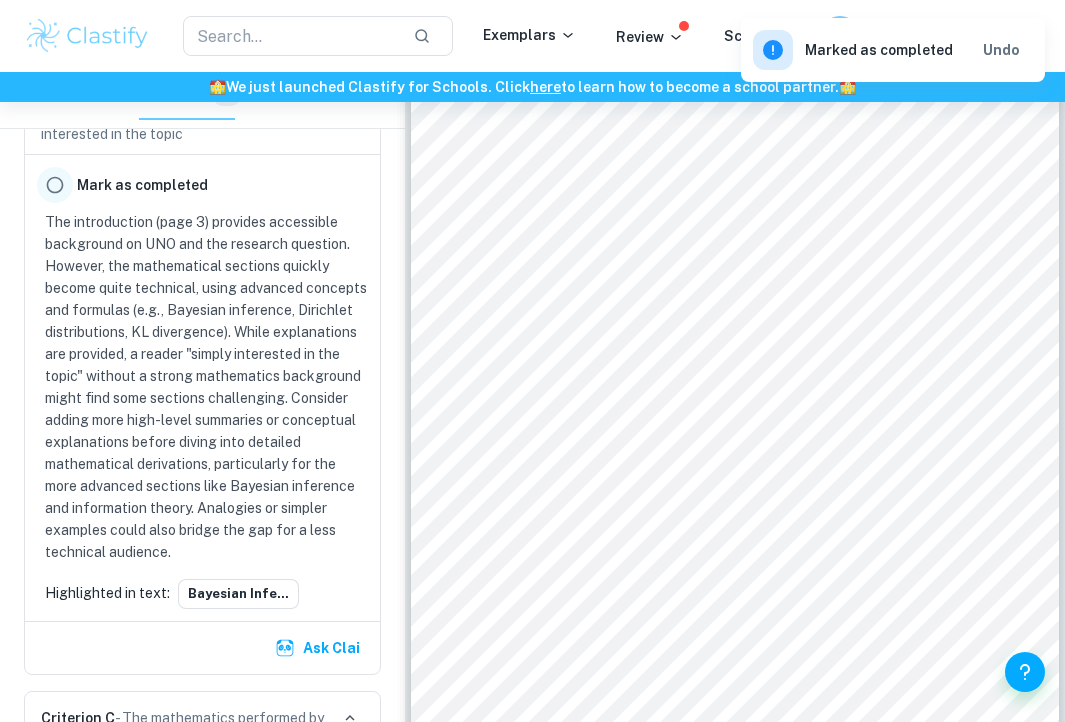 drag, startPoint x: 169, startPoint y: 547, endPoint x: 59, endPoint y: 192, distance: 371.65173 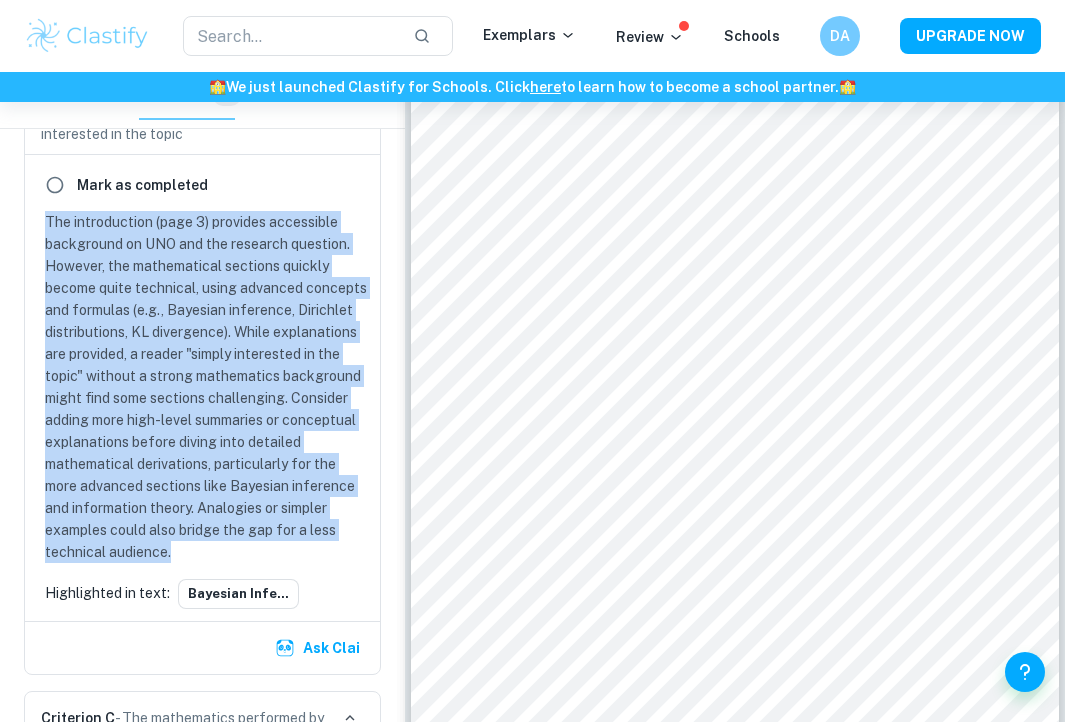 drag, startPoint x: 173, startPoint y: 554, endPoint x: 44, endPoint y: 224, distance: 354.31766 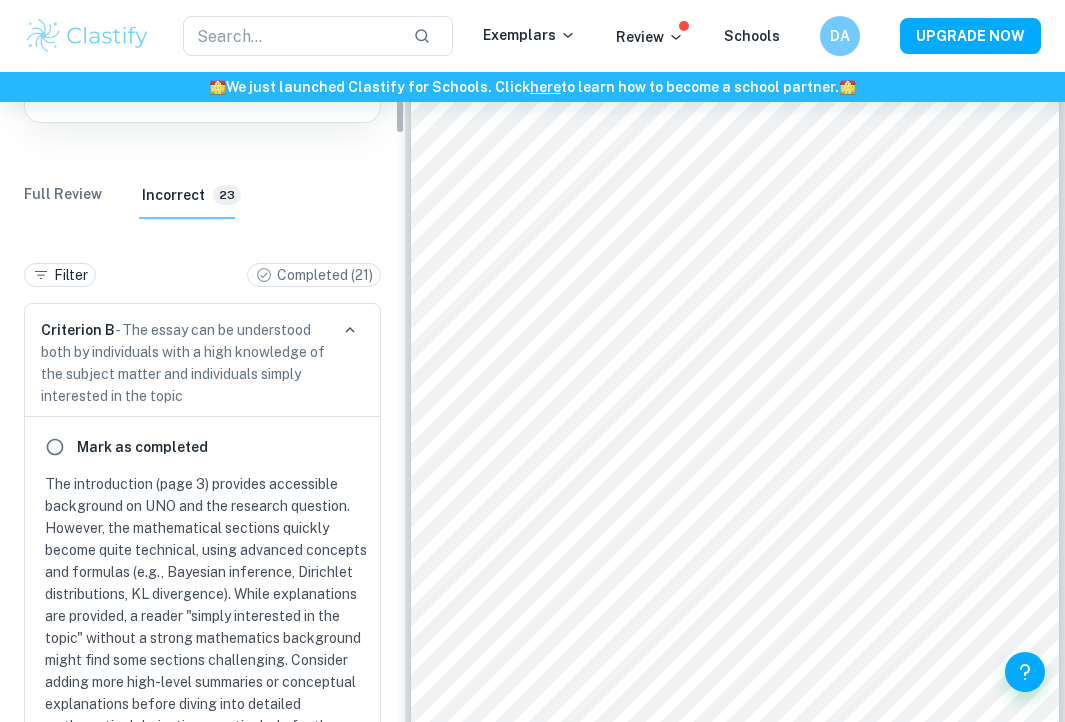 scroll, scrollTop: 270, scrollLeft: 0, axis: vertical 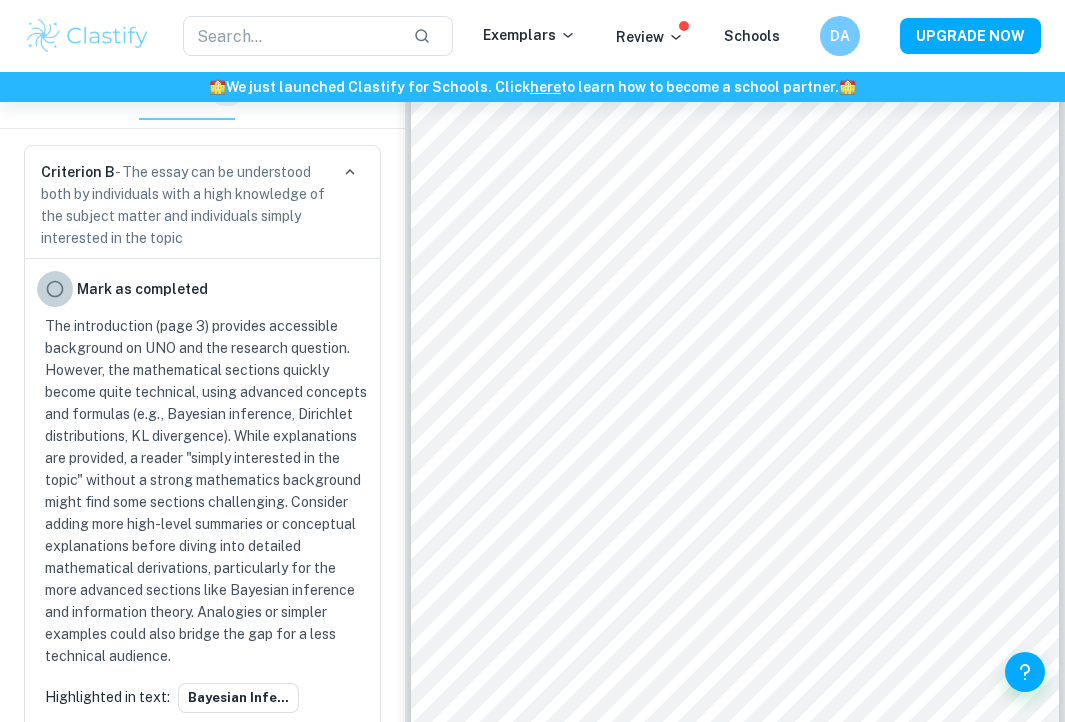 click at bounding box center (55, 289) 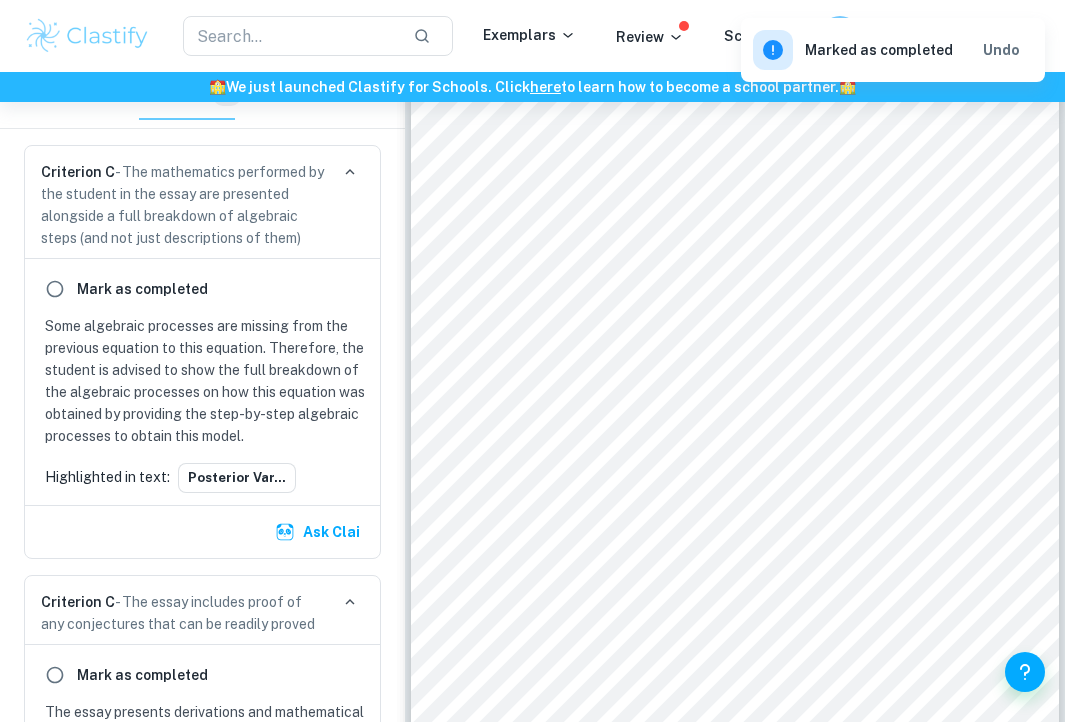 scroll, scrollTop: 473, scrollLeft: 0, axis: vertical 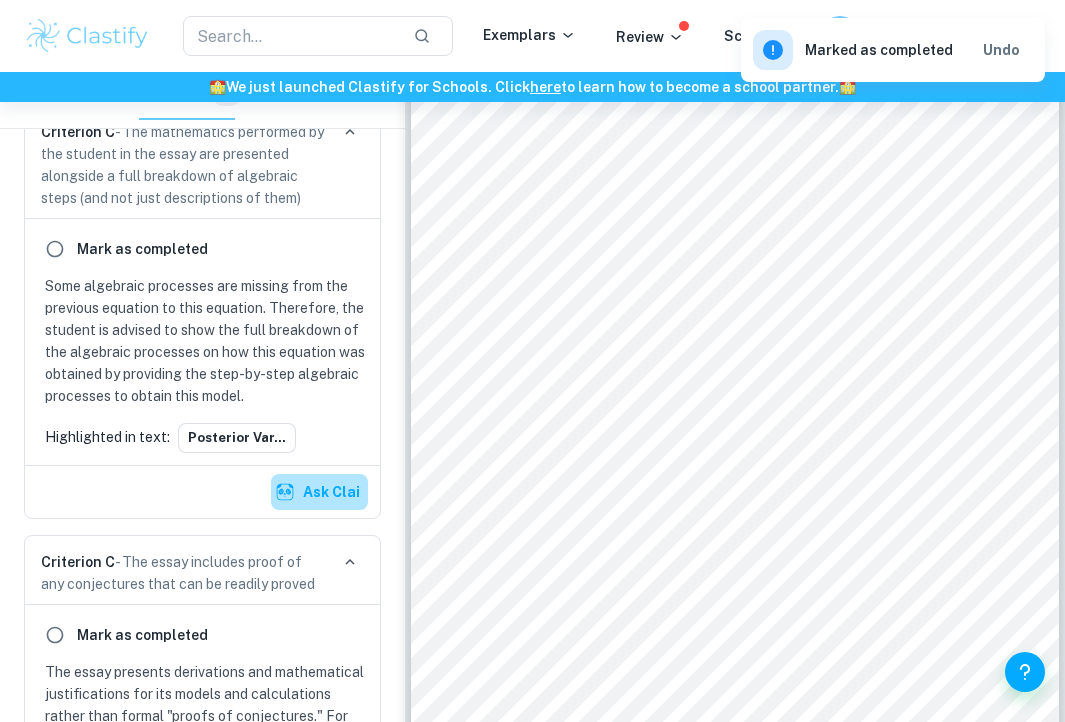 click at bounding box center (285, 492) 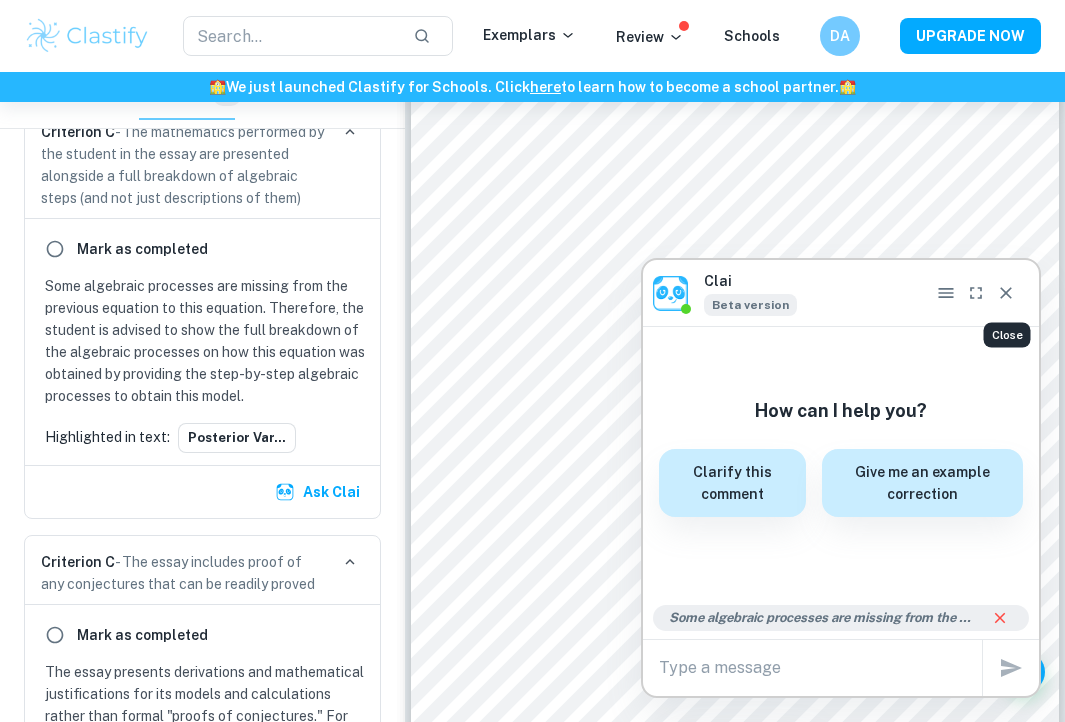 click 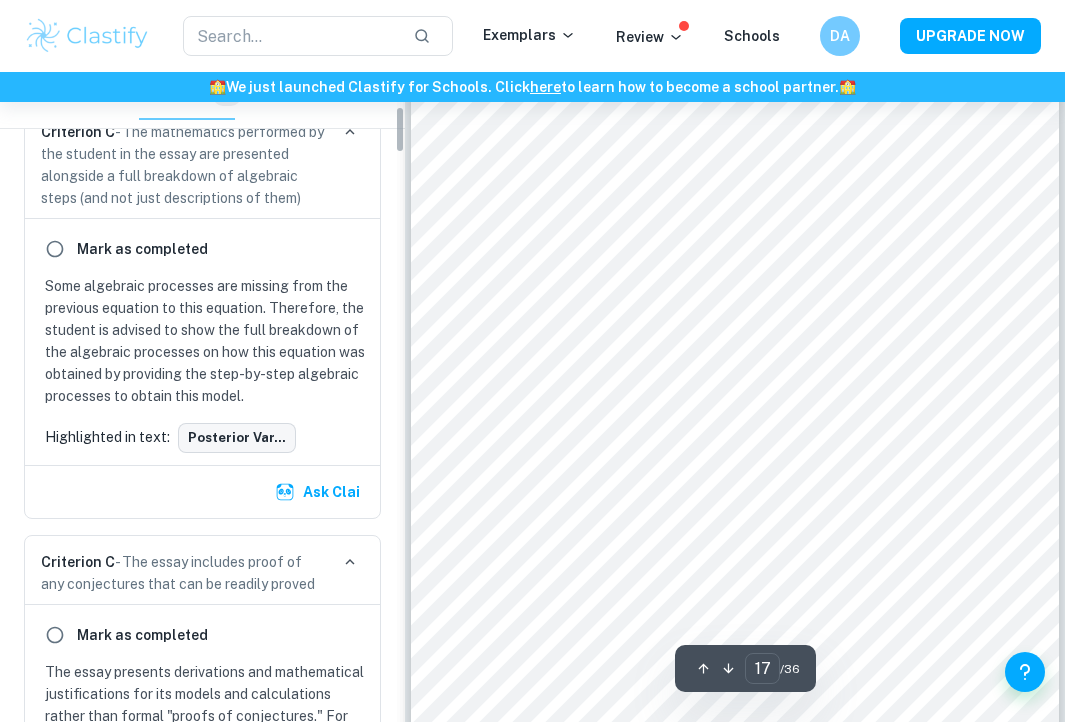 click on "Posterior var..." at bounding box center [237, 438] 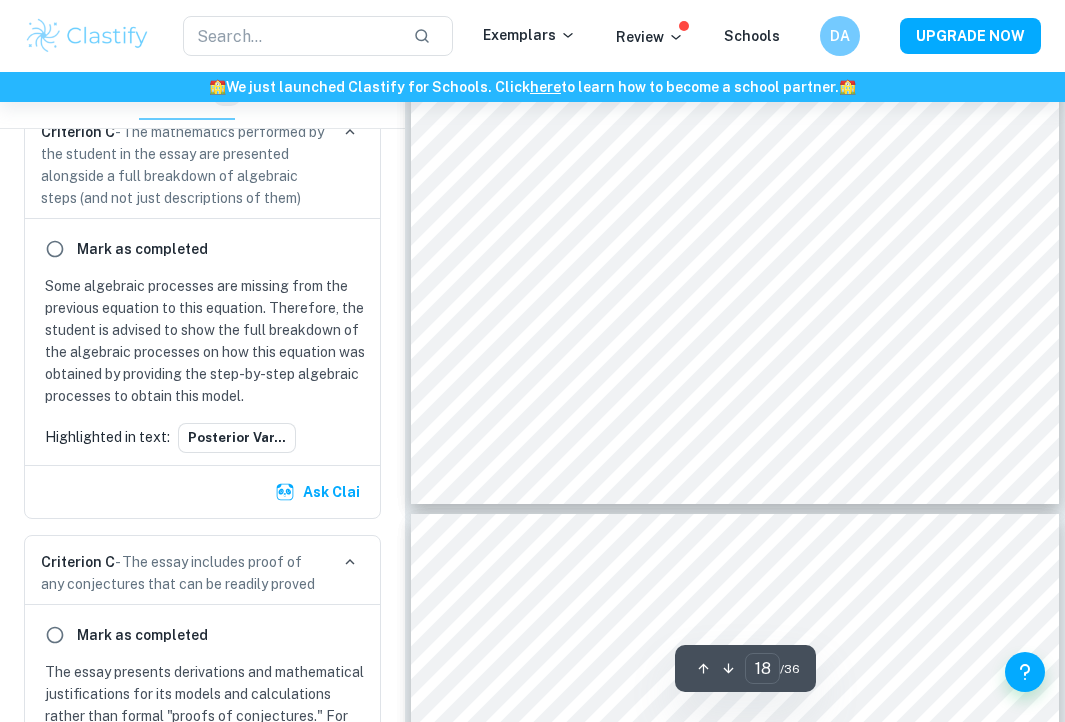 scroll, scrollTop: 14856, scrollLeft: 0, axis: vertical 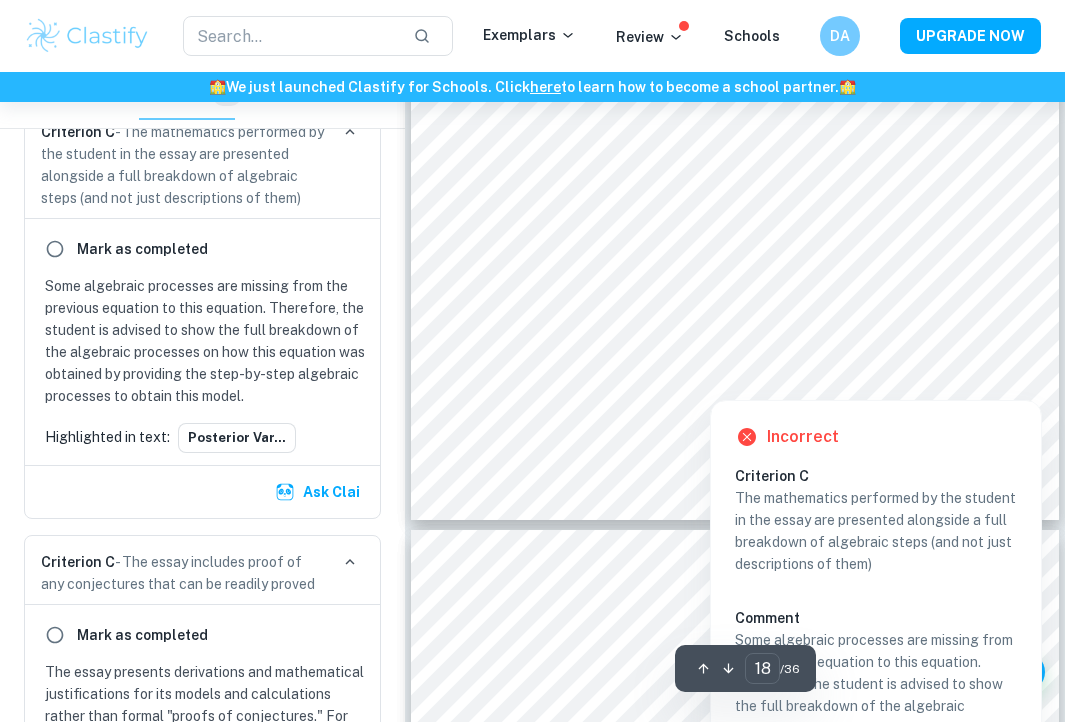 click at bounding box center (573, 348) 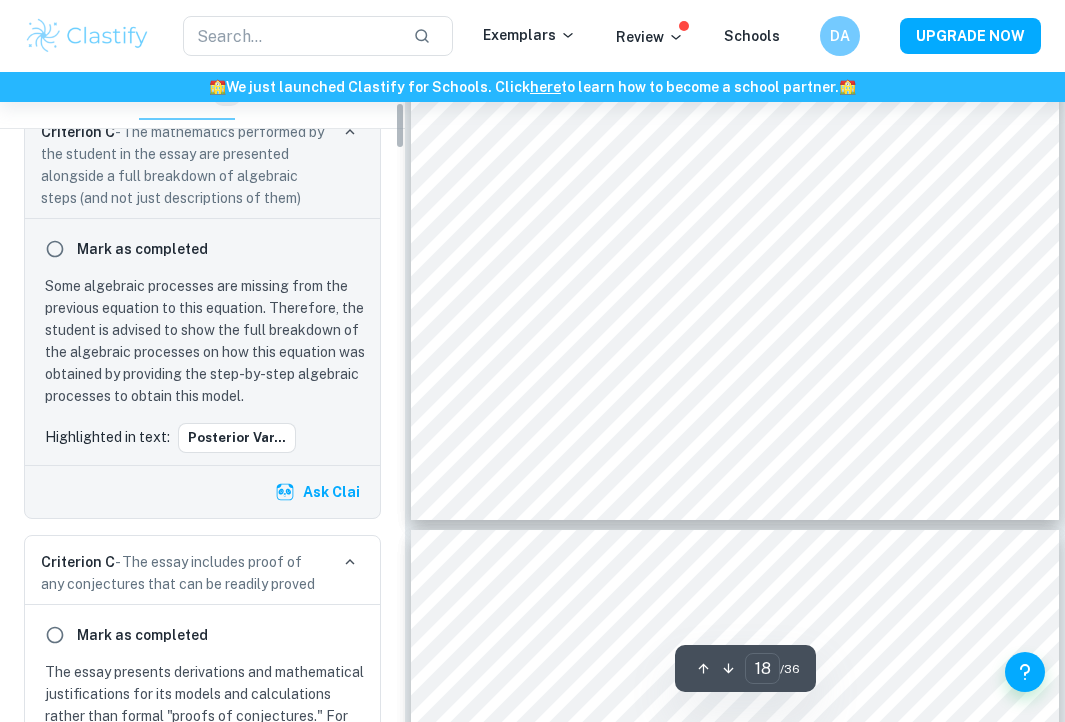 scroll, scrollTop: 418, scrollLeft: 0, axis: vertical 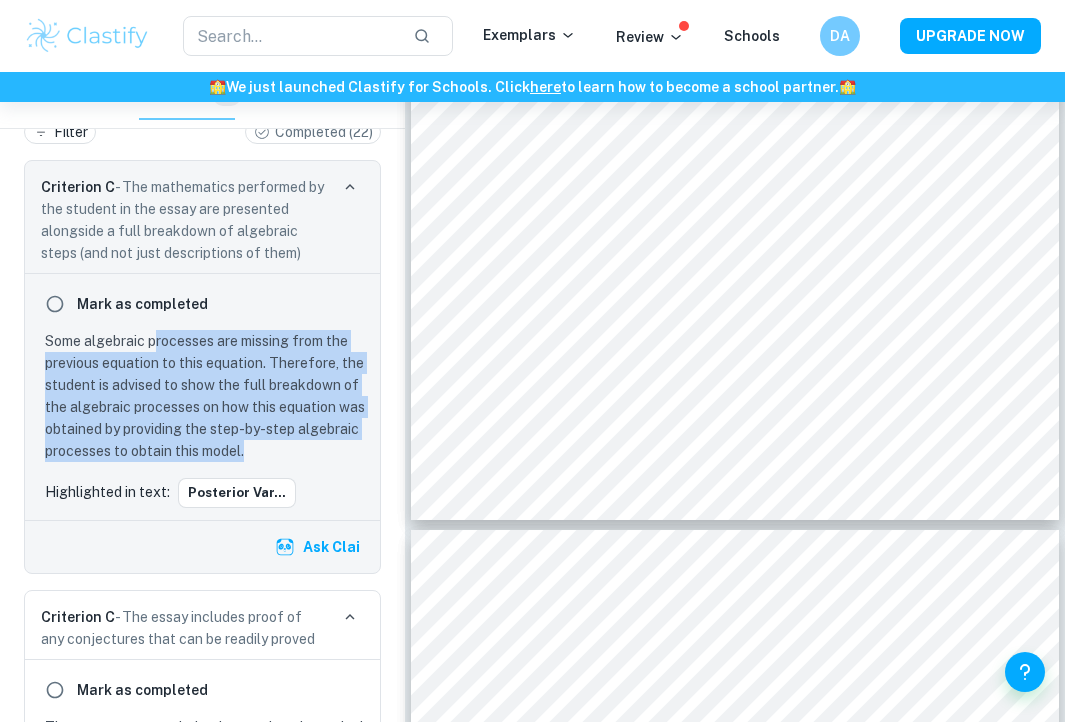 drag, startPoint x: 157, startPoint y: 338, endPoint x: 319, endPoint y: 455, distance: 199.83243 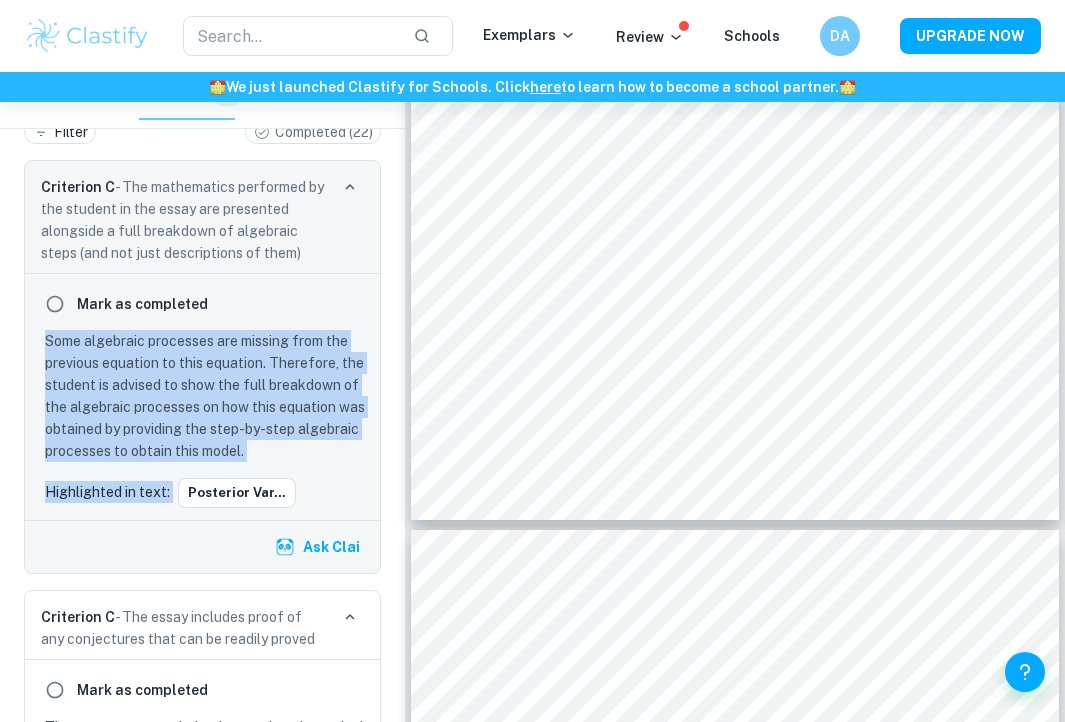 drag, startPoint x: 289, startPoint y: 463, endPoint x: 39, endPoint y: 342, distance: 277.74268 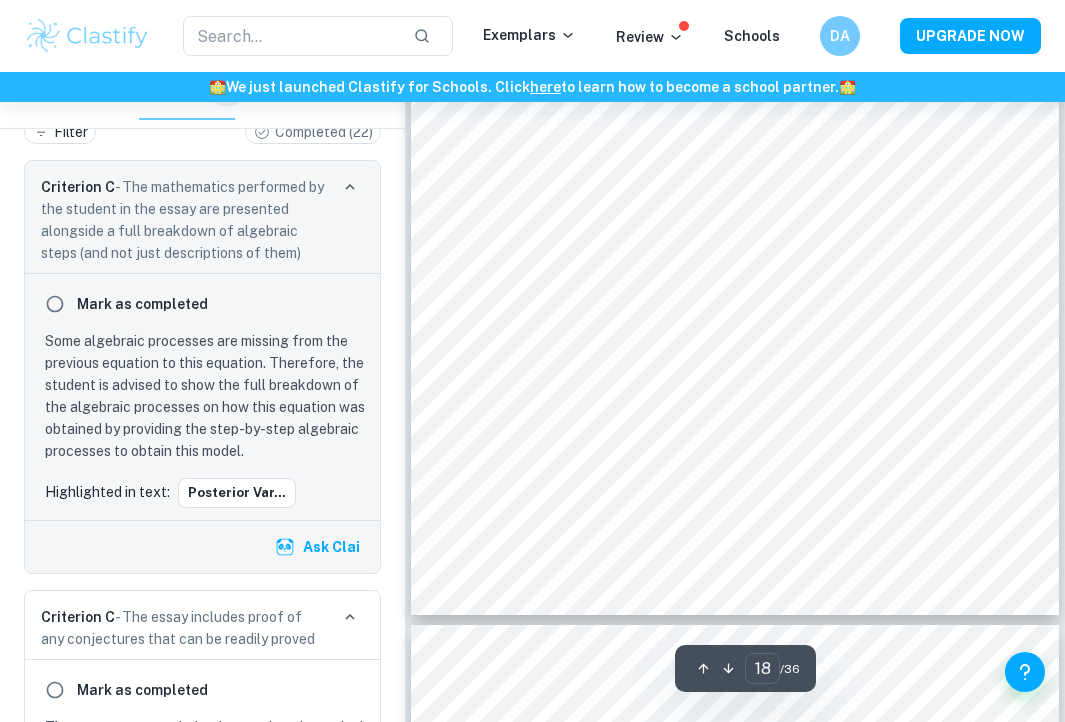 scroll, scrollTop: 14763, scrollLeft: 0, axis: vertical 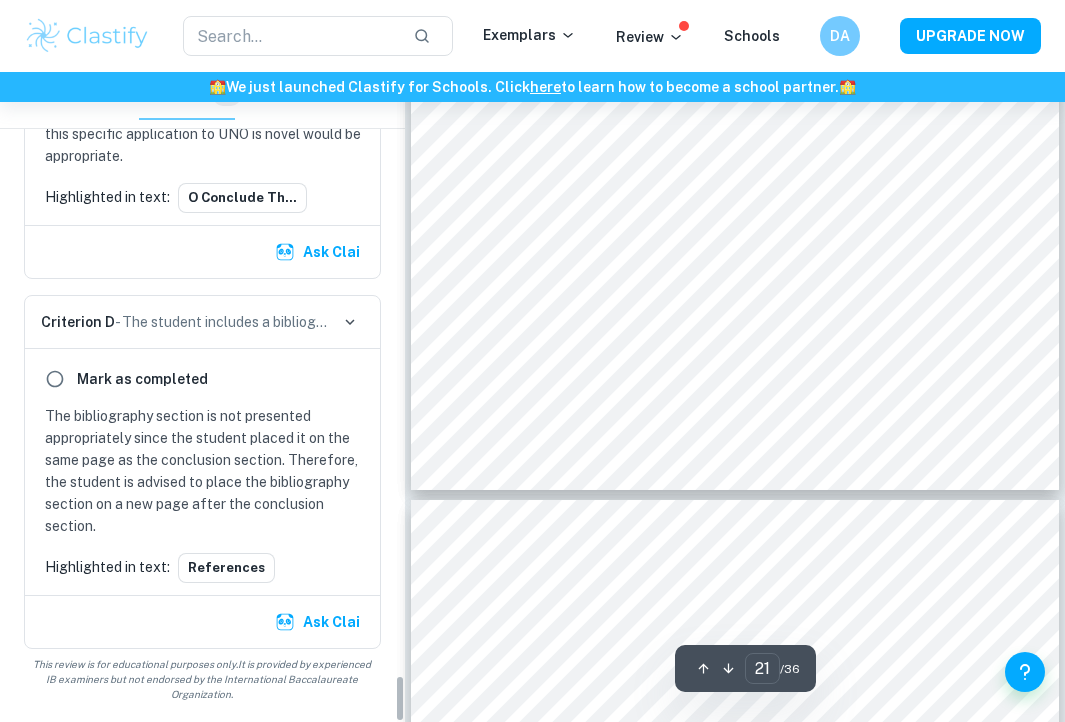 type on "22" 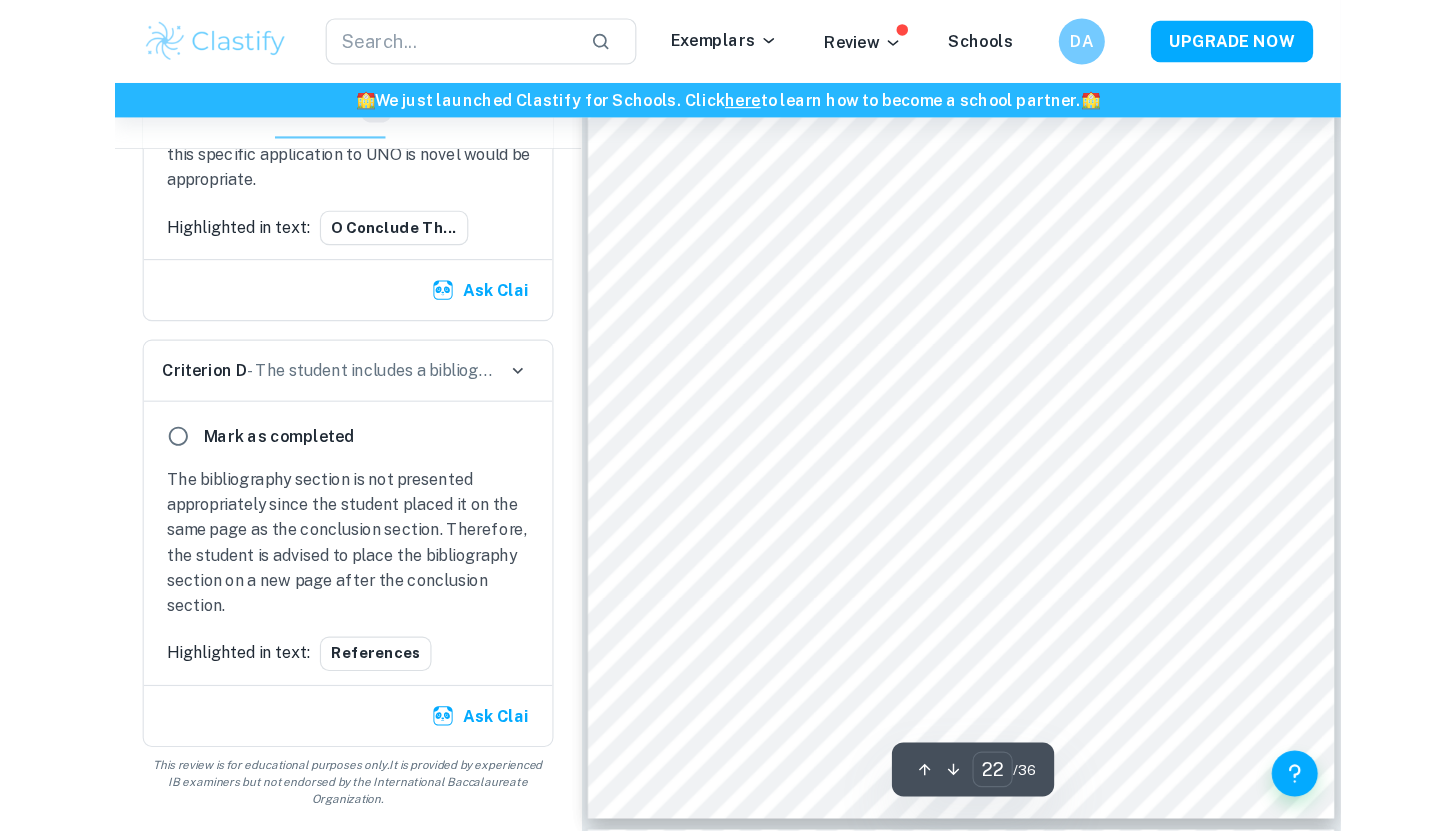 scroll, scrollTop: 18067, scrollLeft: 0, axis: vertical 